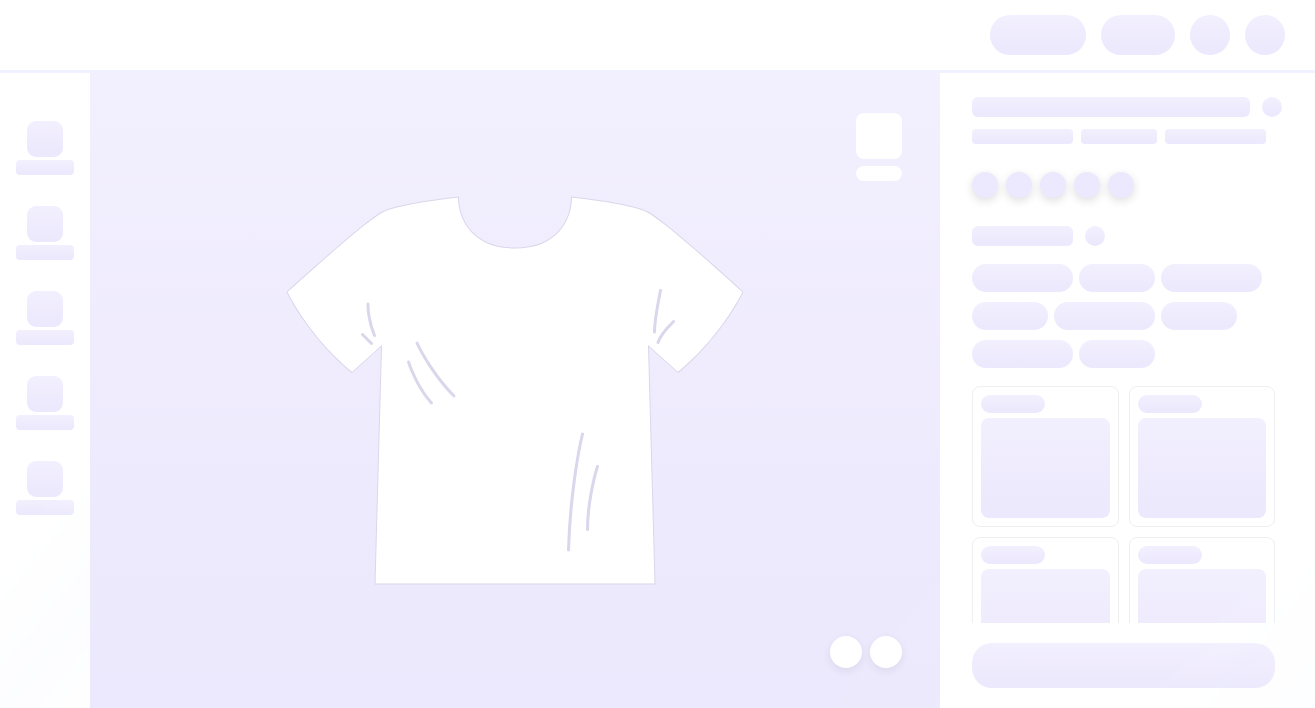 scroll, scrollTop: 0, scrollLeft: 0, axis: both 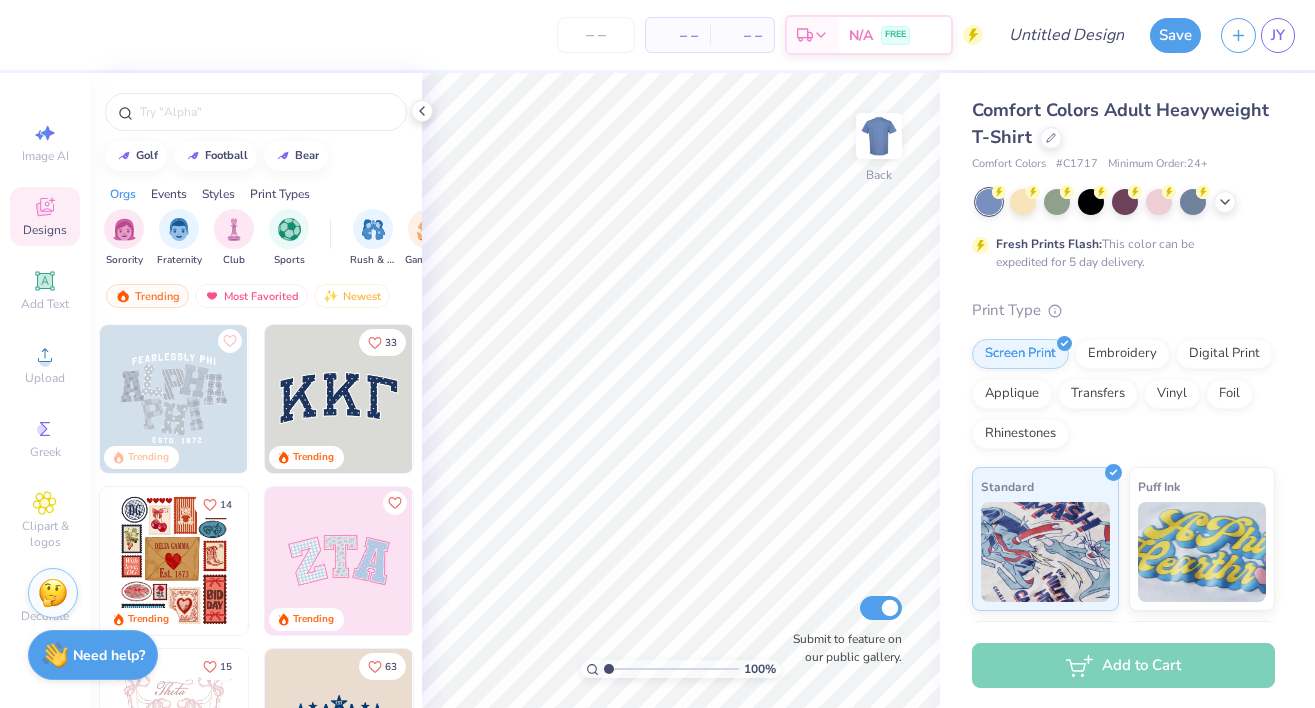 click at bounding box center [174, 561] 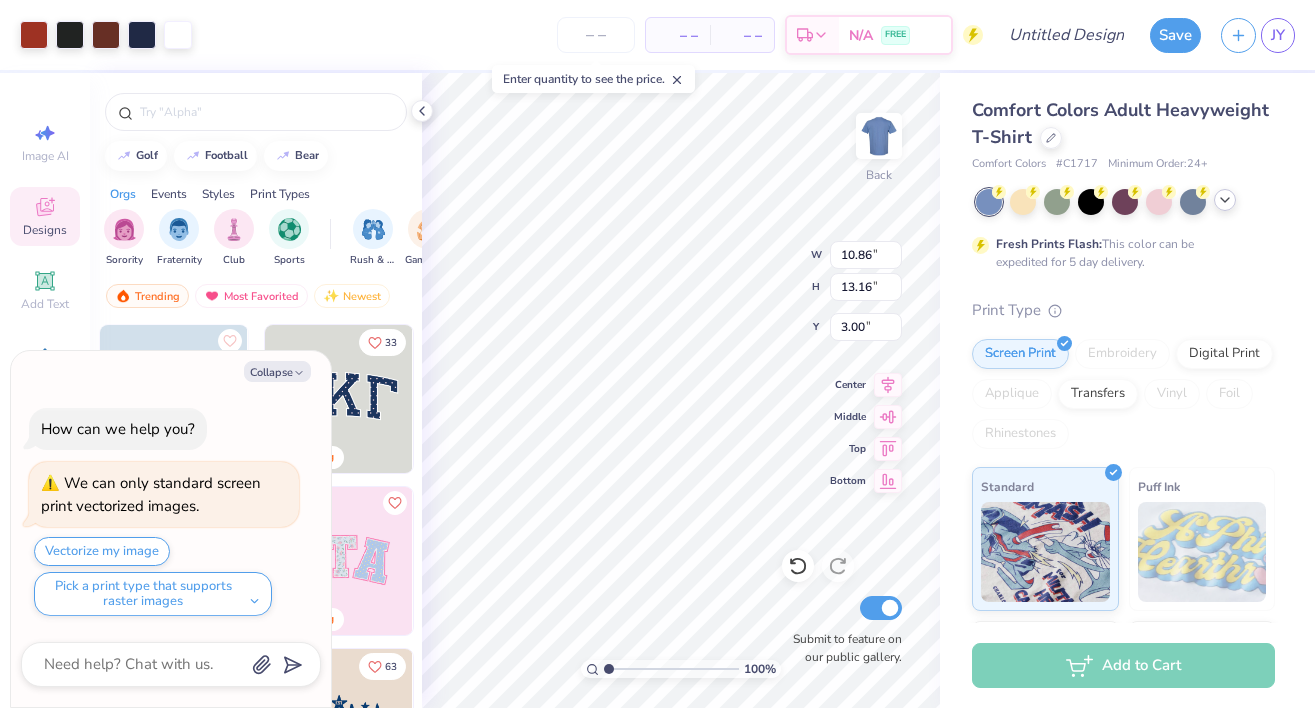 click 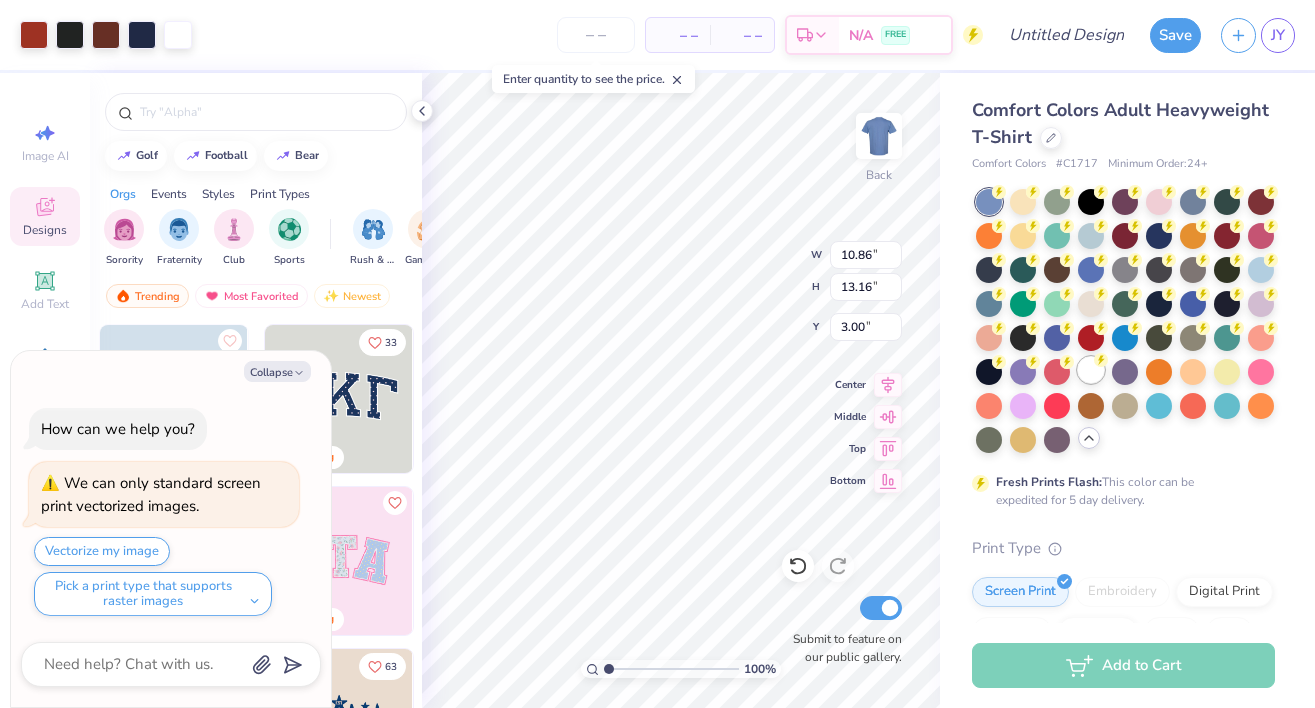click at bounding box center [1091, 370] 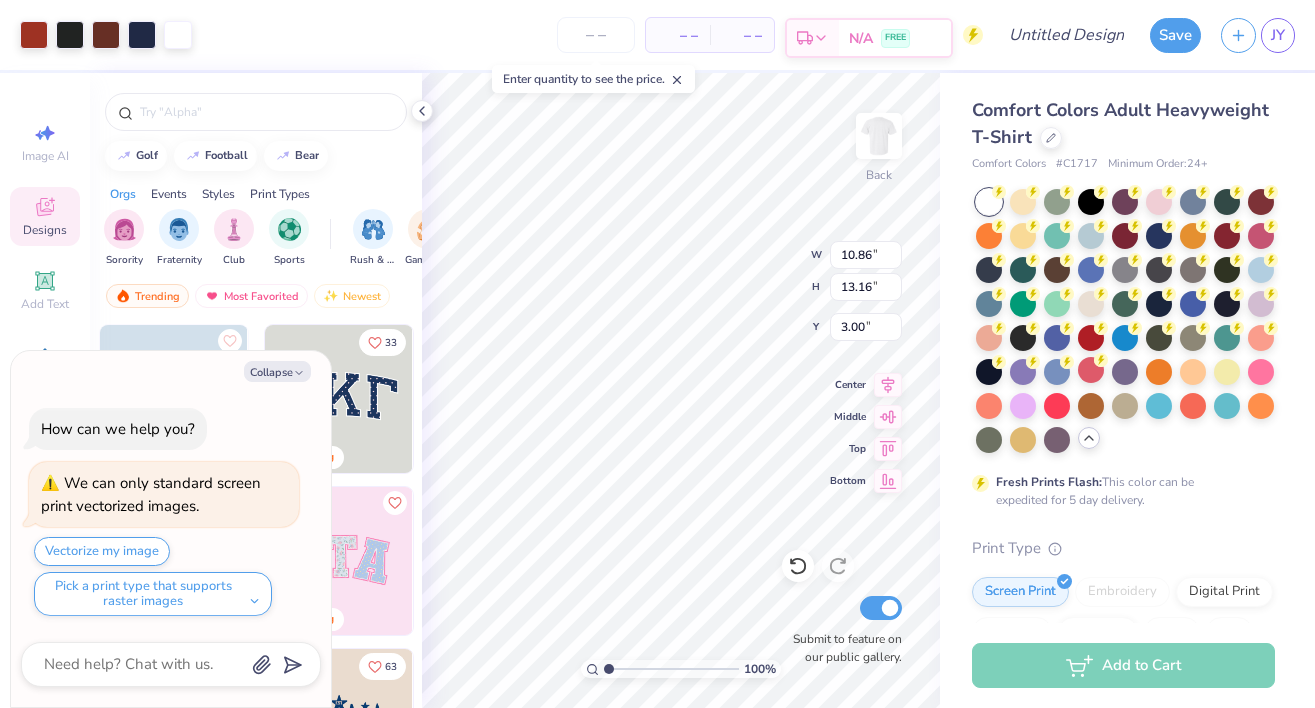 click on "Art colors – – Per Item – – Total Est.  Delivery N/A FREE Design Title Save JY Image AI Designs Add Text Upload Greek Clipart & logos Decorate golf football bear Orgs Events Styles Print Types Sorority Fraternity Club Sports Rush & Bid Game Day Parent's Weekend PR & General Philanthropy Big Little Reveal Retreat Date Parties & Socials Spring Break Greek Week Formal & Semi Holidays Graduation Founder’s Day Classic Minimalist Varsity Y2K Typography Handdrawn Cartoons Grunge 80s & 90s 60s & 70s Embroidery Screen Print Applique Digital Print Patches Vinyl Transfers Trending Most Favorited Newest Trending 33 Trending 14 Trending Trending 15 Trending 63 Sophia Donovan Alpha Omicron Pi, Texas A&M University 18 Trending 19 Blake Maguire Kappa Kappa Gamma, University of Virginia 100  % Back W 10.86 10.86 " H 13.16 13.16 " Y 3.00 3.00 " Center Middle Top Bottom Submit to feature on our public gallery. Comfort Colors Adult Heavyweight T-Shirt Comfort Colors # C1717 Minimum Order:  24 +   Fresh Prints Flash:" at bounding box center (657, 354) 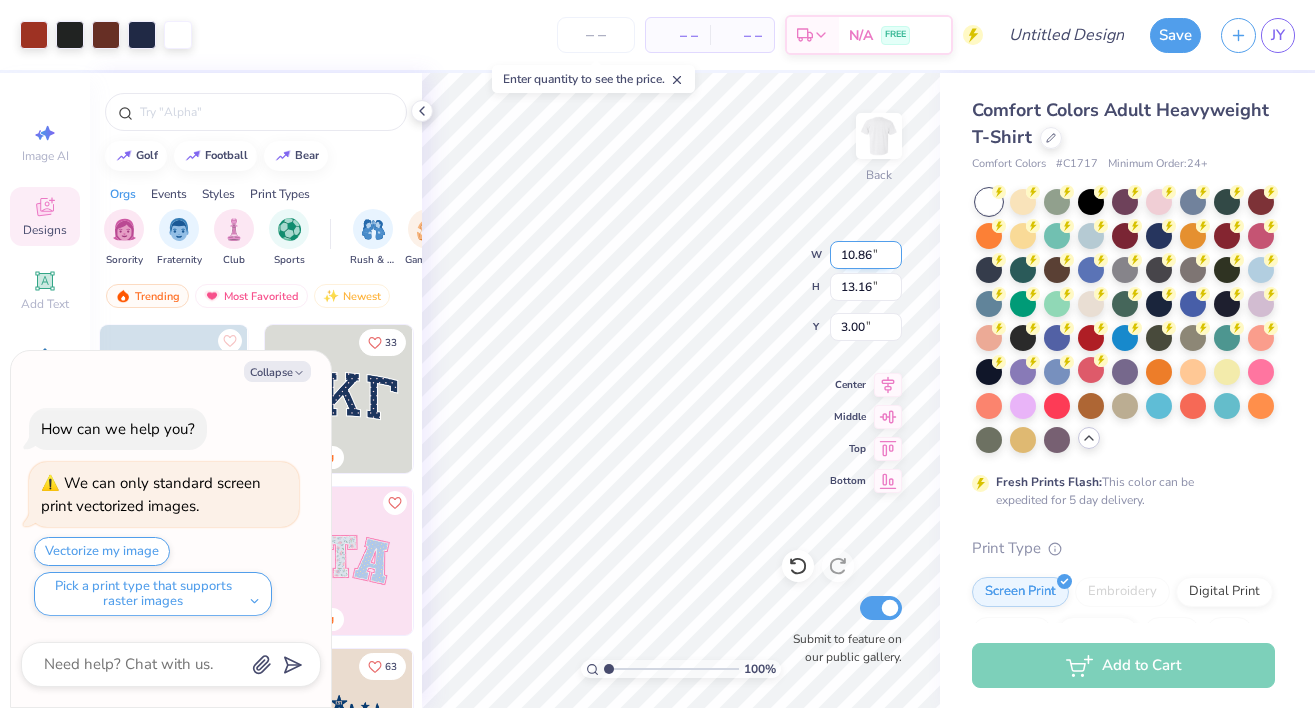 type on "x" 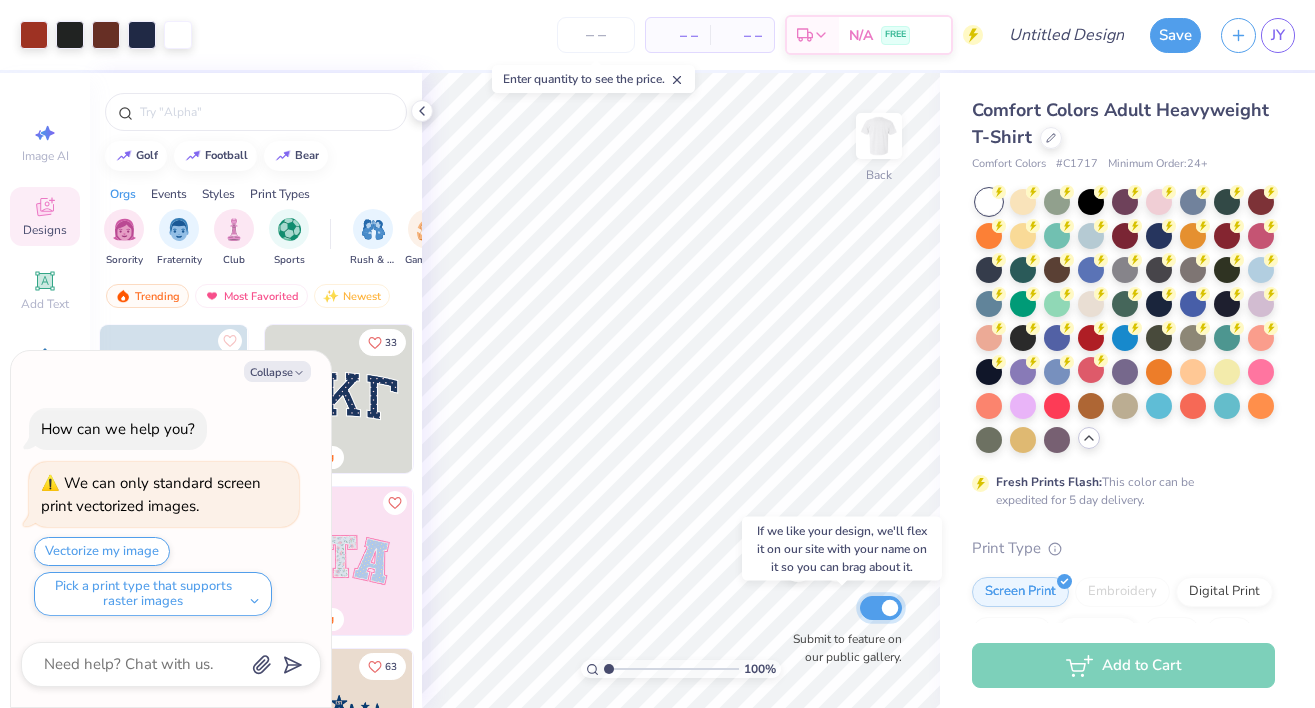 click on "Submit to feature on our public gallery." at bounding box center (881, 608) 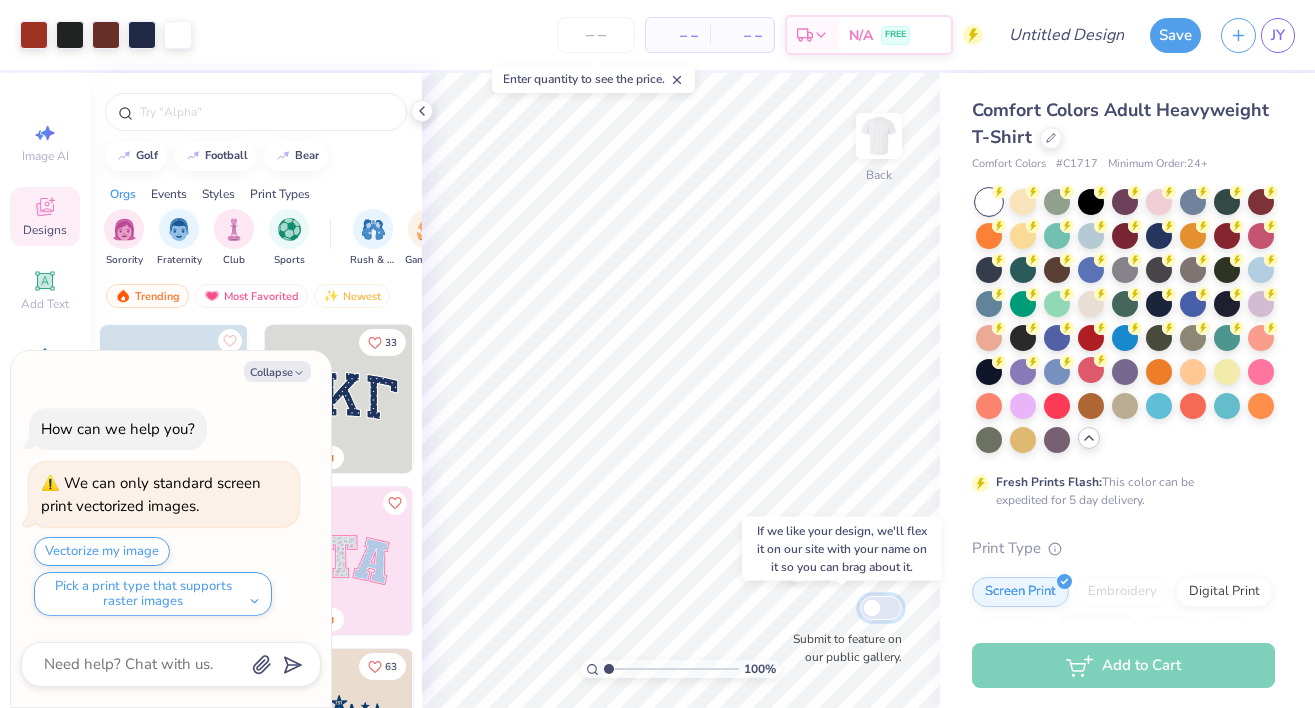 checkbox on "false" 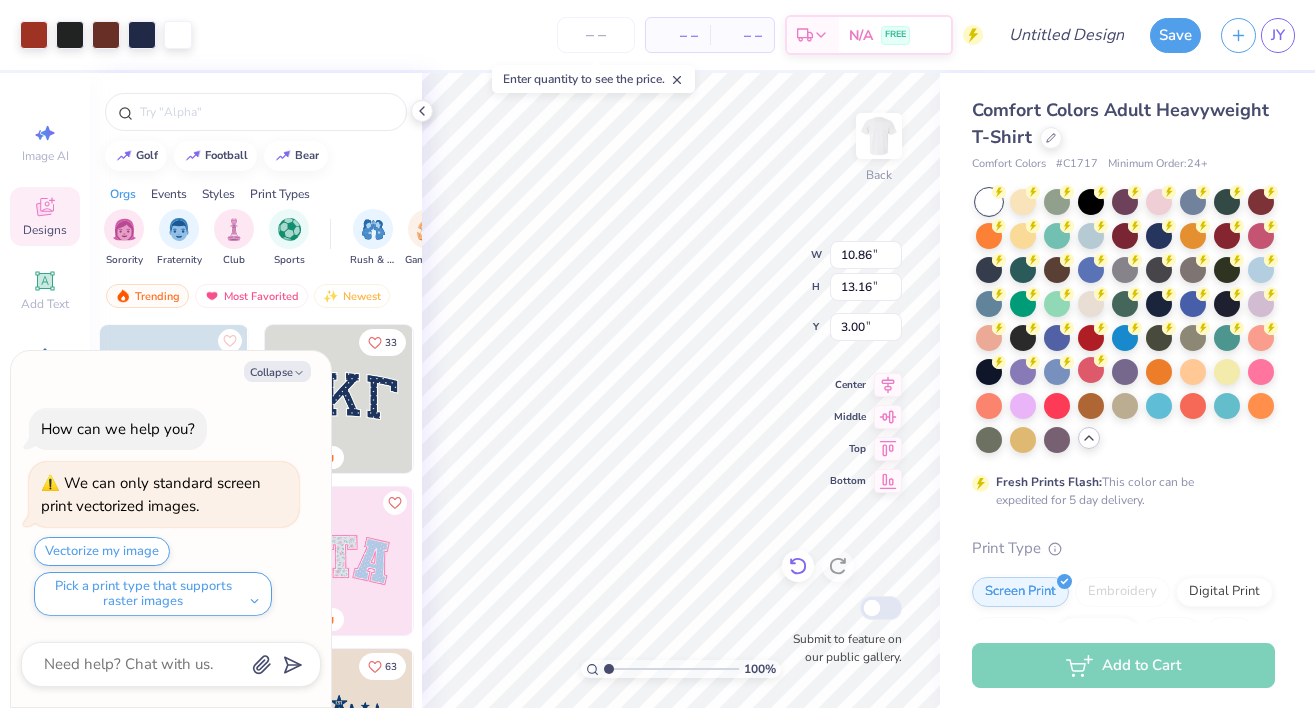 type on "x" 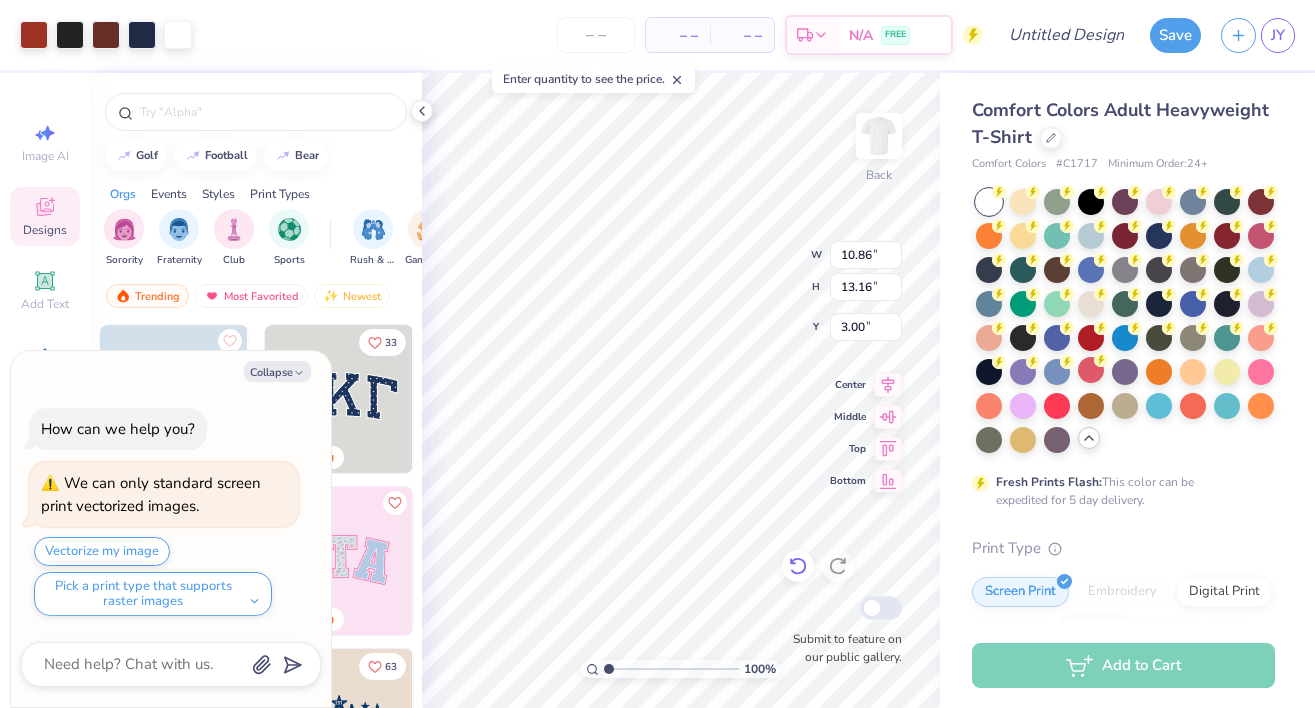 type on "5.50" 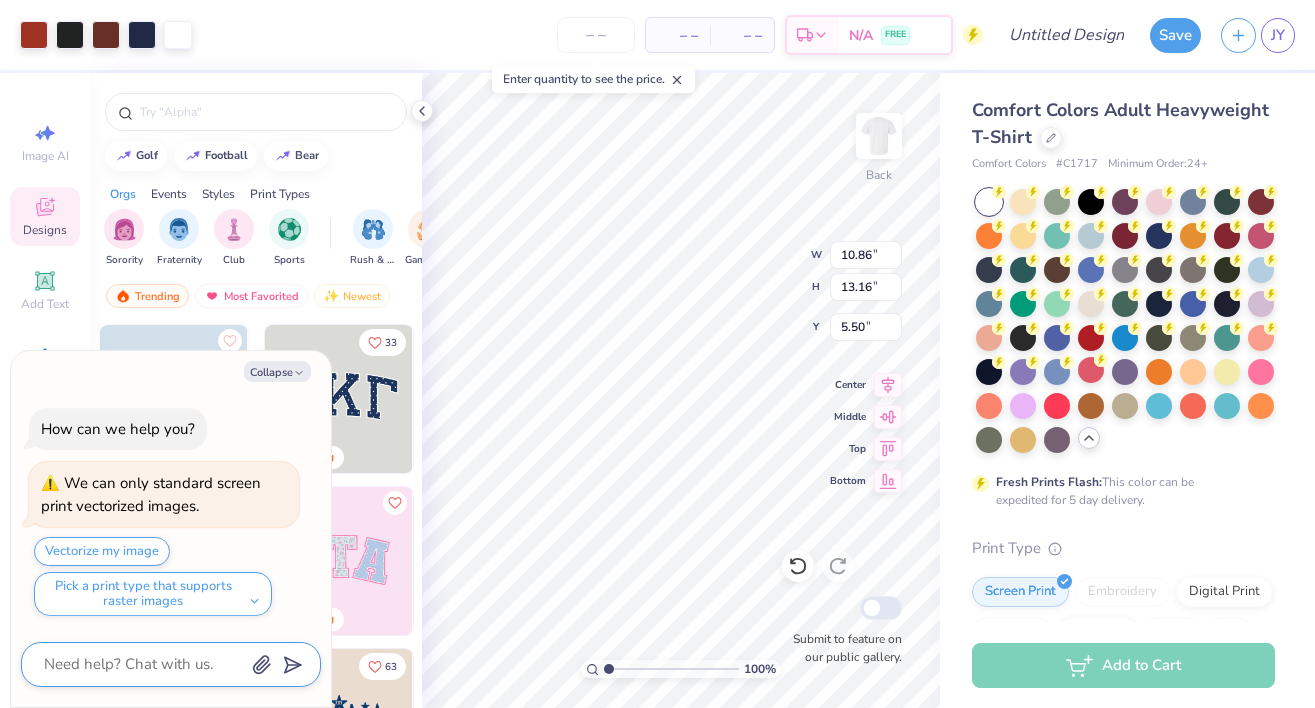 click at bounding box center (143, 664) 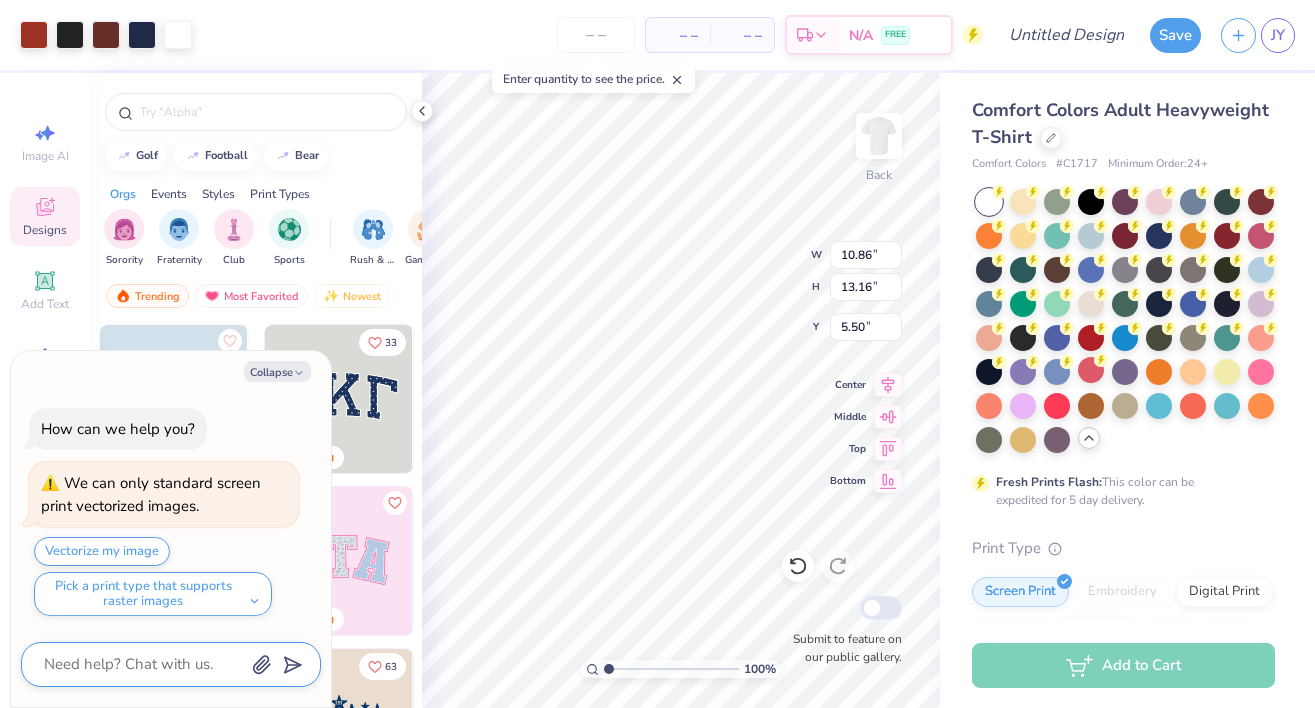 type on "c" 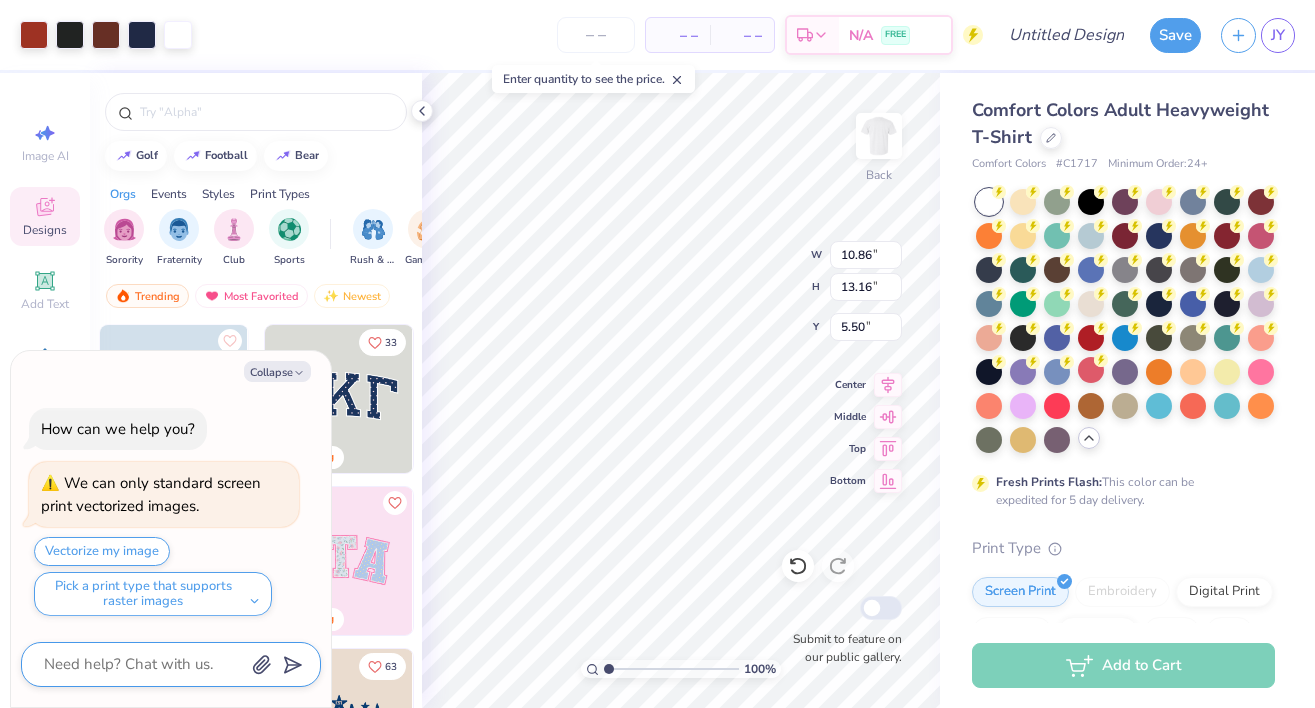 type on "x" 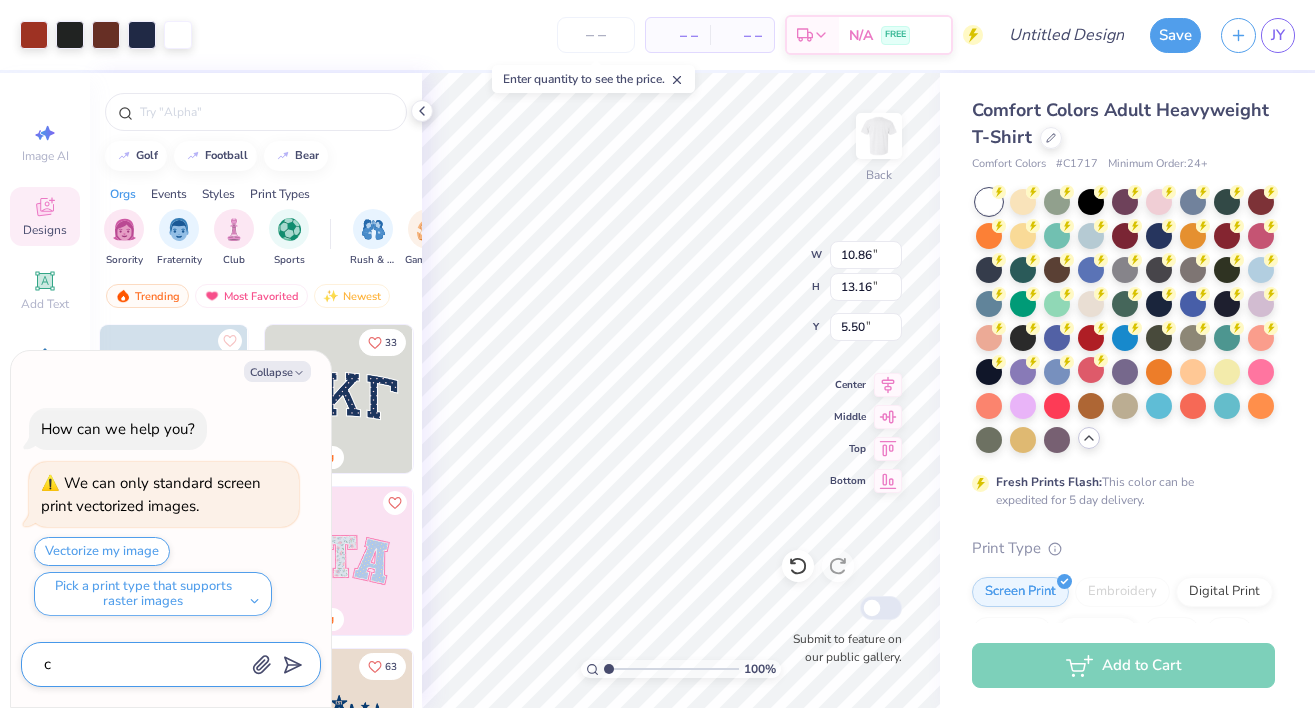 type on "ca" 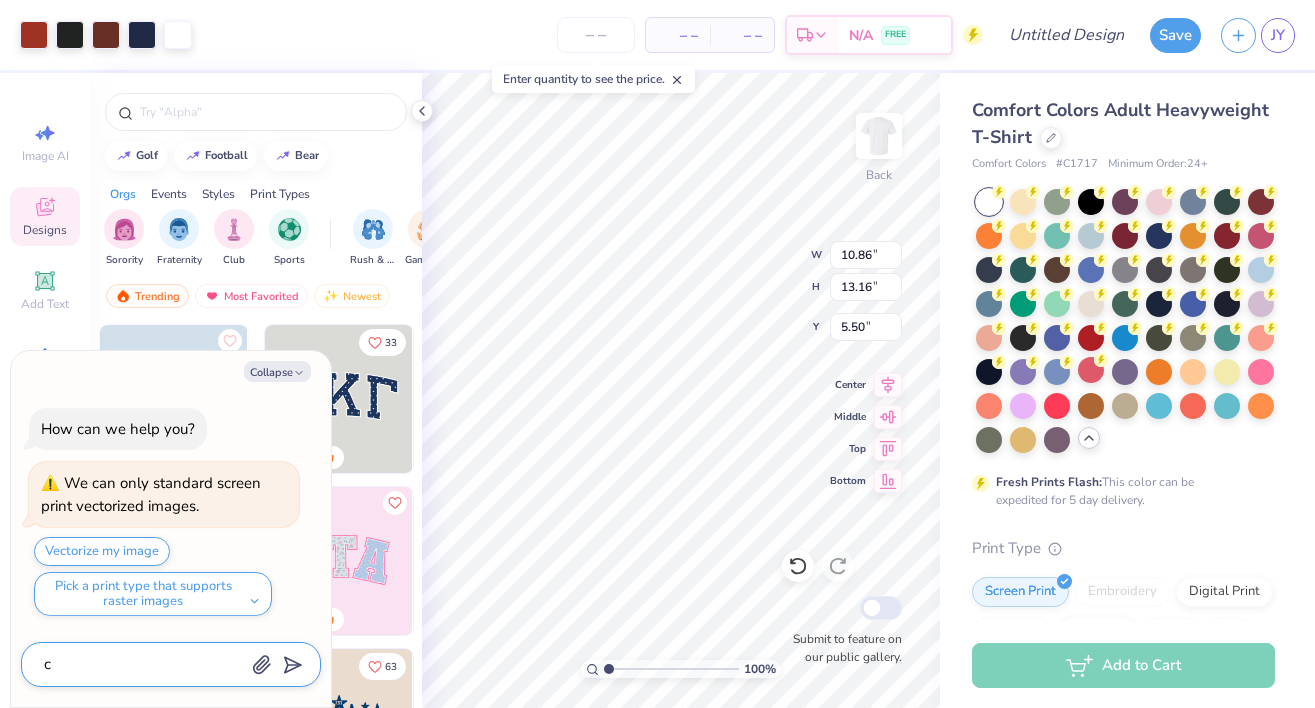 type on "x" 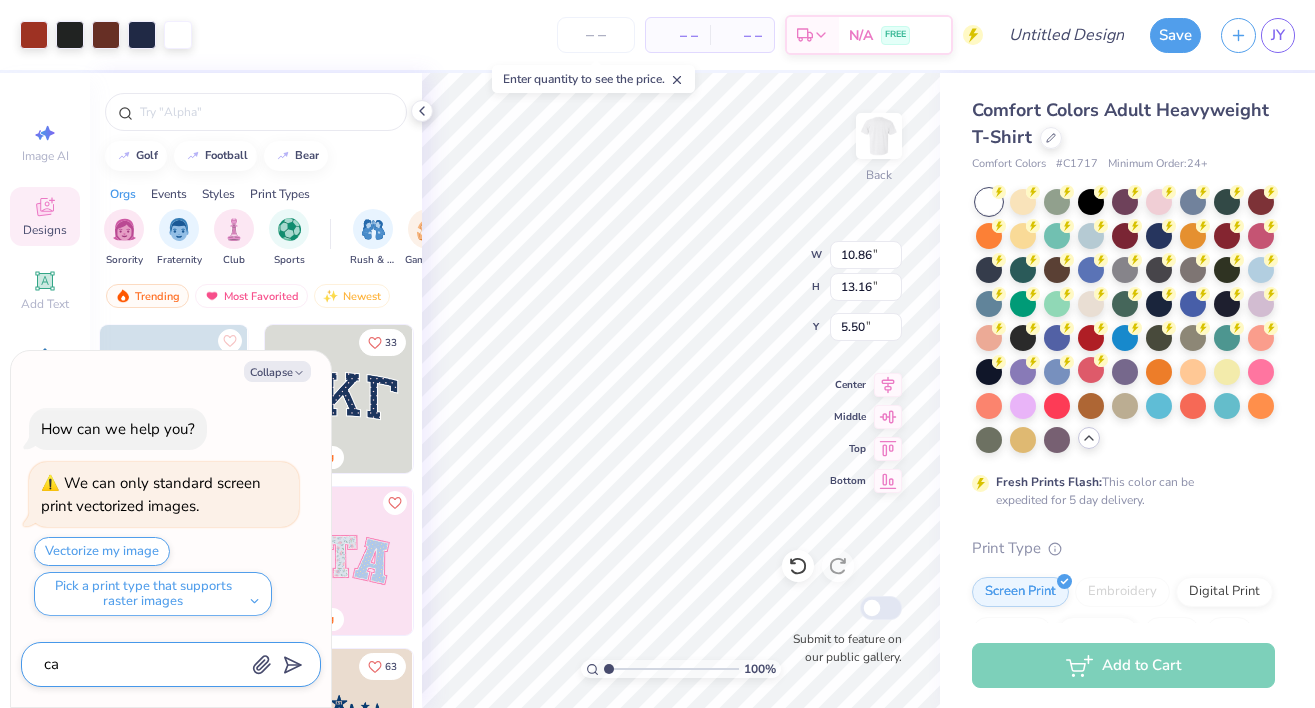 type on "can" 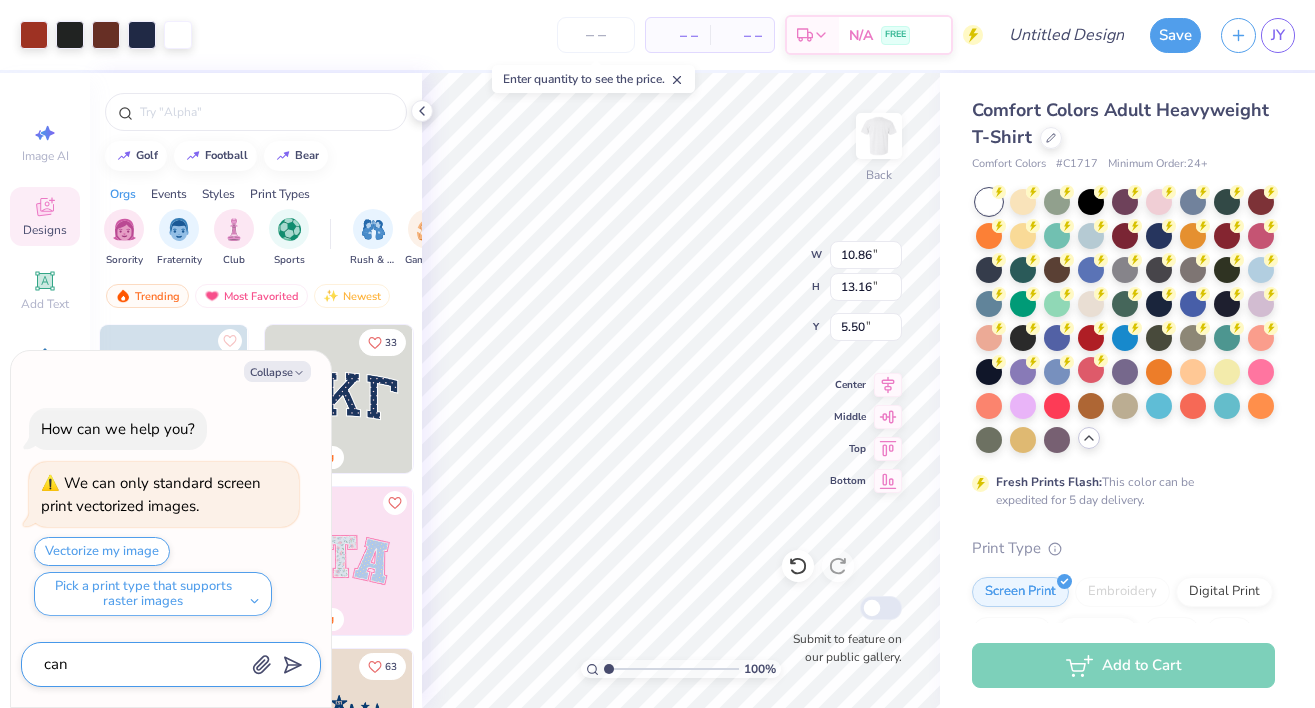 type on "x" 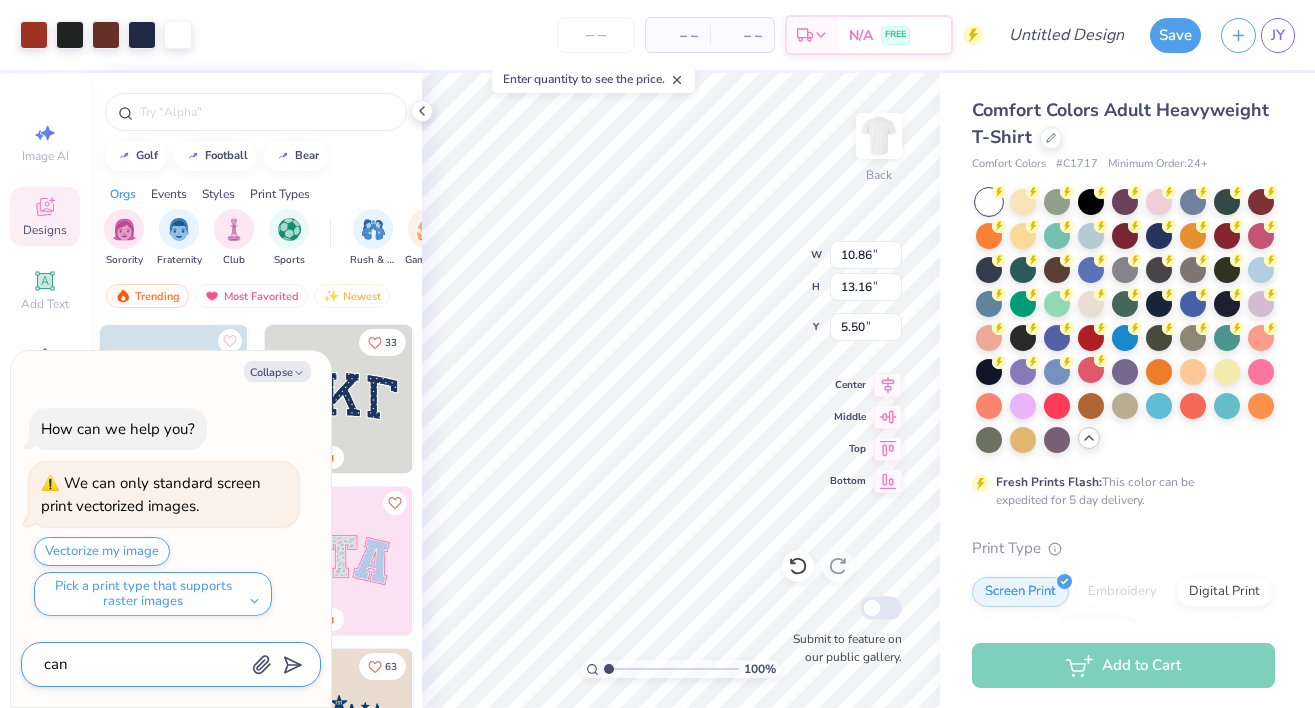 type on "can" 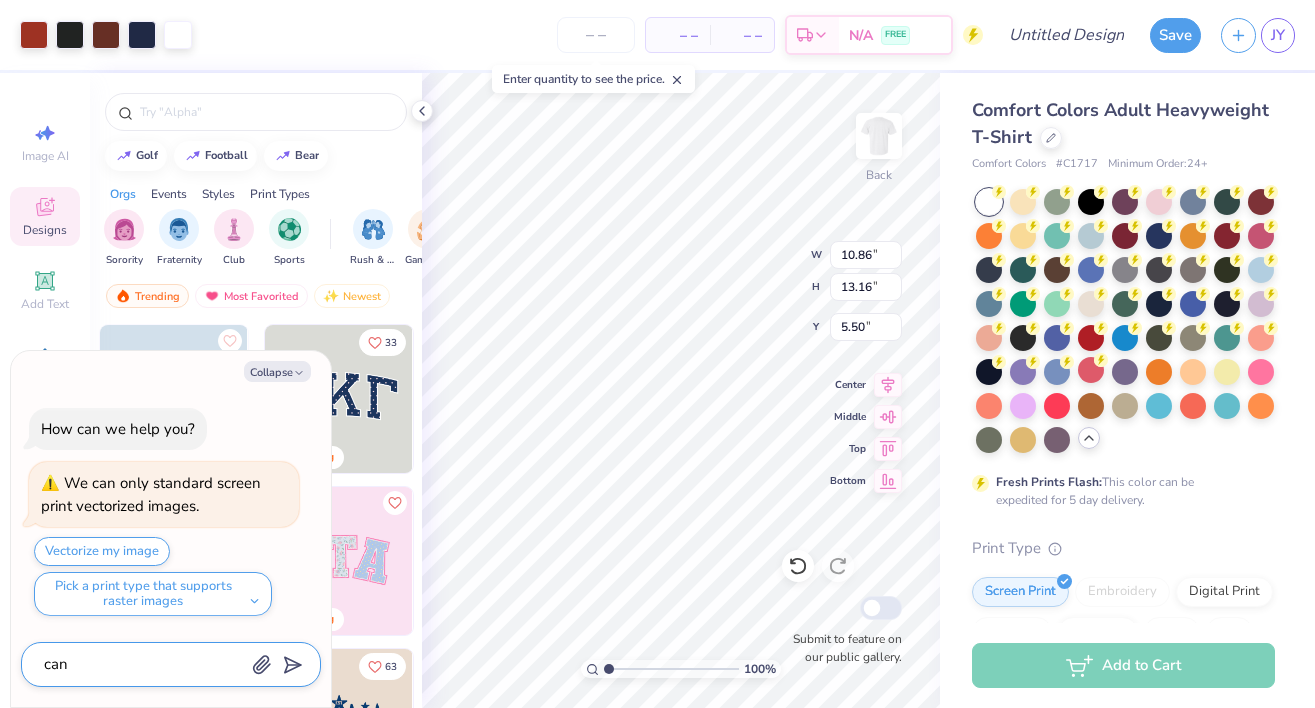 type on "x" 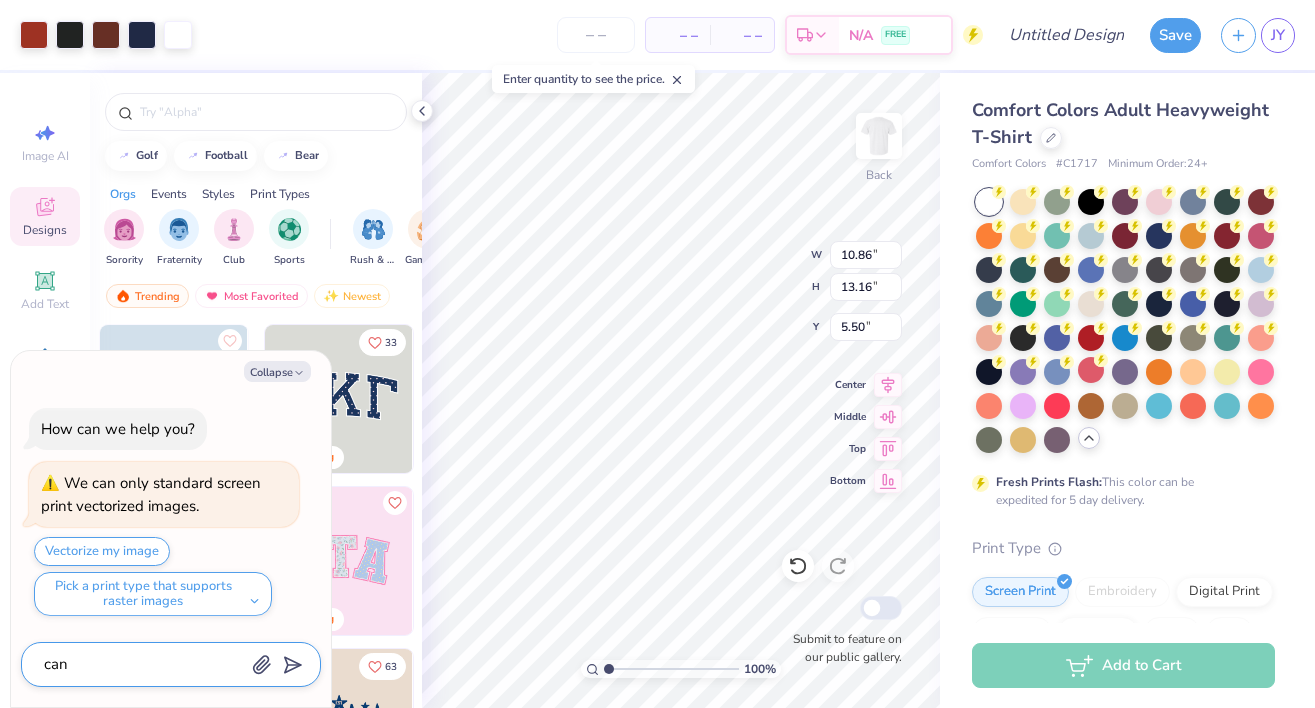 type on "can w" 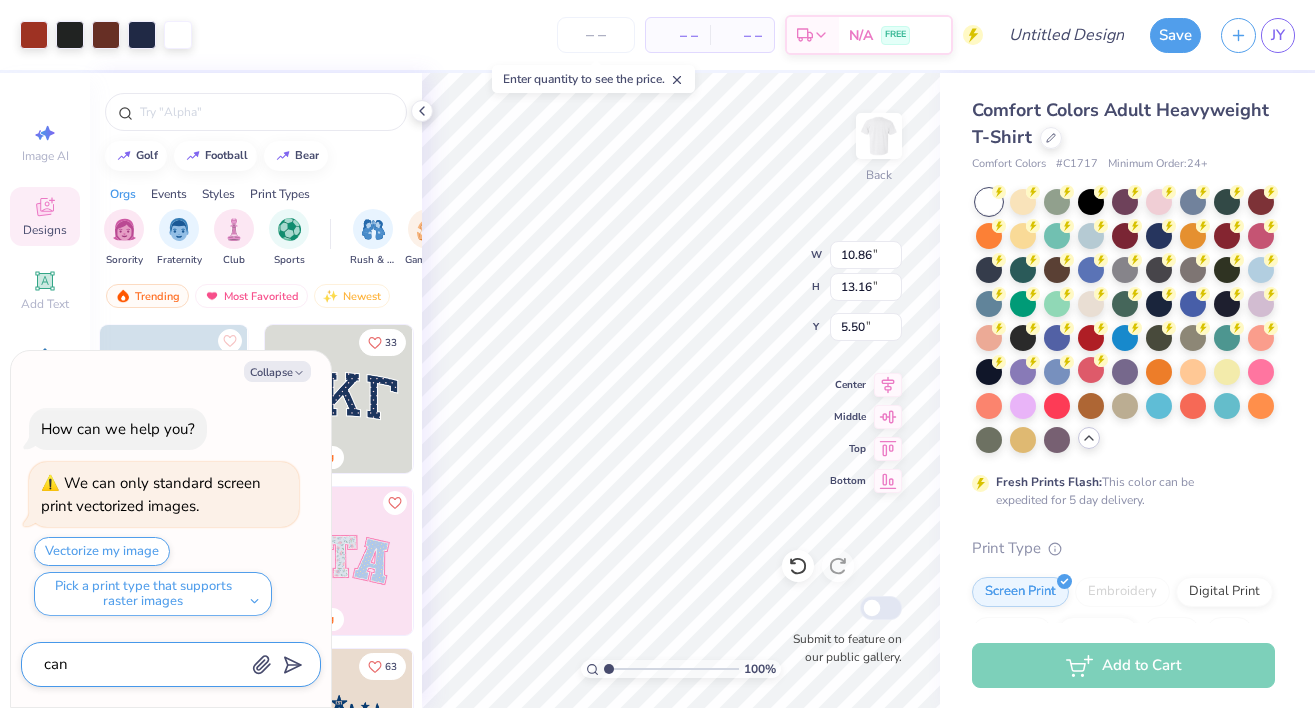 type on "x" 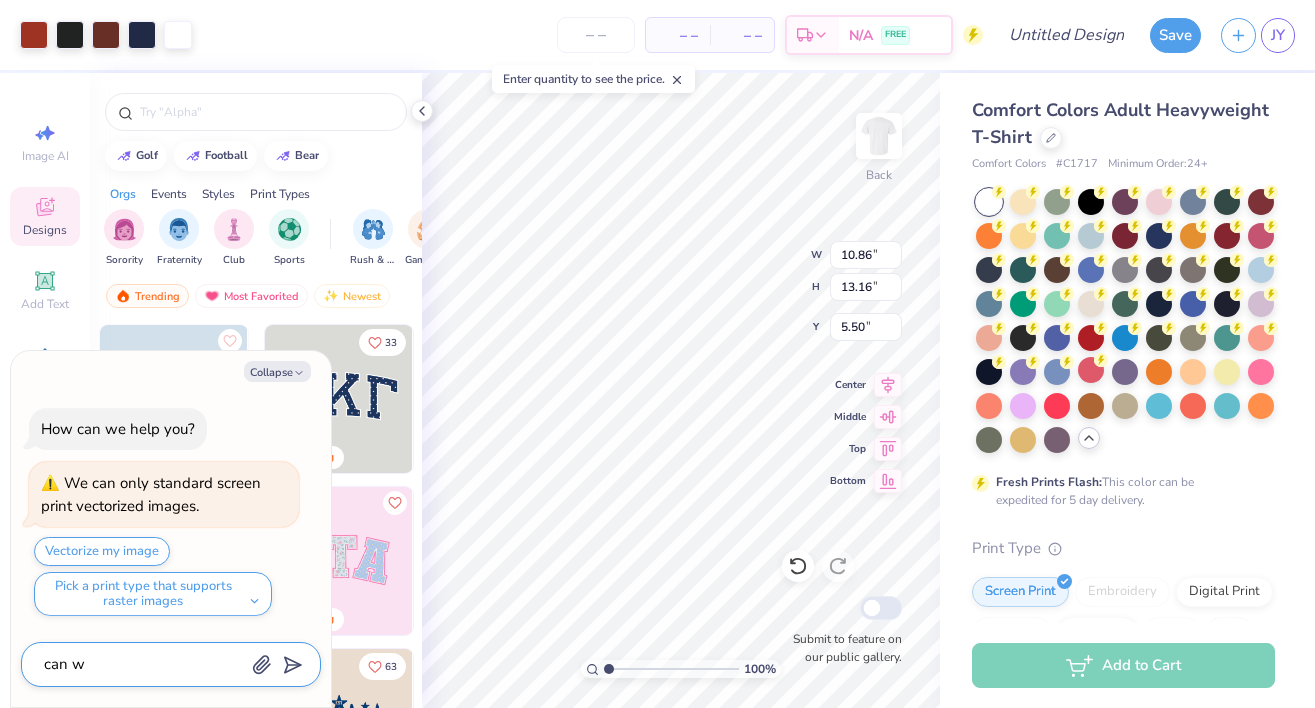 type on "can we" 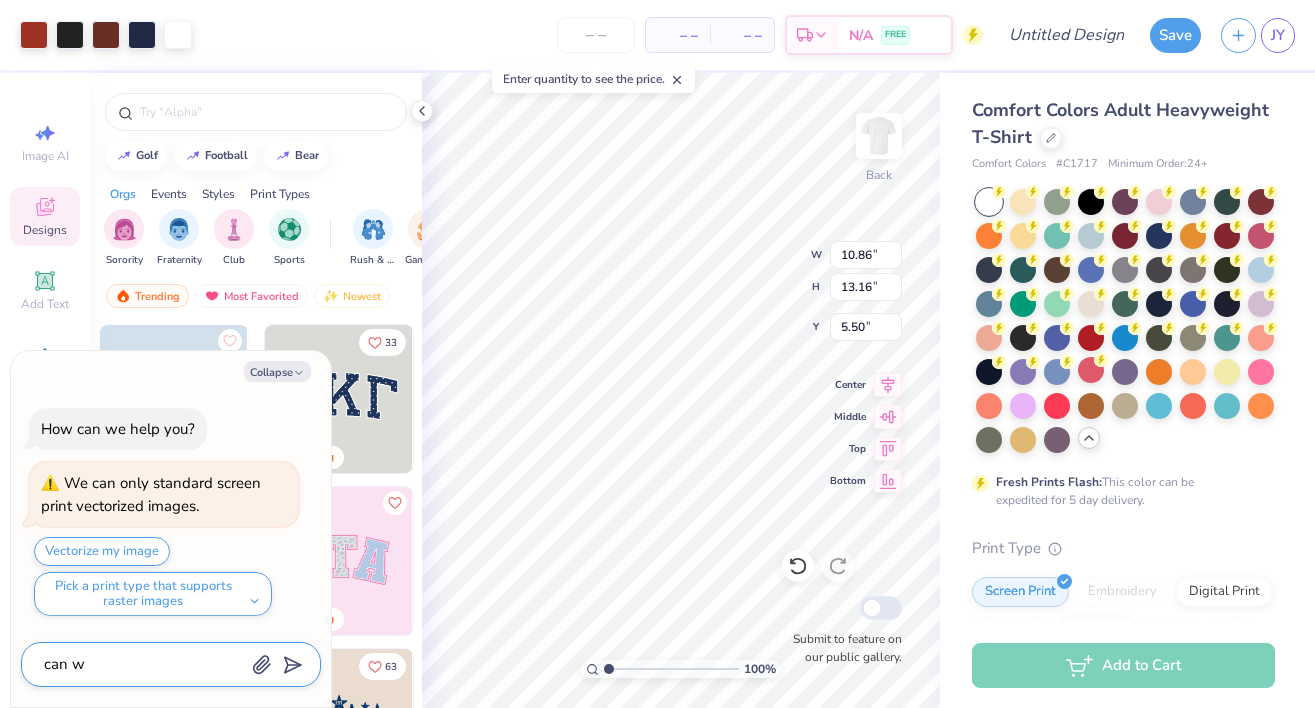 type on "x" 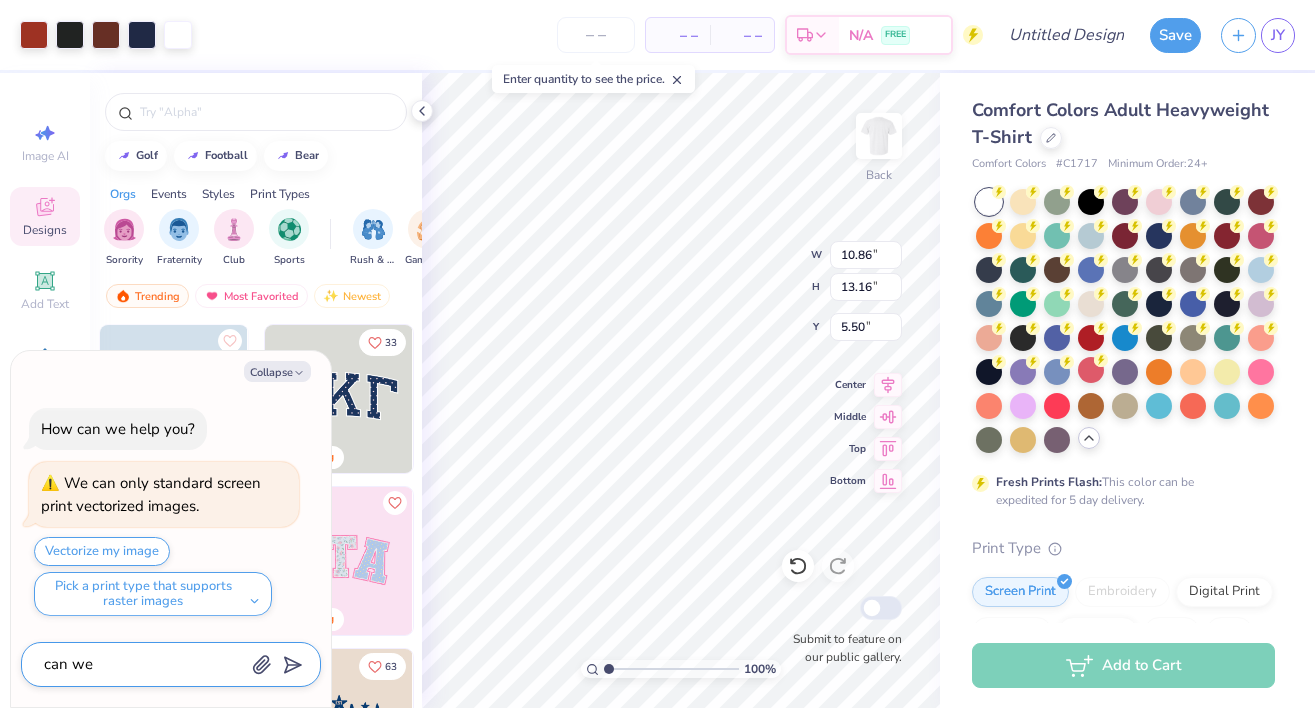 type on "can we" 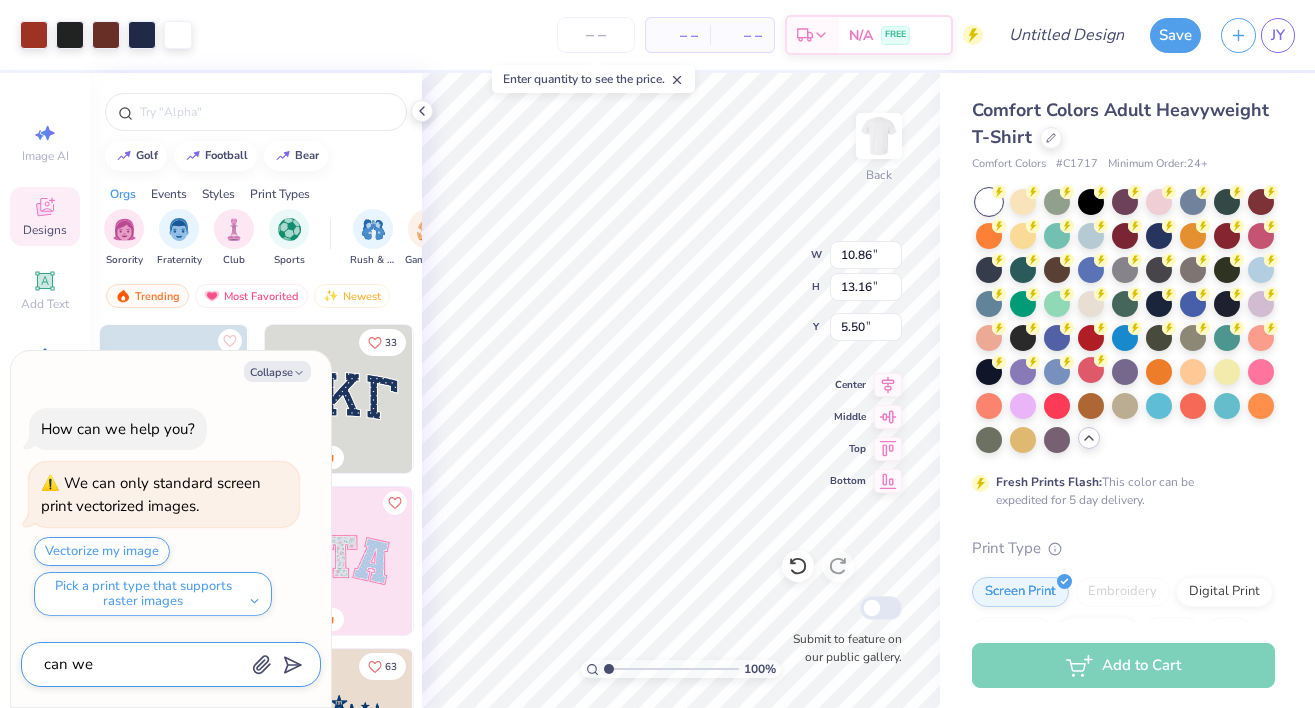 type on "x" 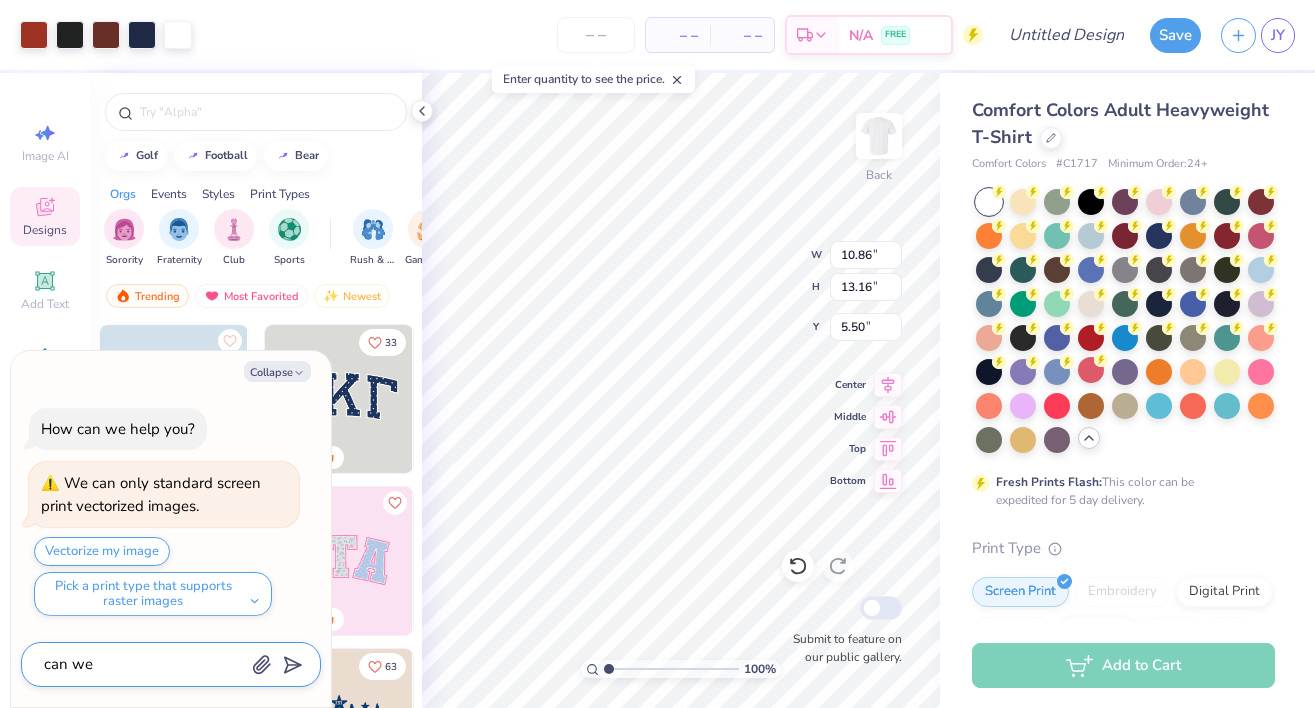 type on "can we b" 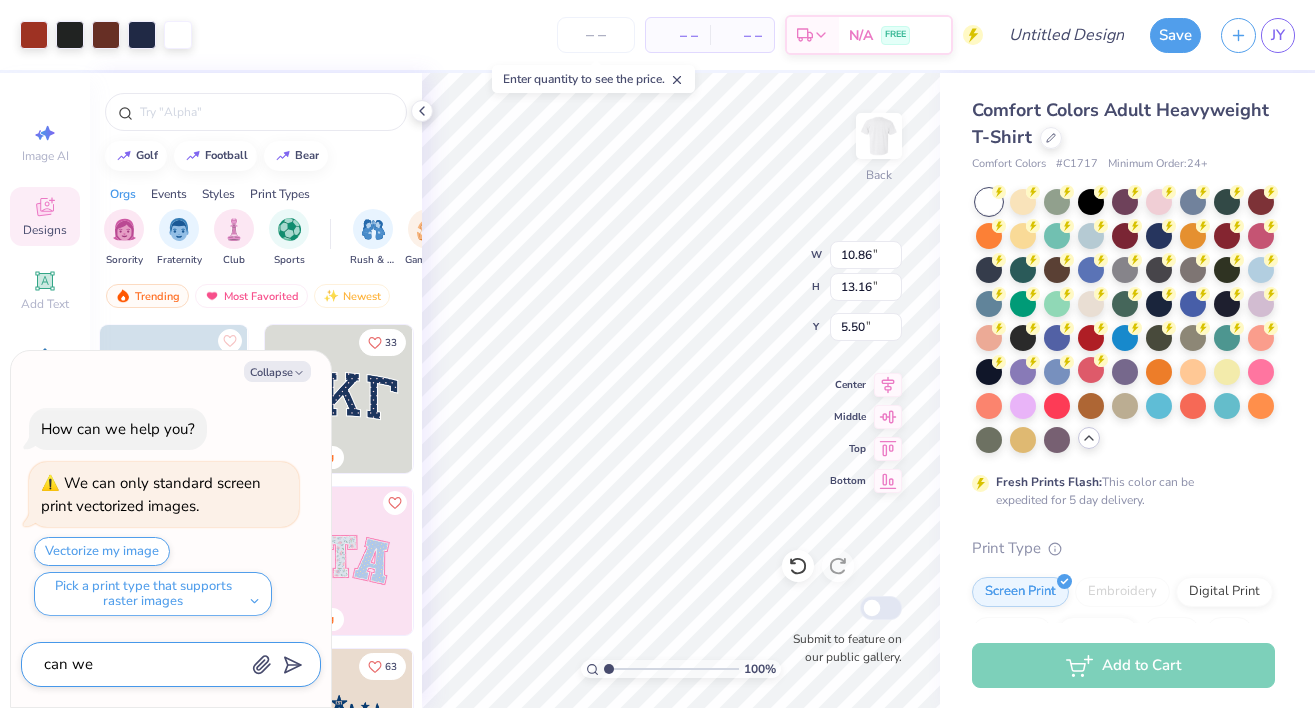 type on "x" 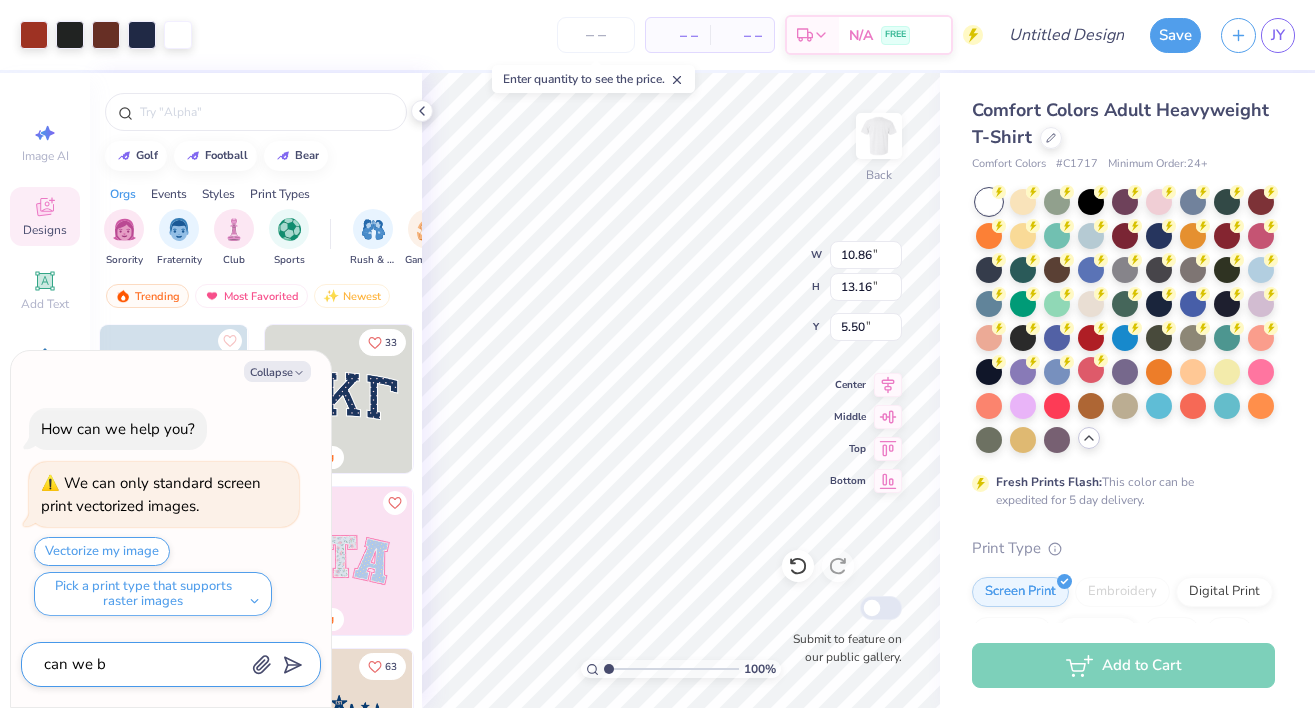 type on "can we bu" 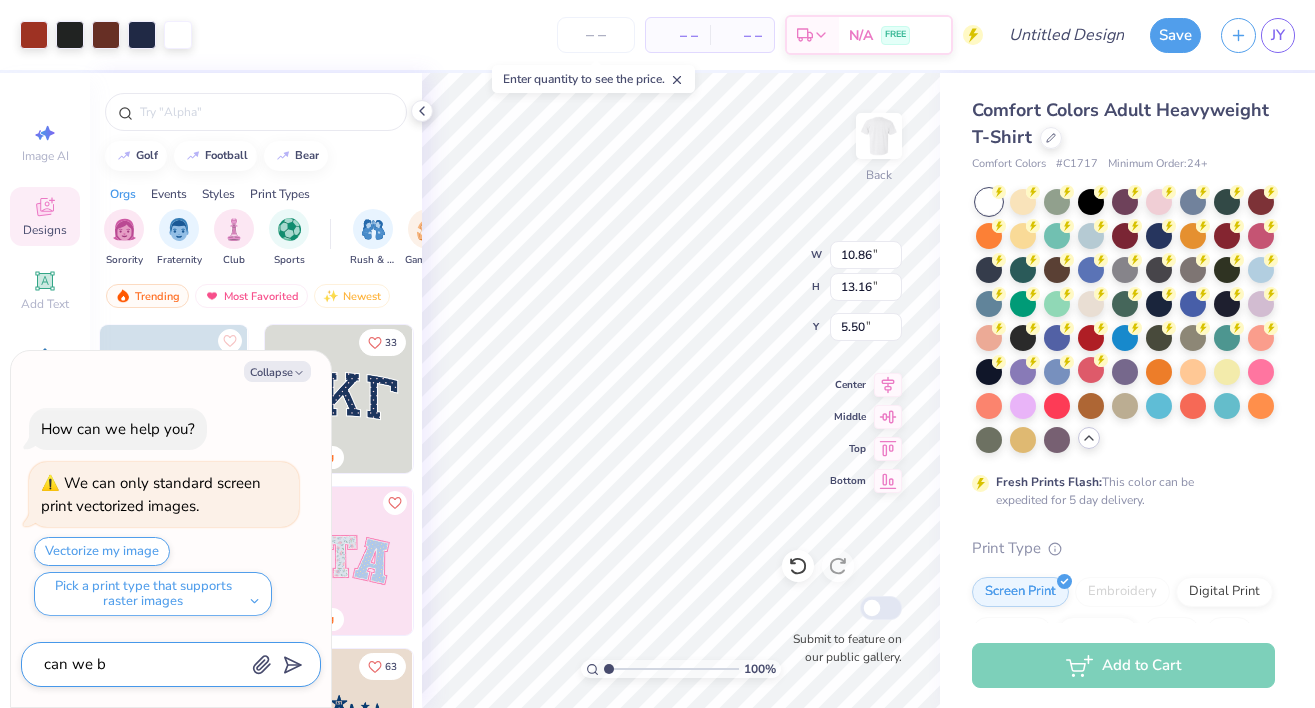 type on "x" 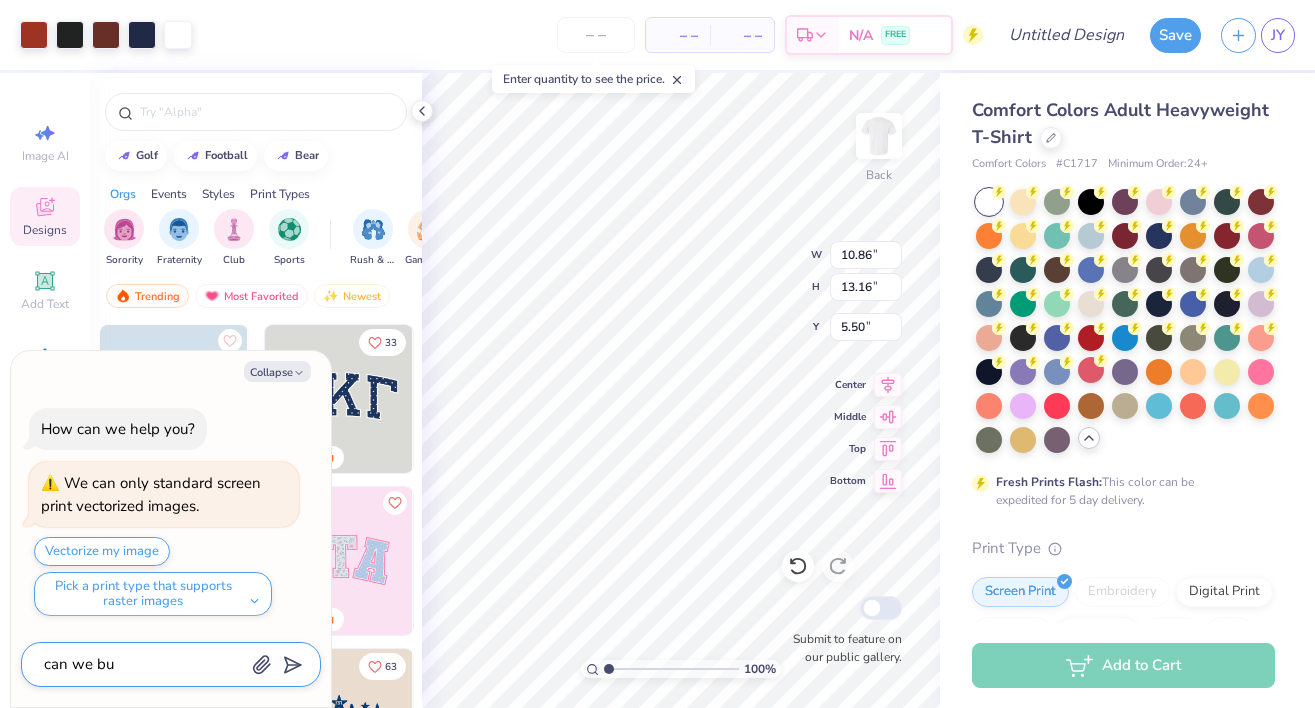 type on "can we buy" 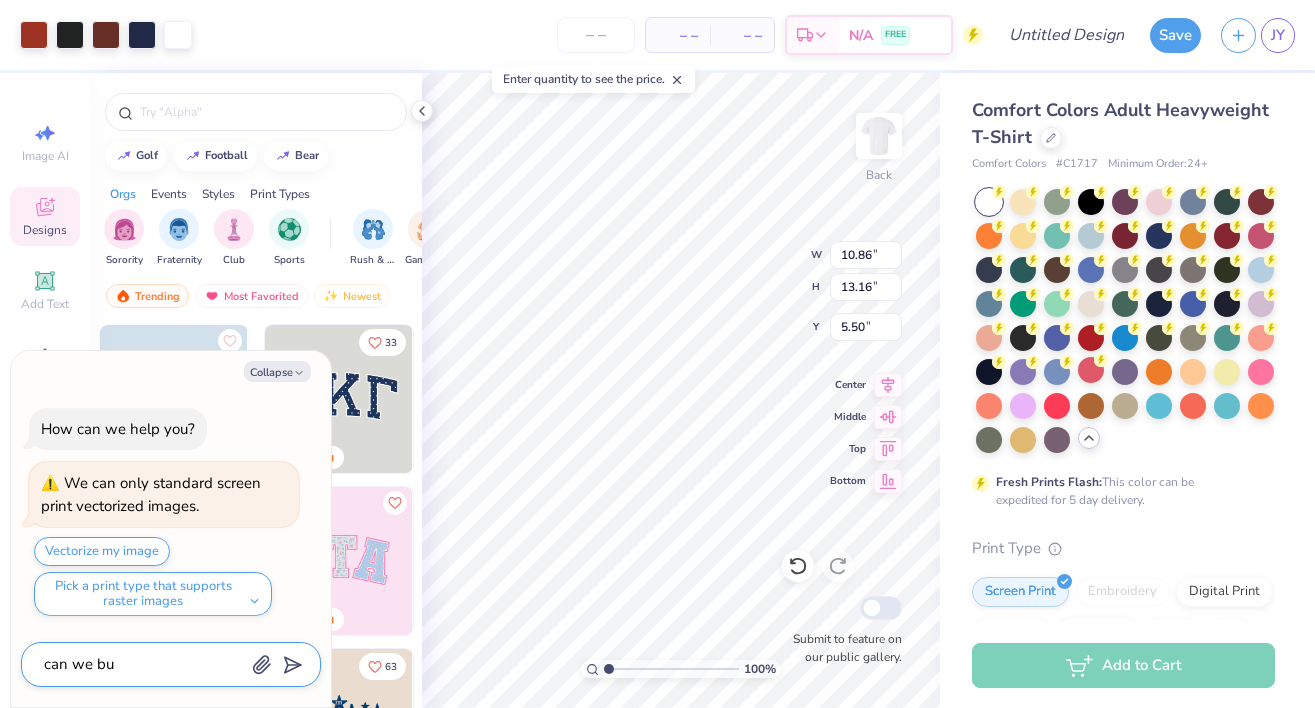 type on "x" 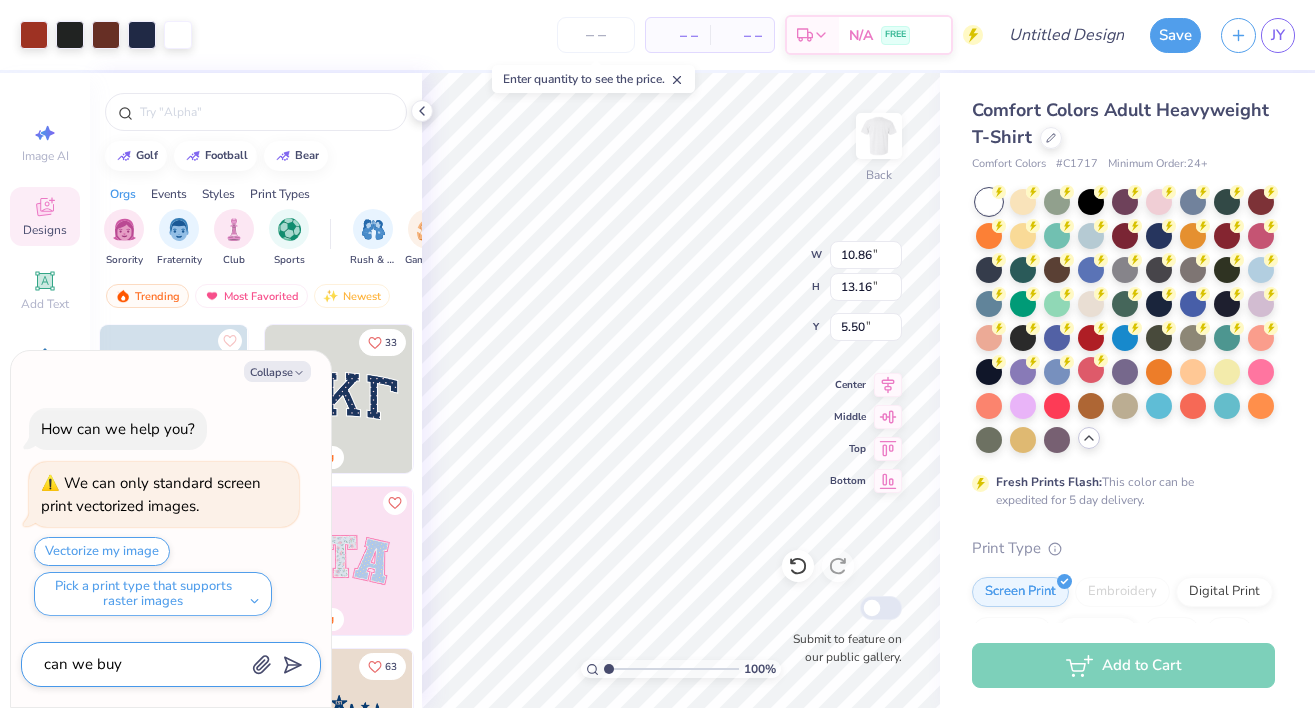 type on "can we buy" 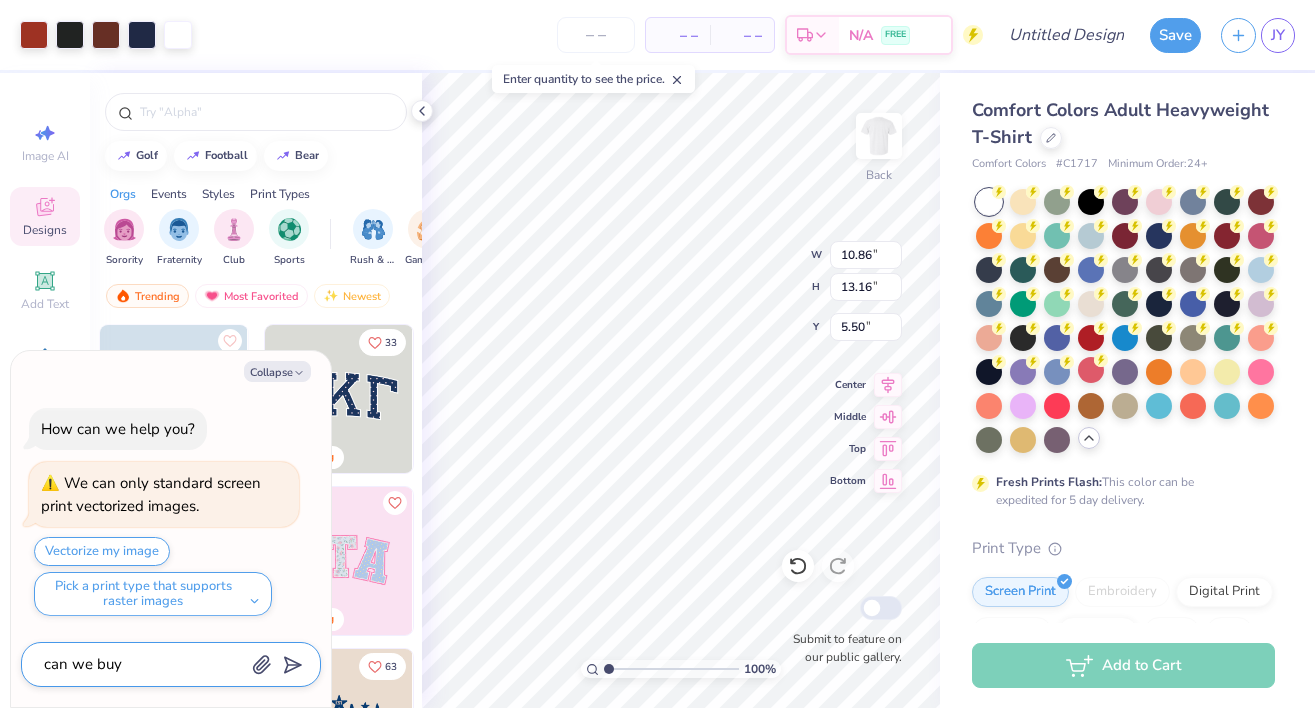 type on "x" 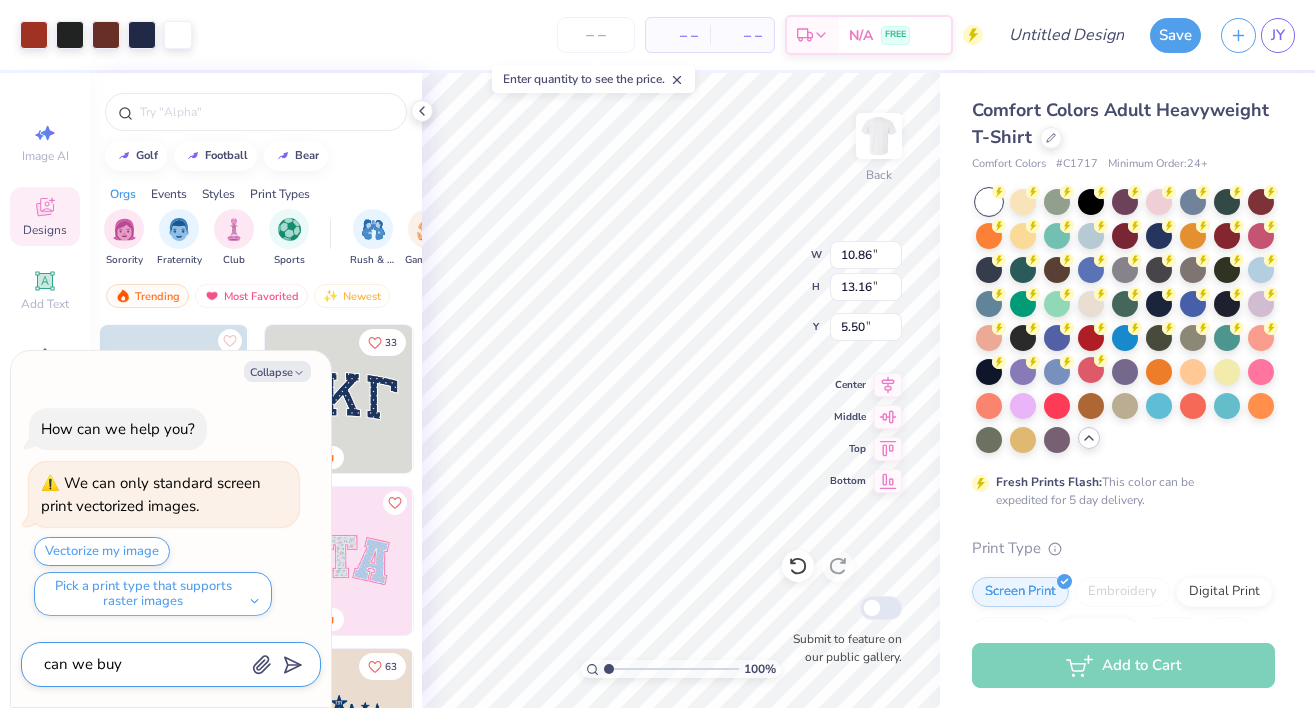 type on "can we buy t" 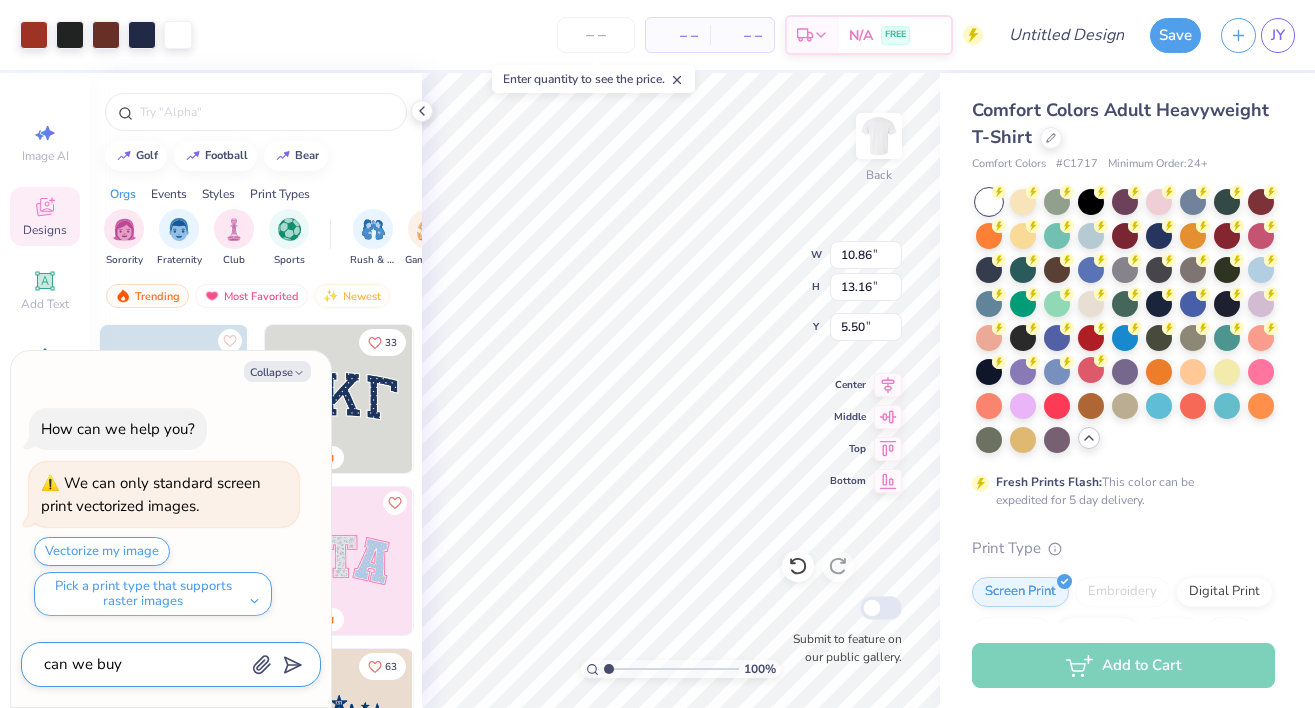 type on "x" 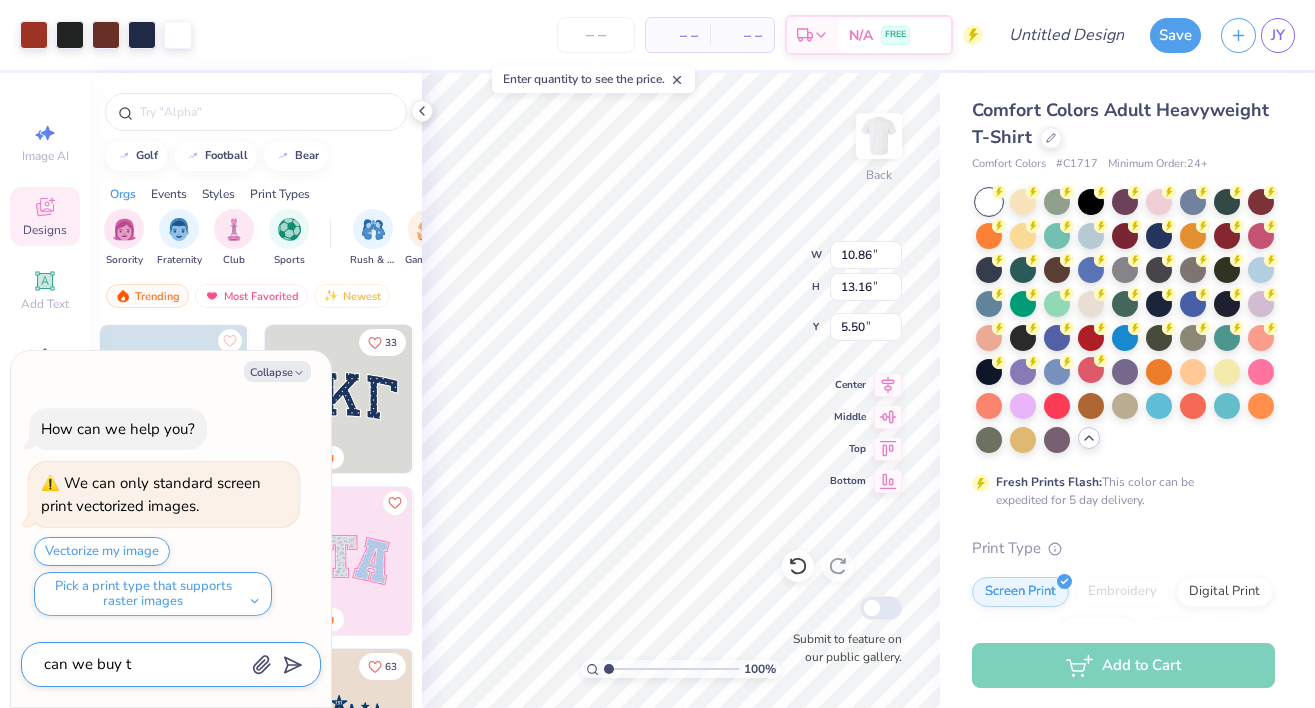 type on "can we buy th" 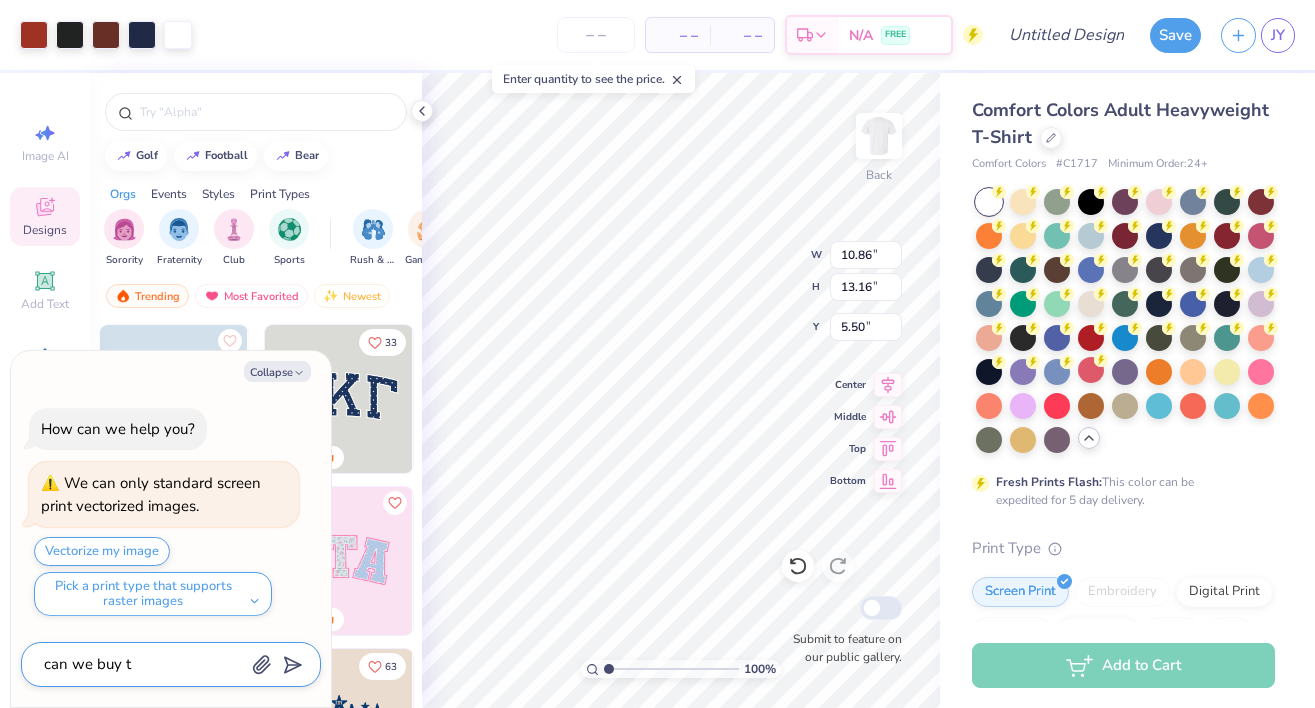 type on "x" 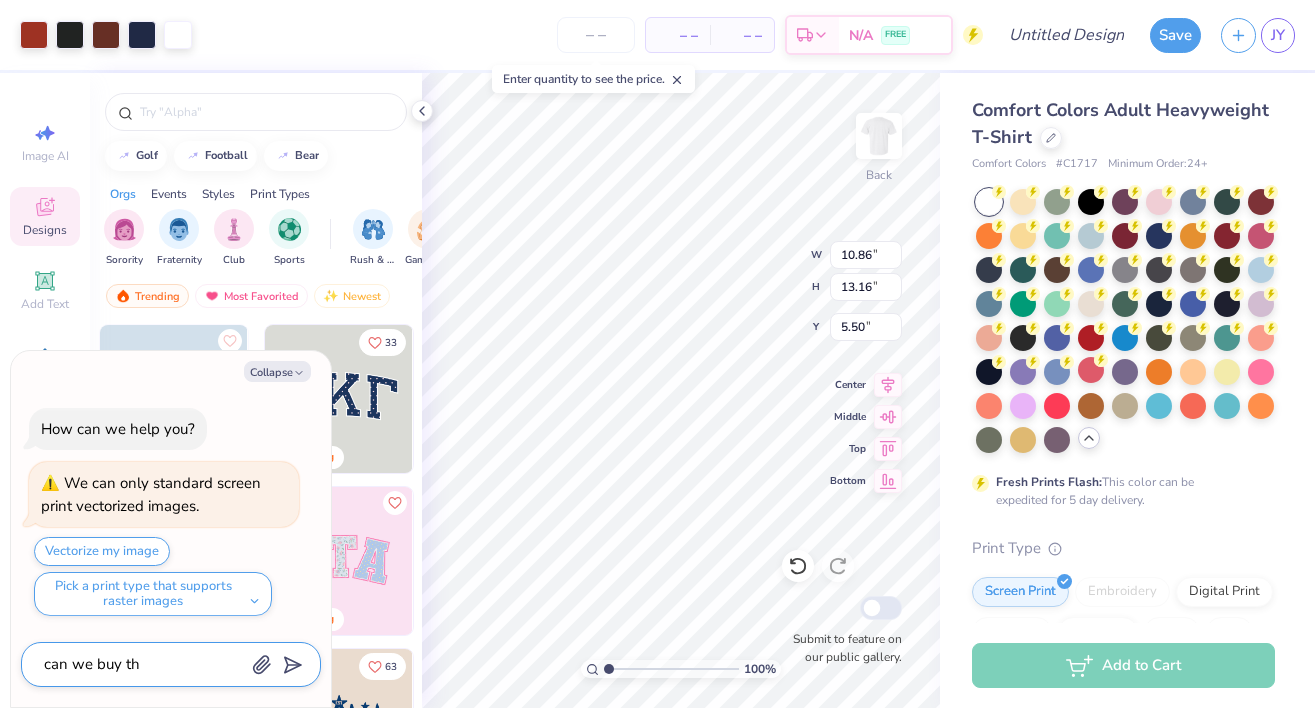 type on "can we buy the" 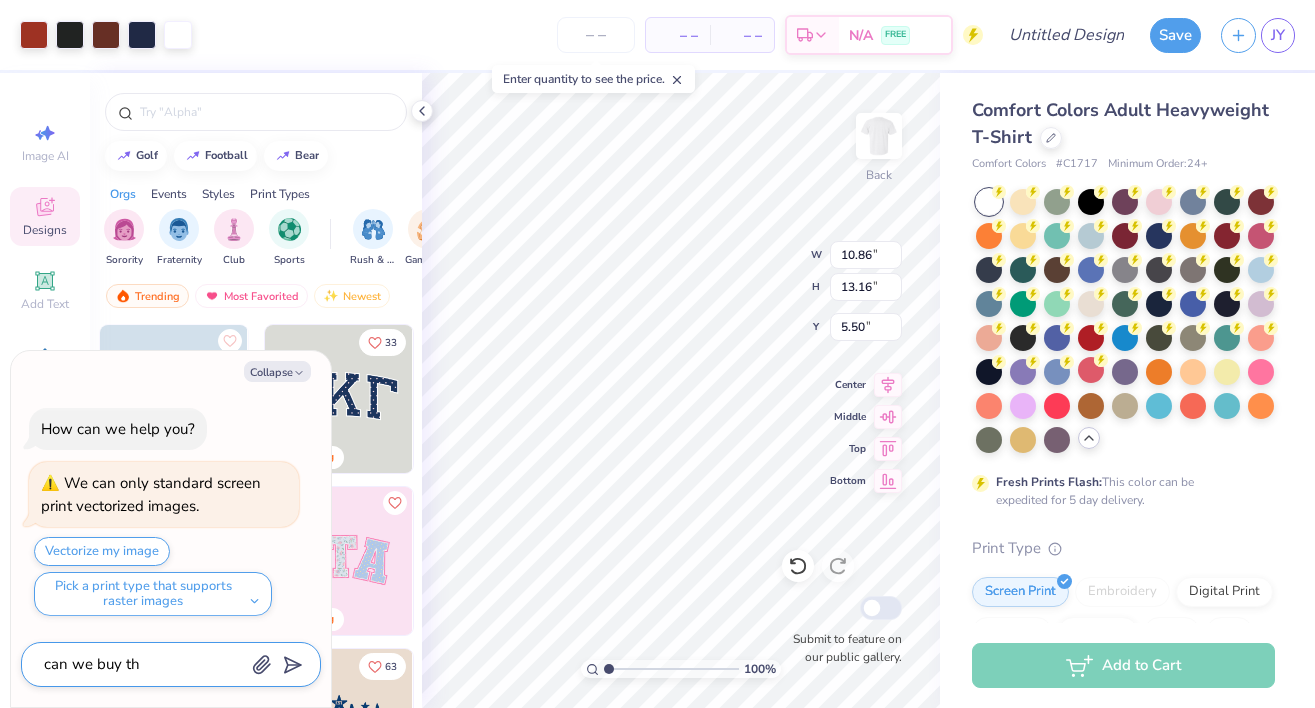 type on "x" 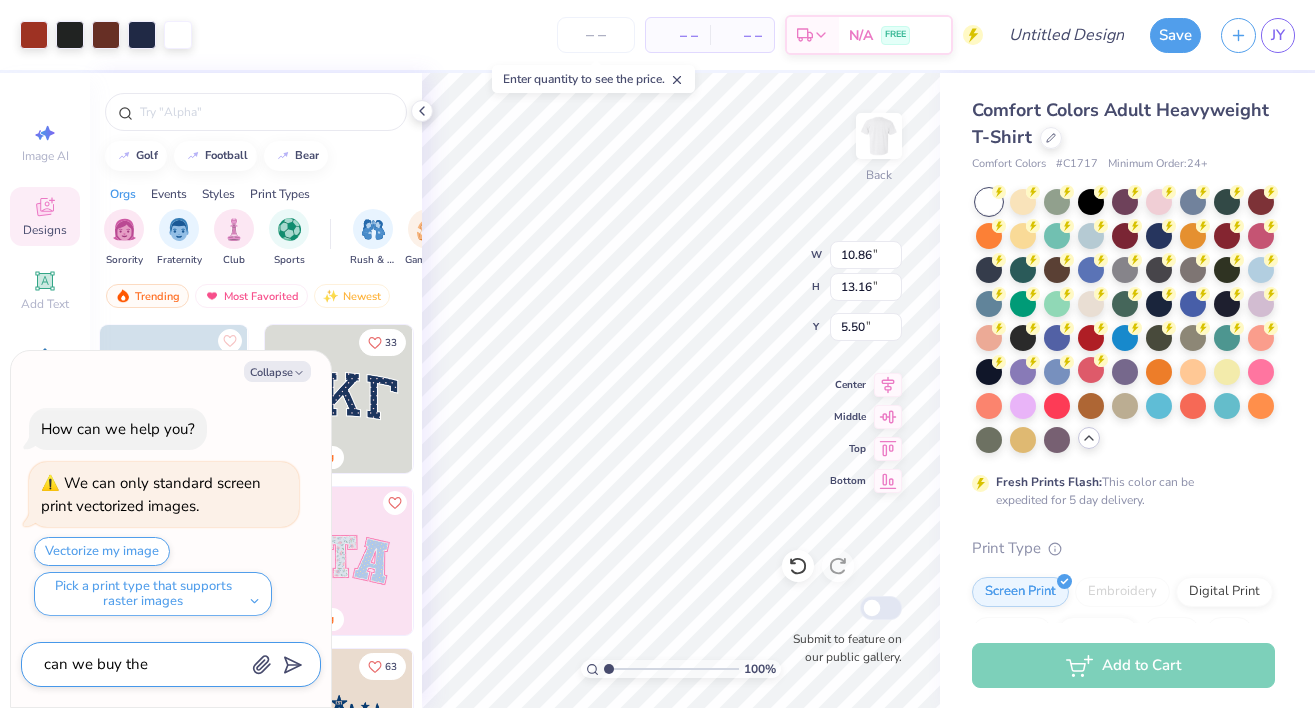 type on "can we buy the" 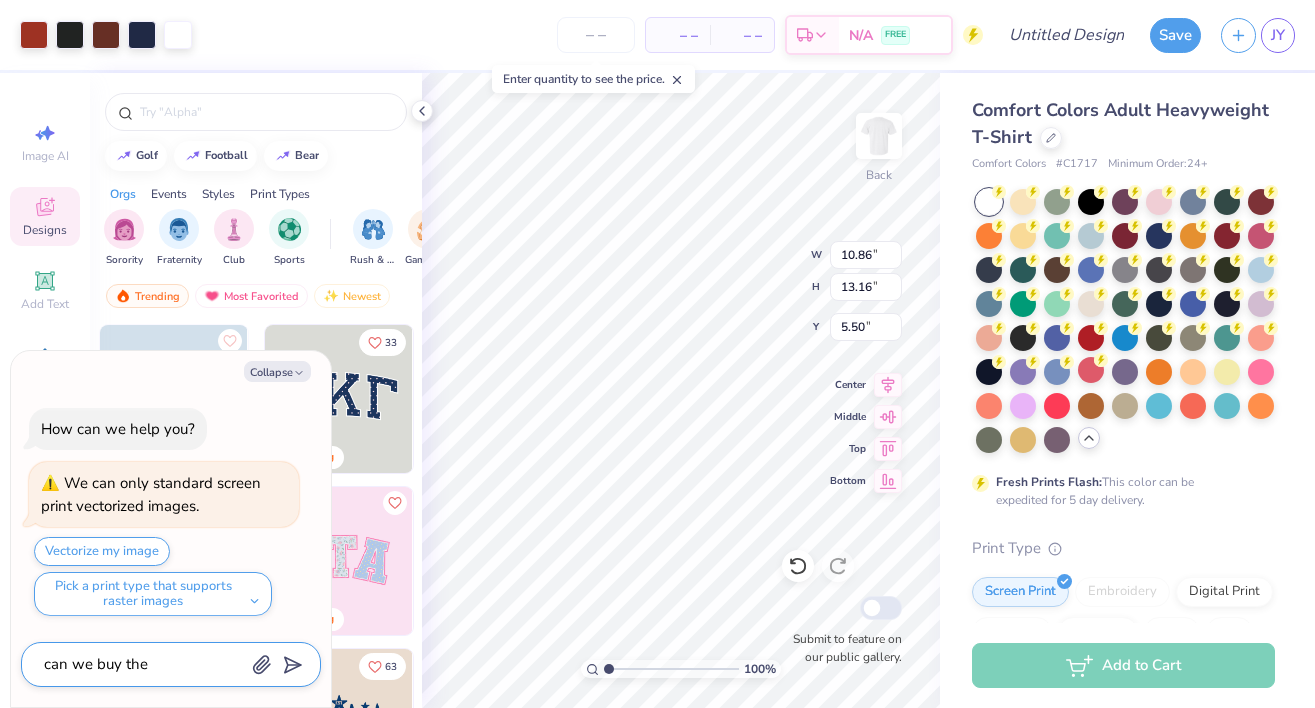 type on "x" 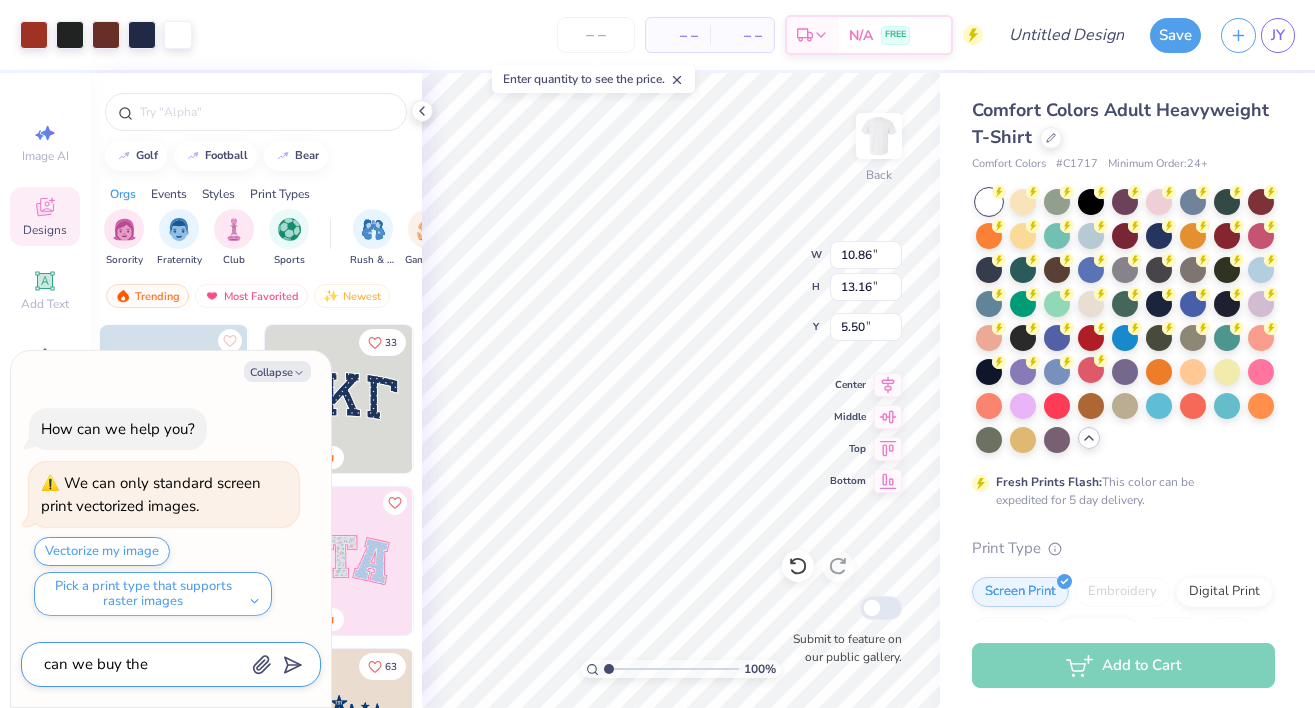 type on "can we buy the d" 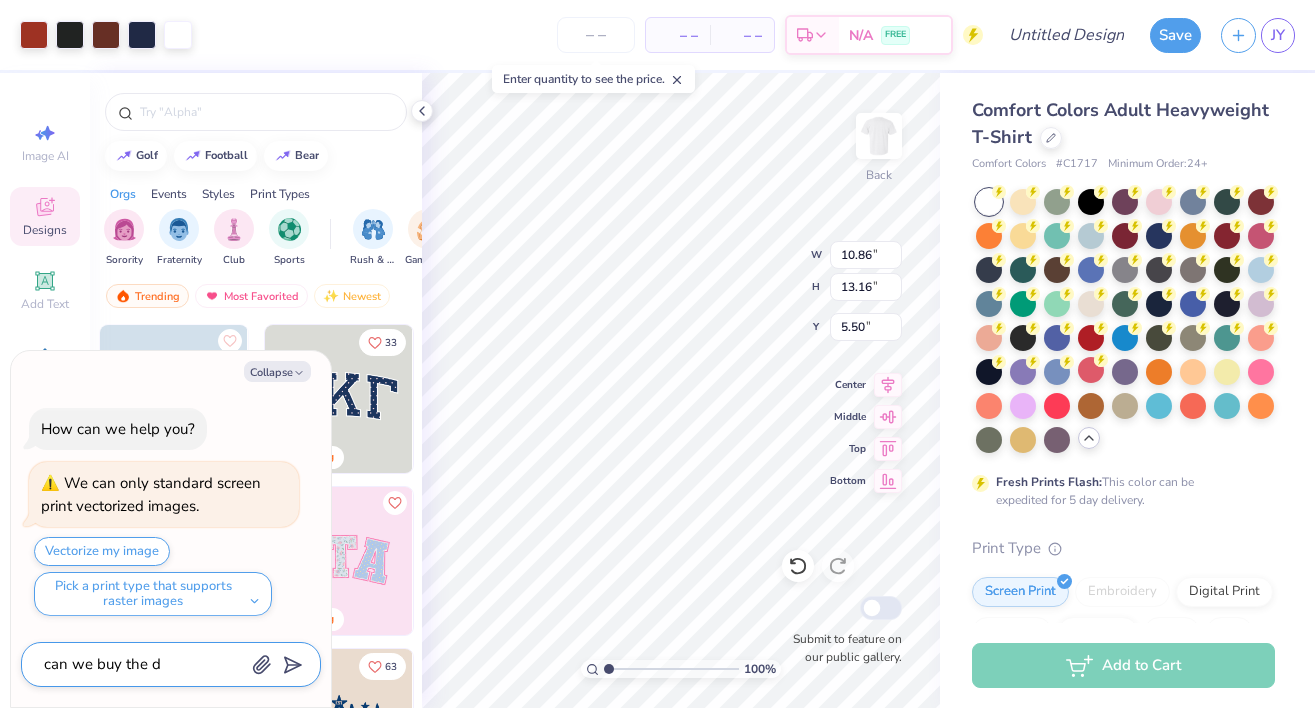 type on "x" 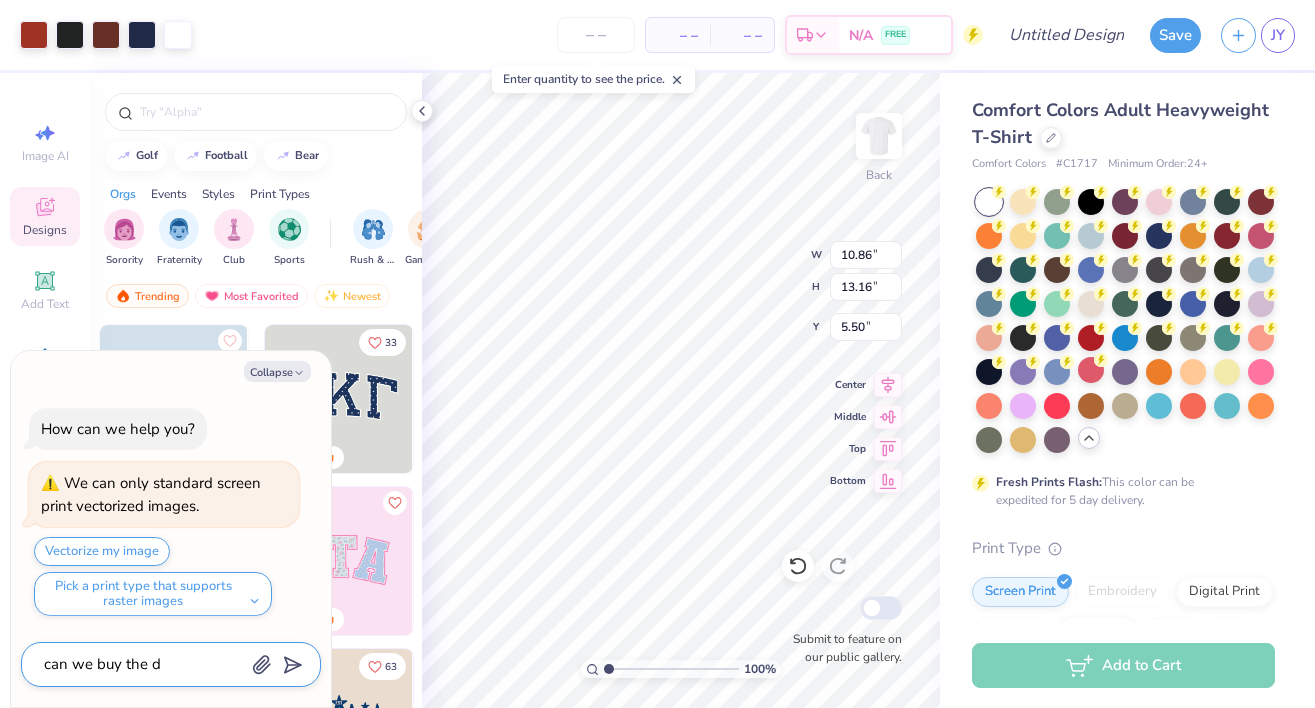 type on "can we buy the de" 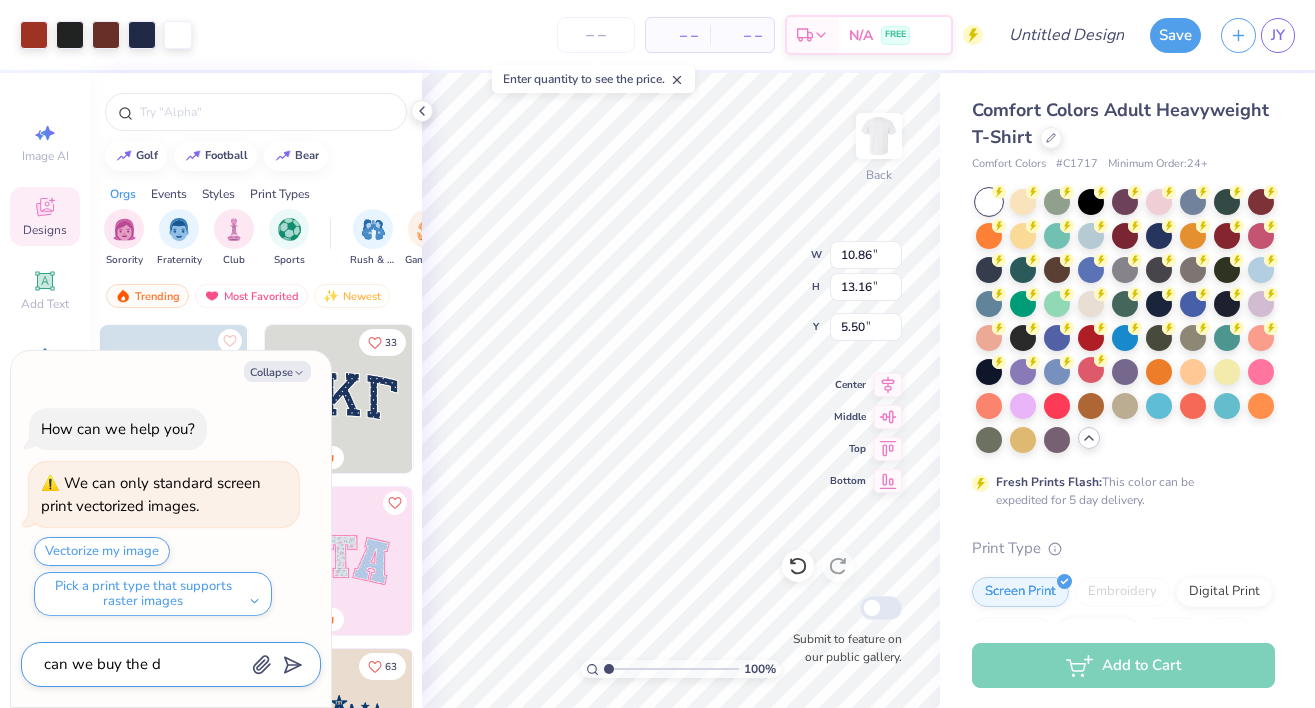 type on "x" 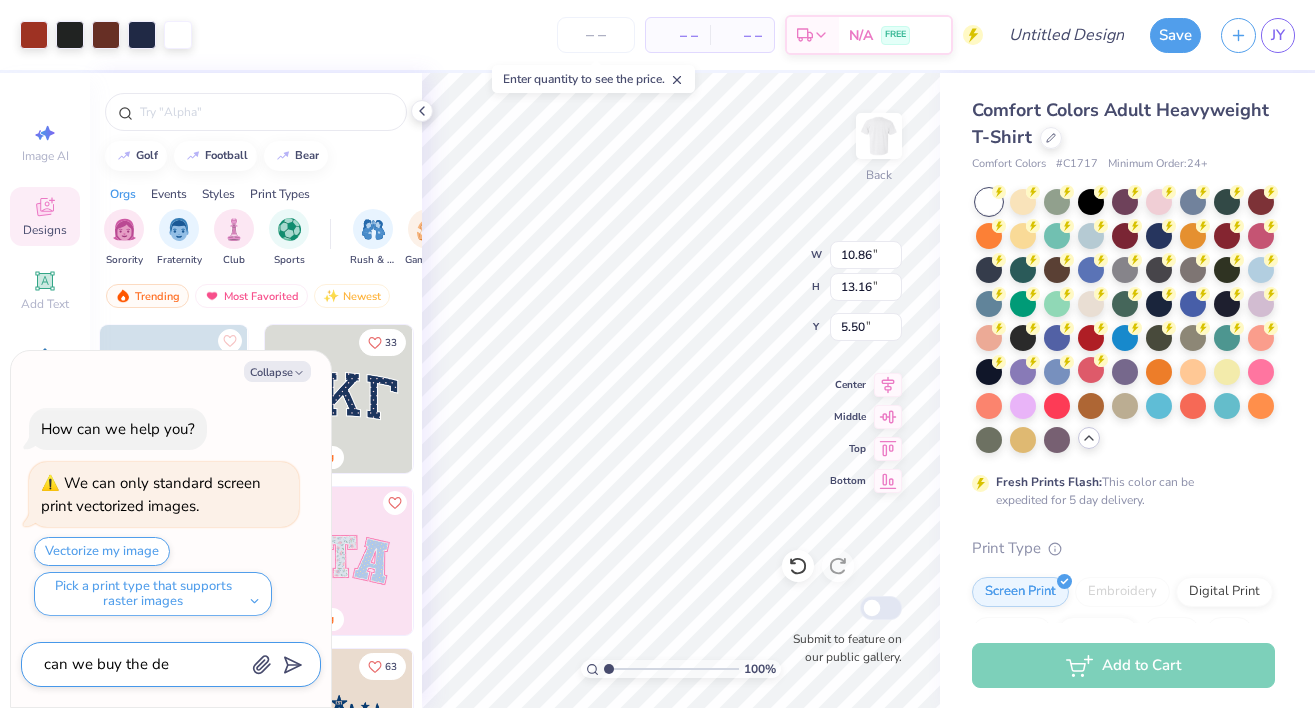 type on "can we buy the des" 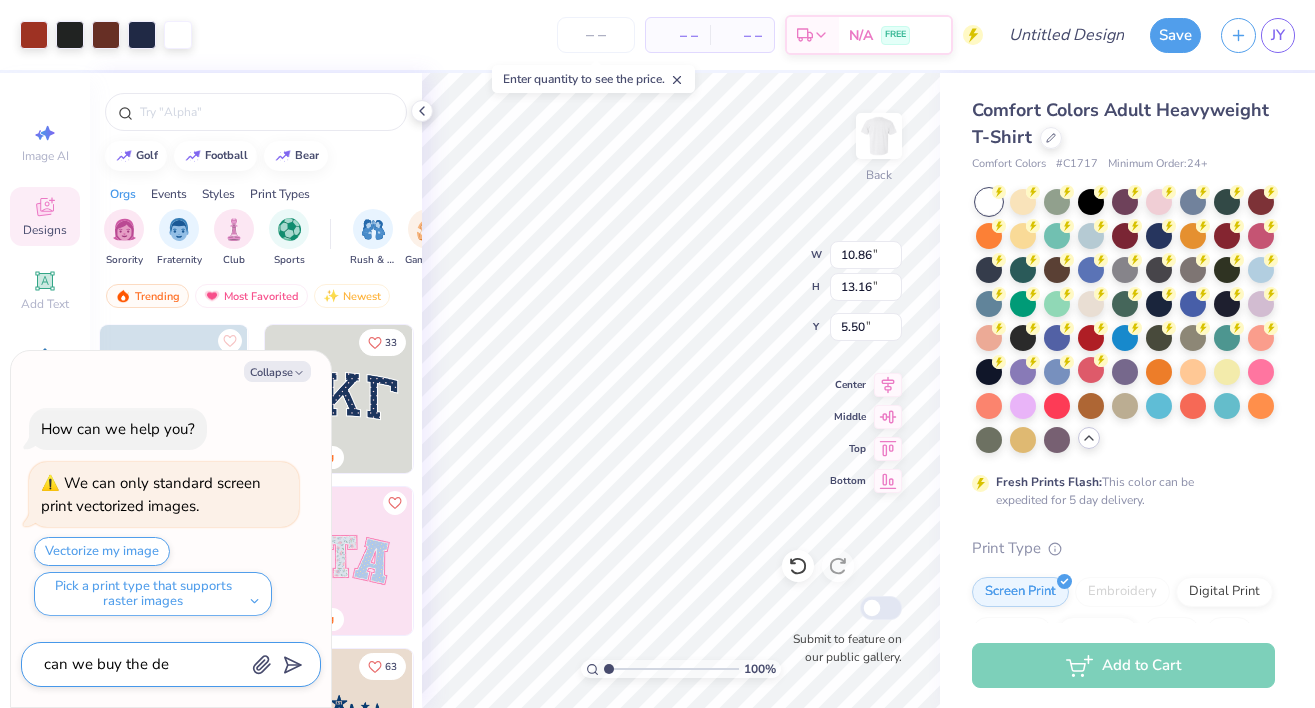 type on "x" 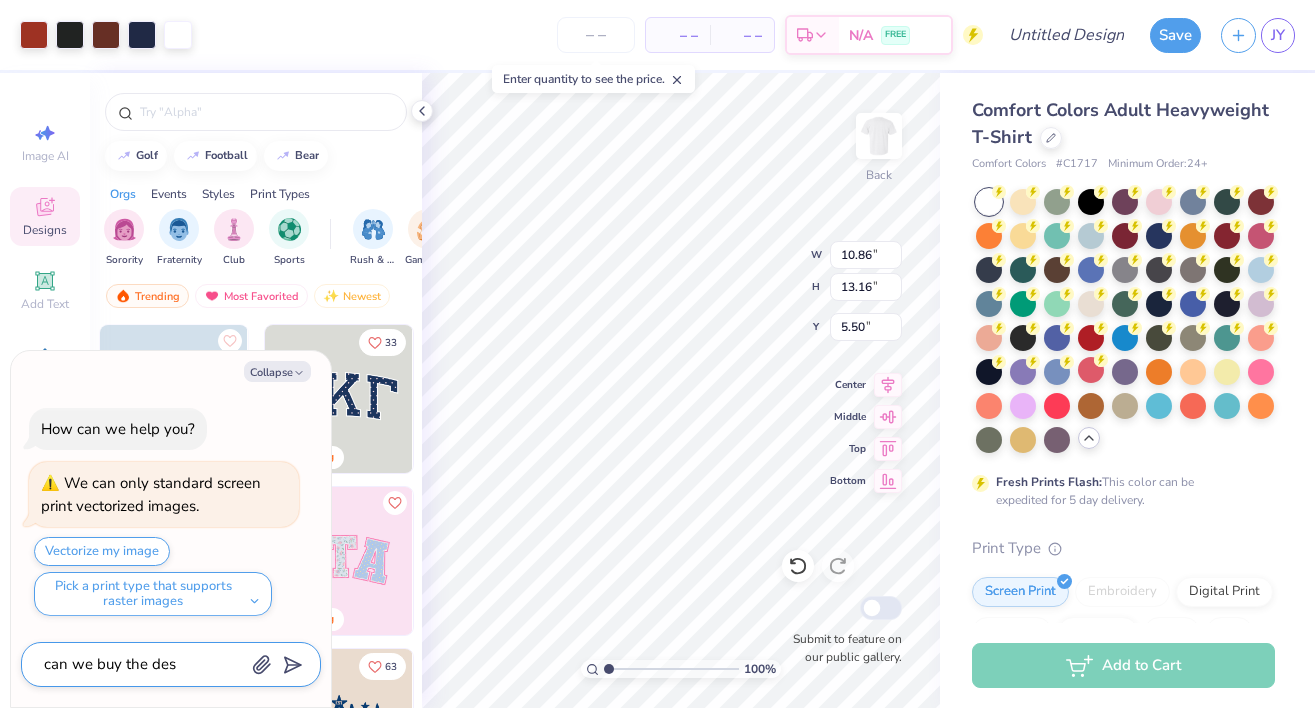 type on "can we buy the desi" 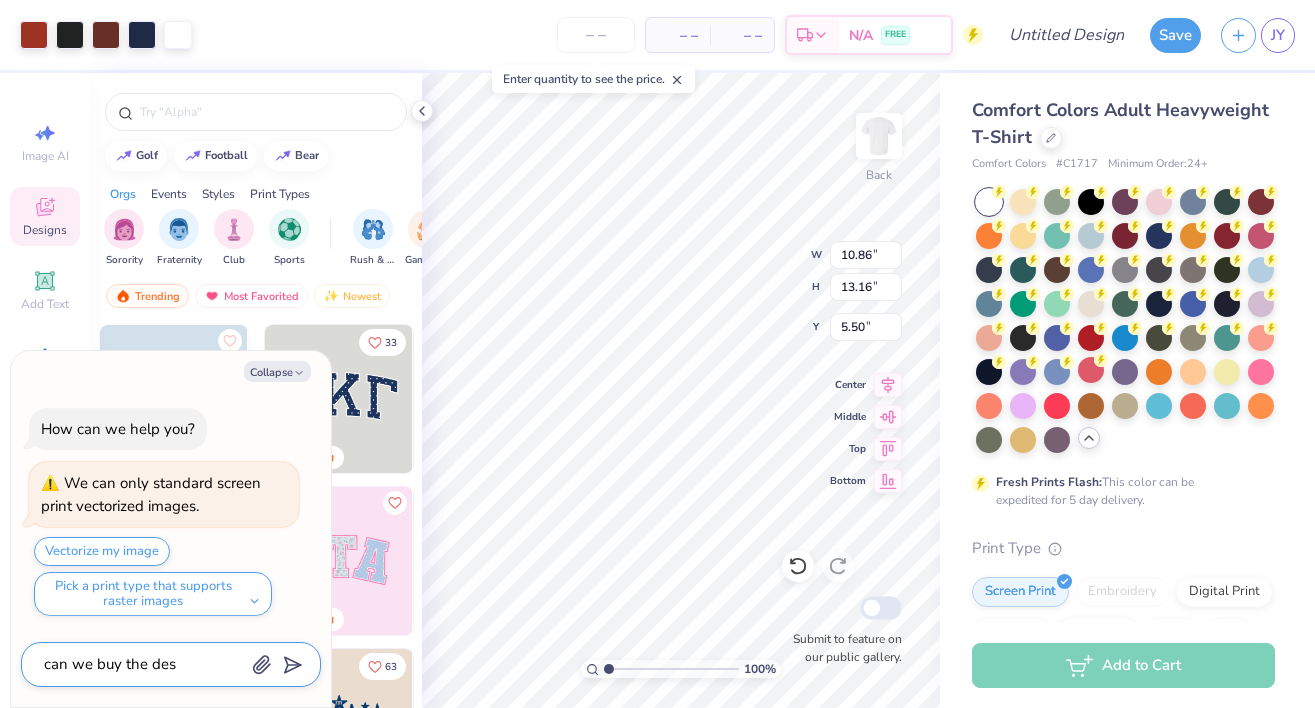 type on "x" 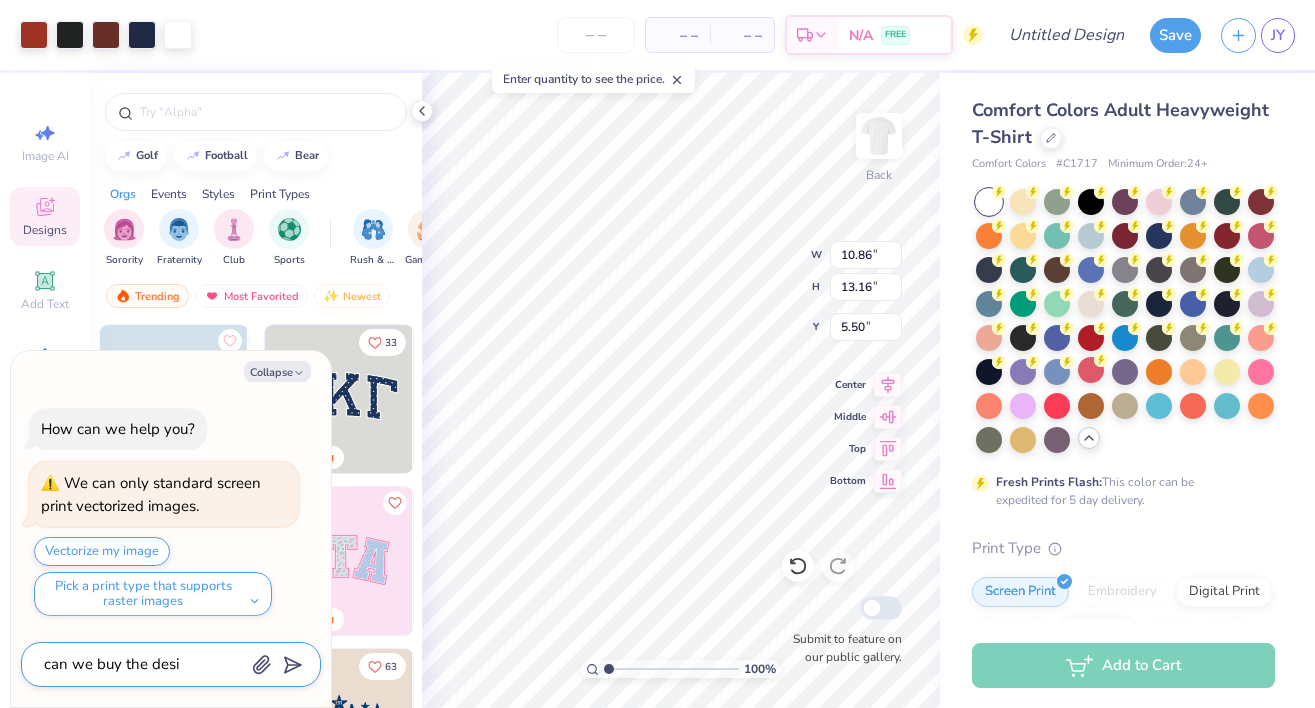 type on "can we buy the desig" 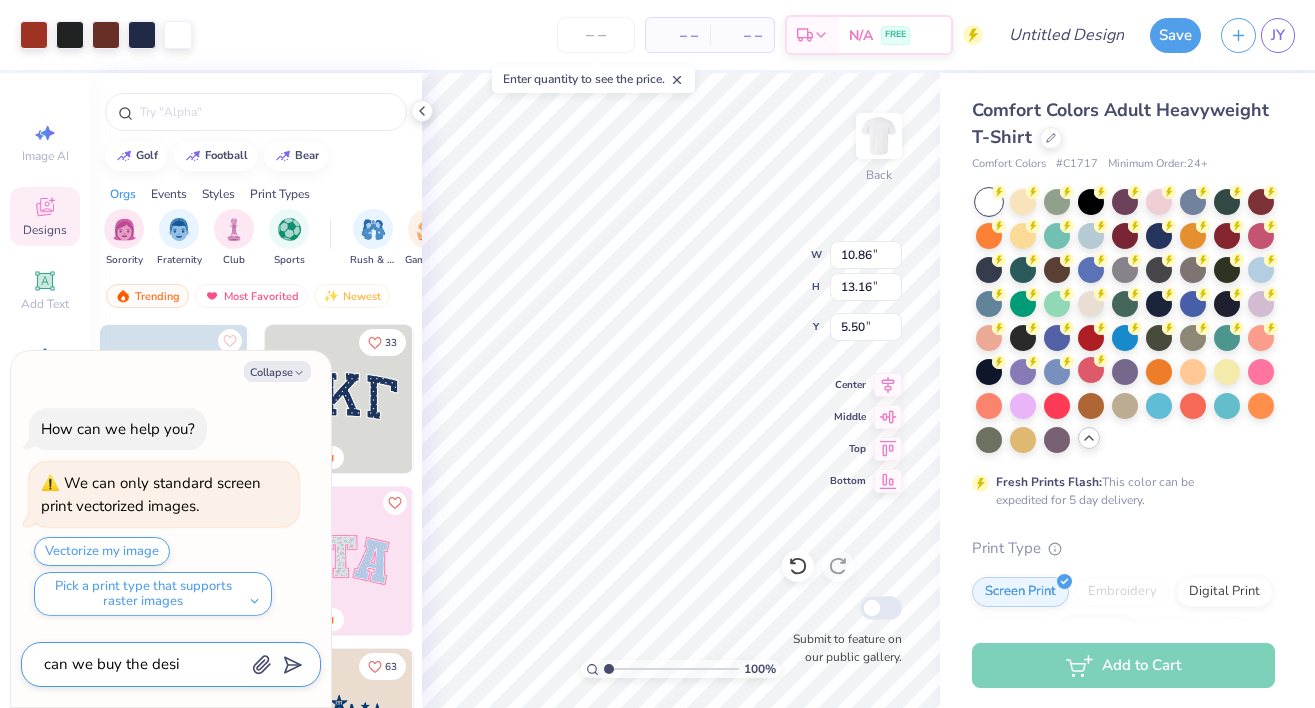 type on "x" 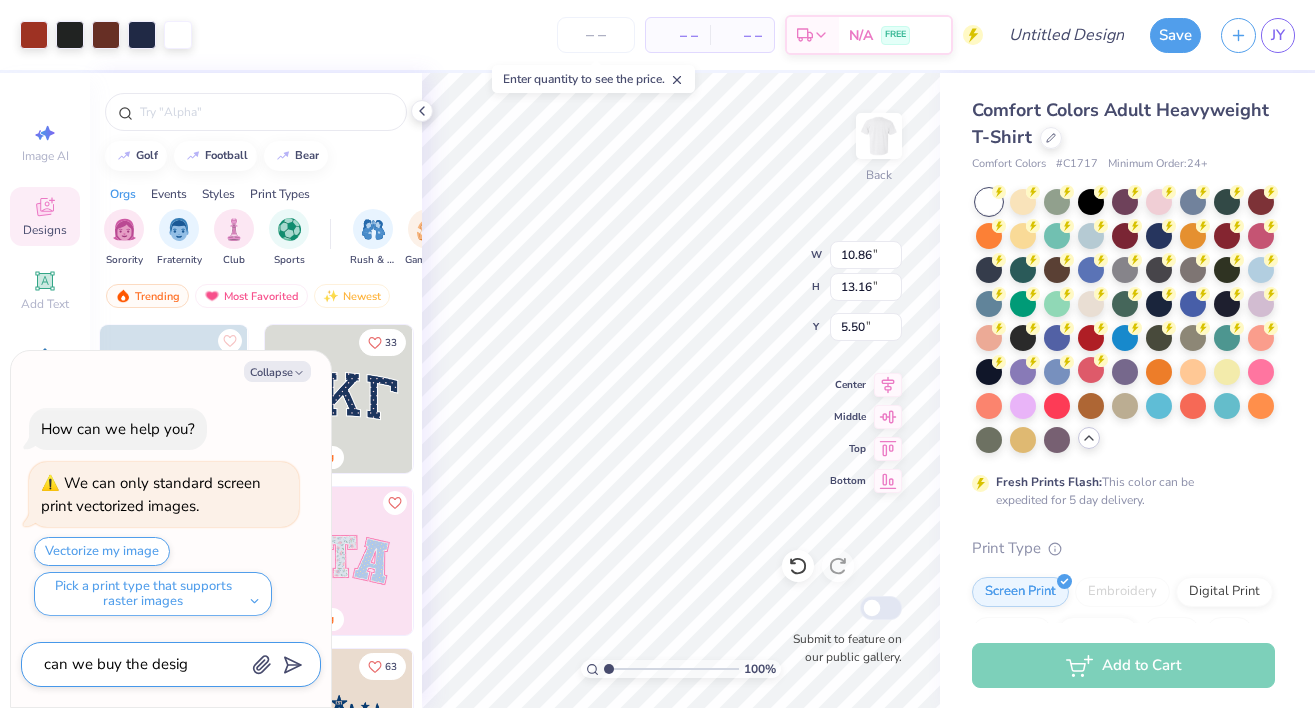 type on "can we buy the design" 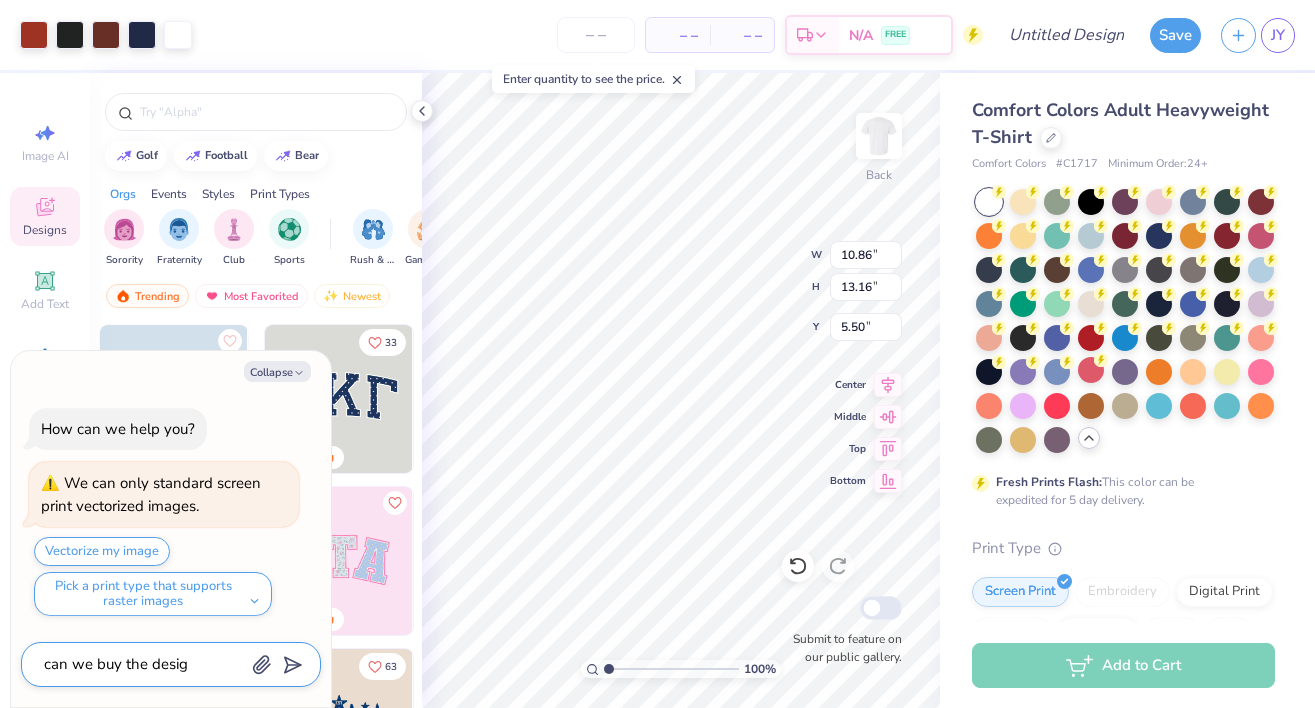 type on "x" 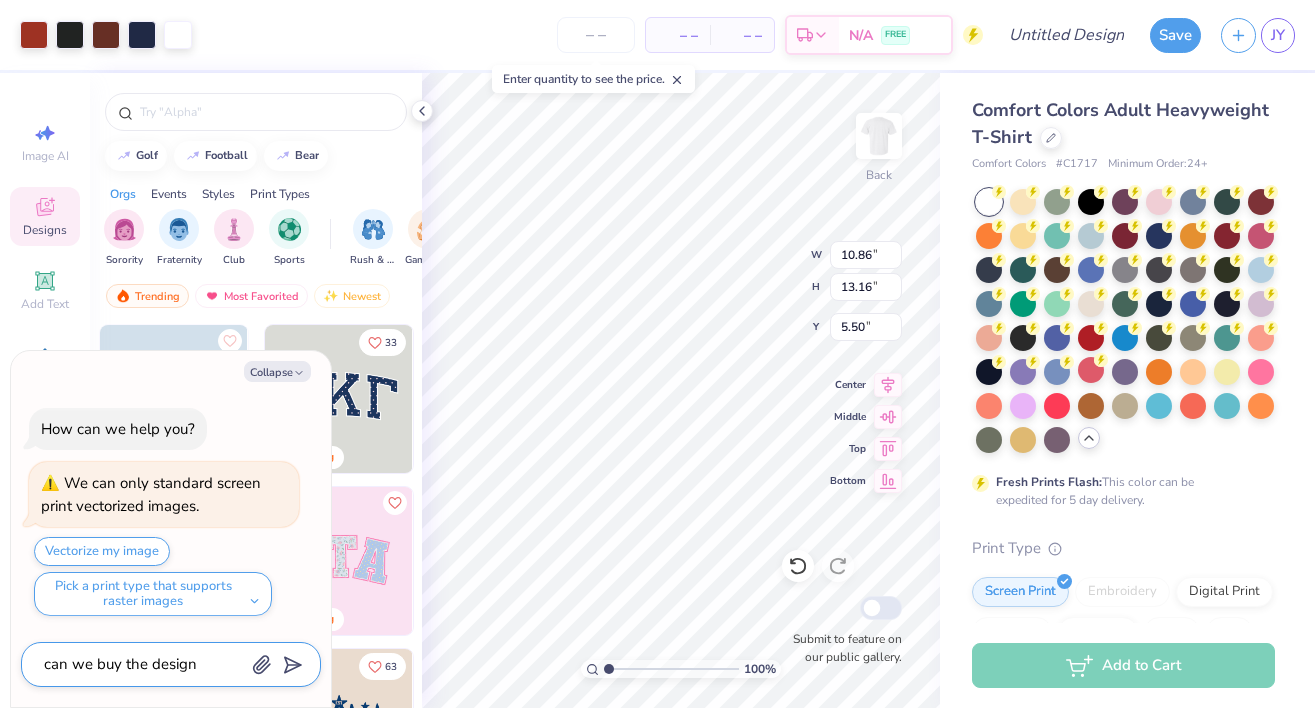 type on "can we buy the design" 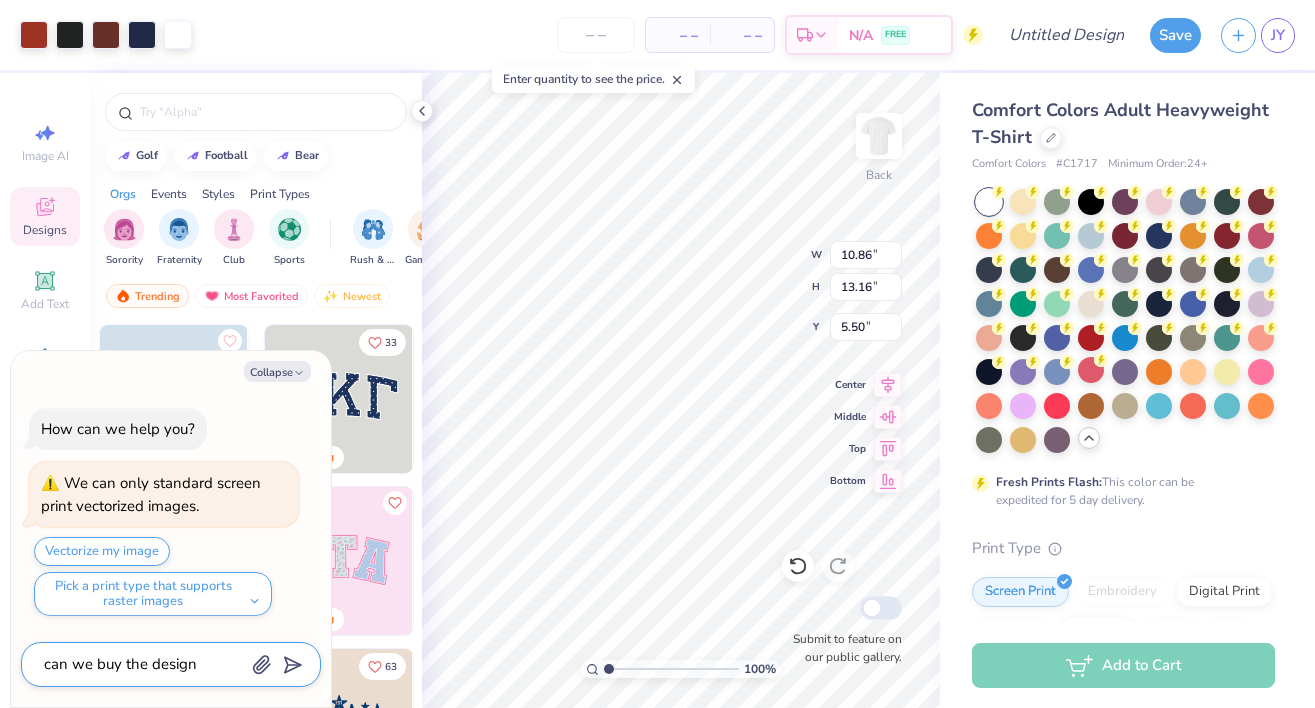 type on "x" 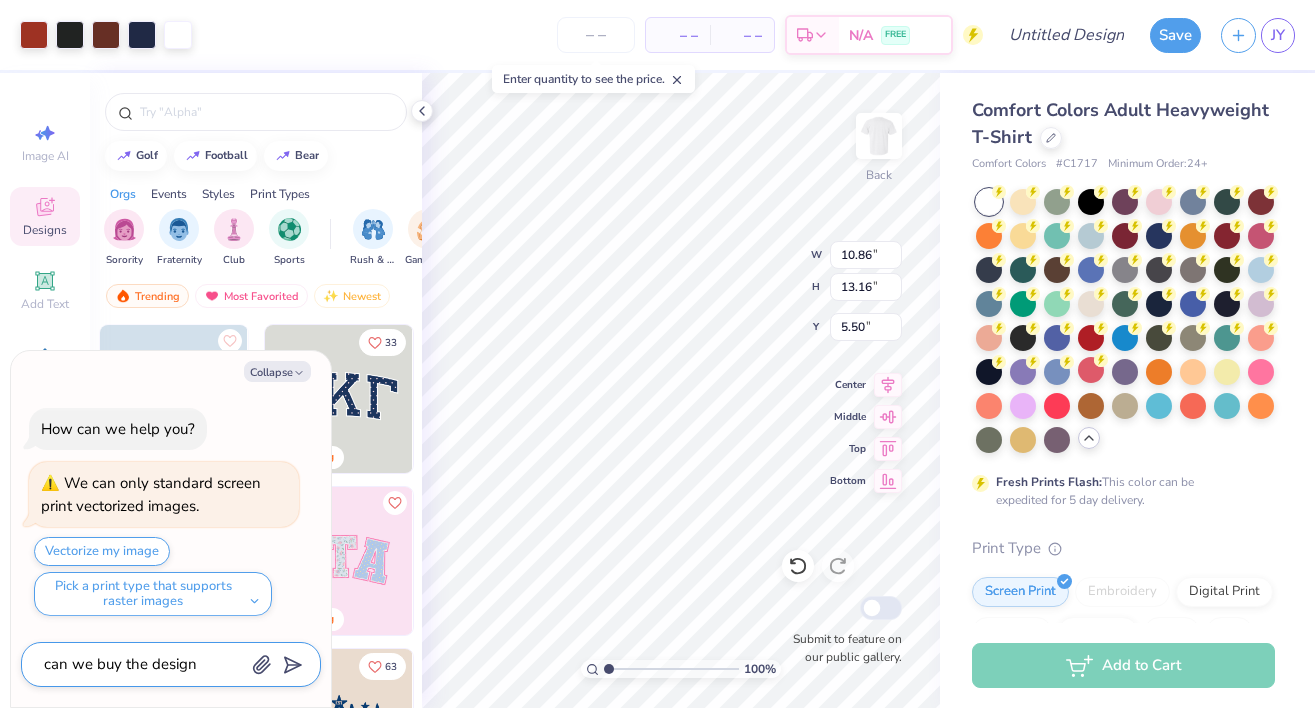type on "can we buy the design" 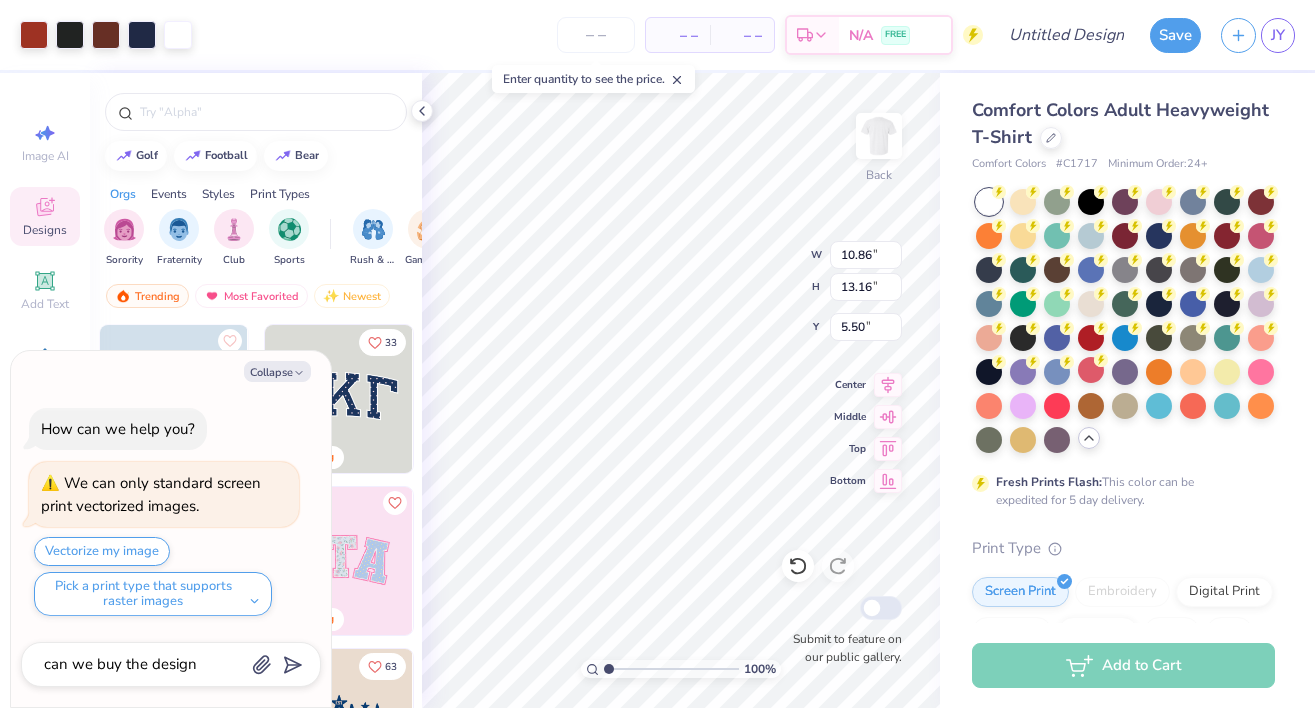 type on "x" 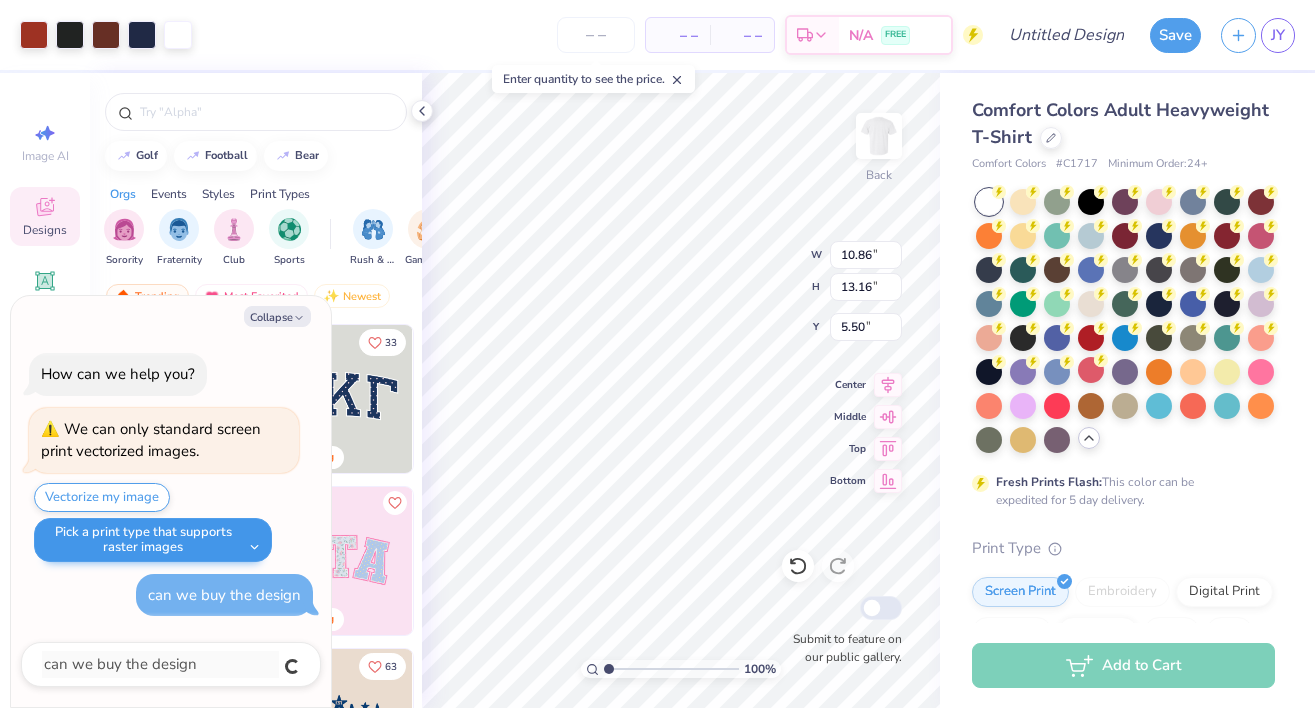 type 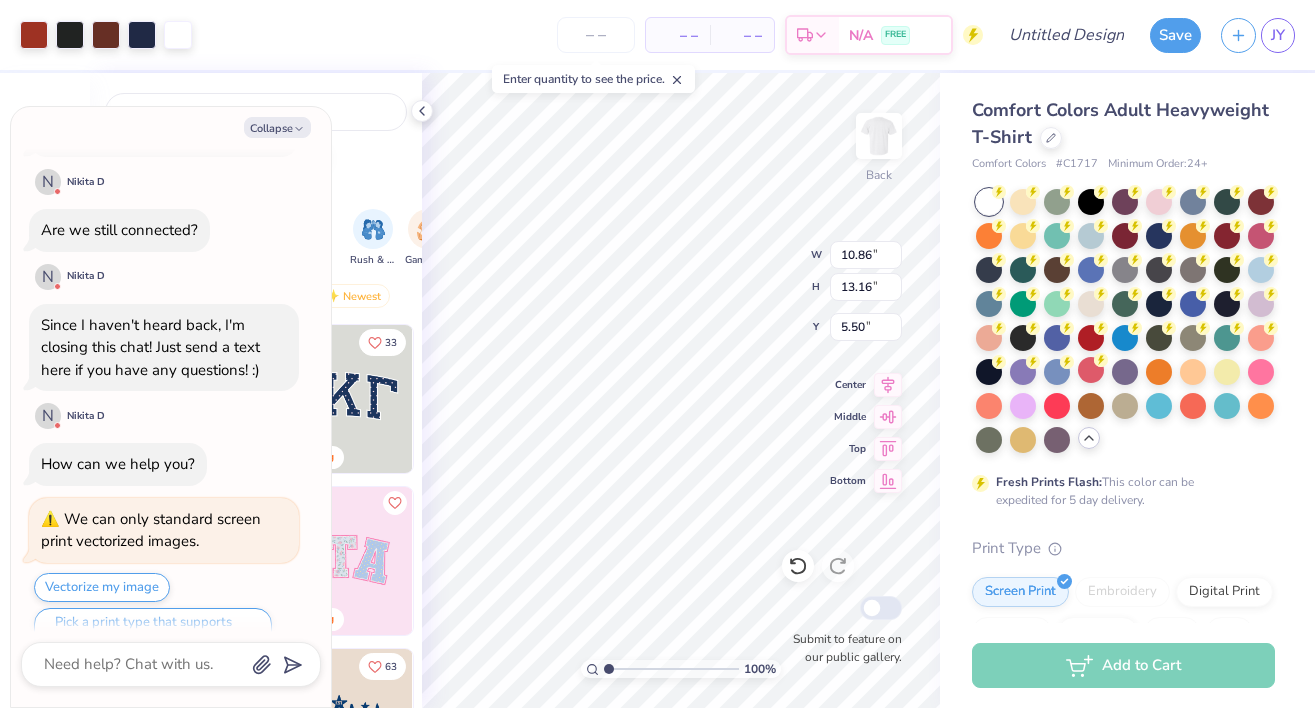 scroll, scrollTop: 473, scrollLeft: 0, axis: vertical 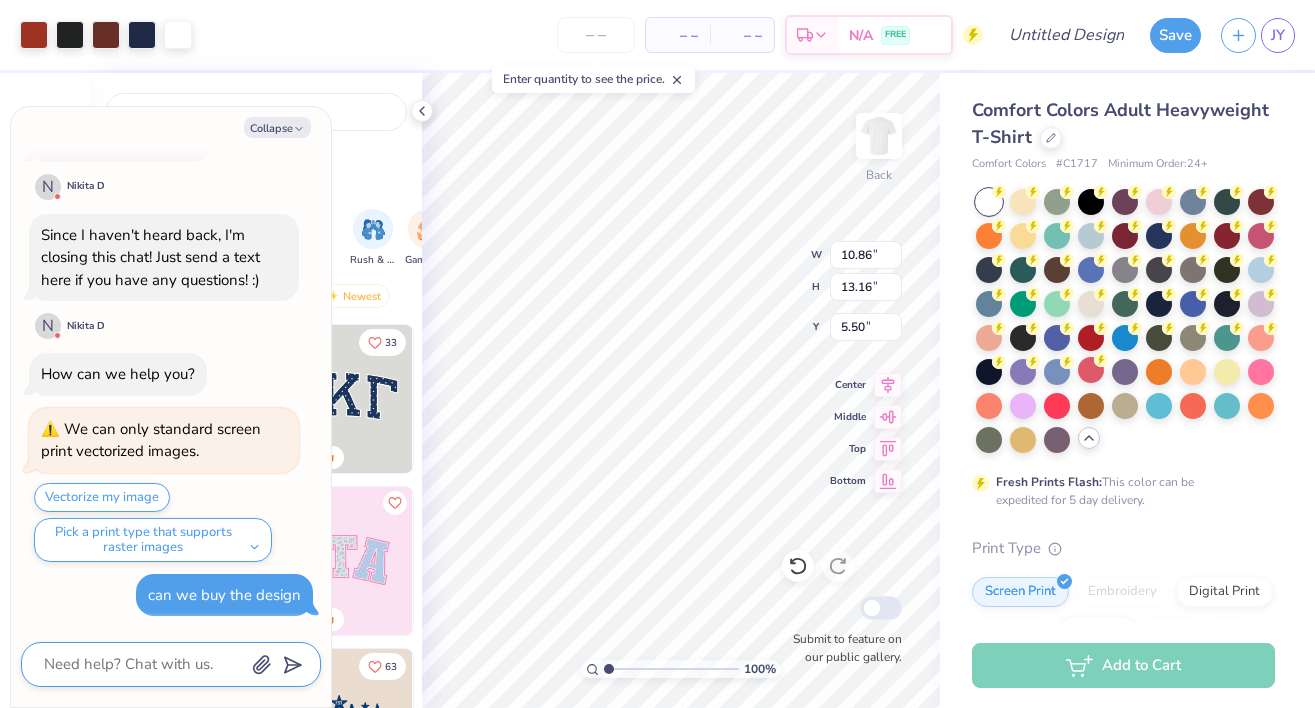 click at bounding box center (143, 664) 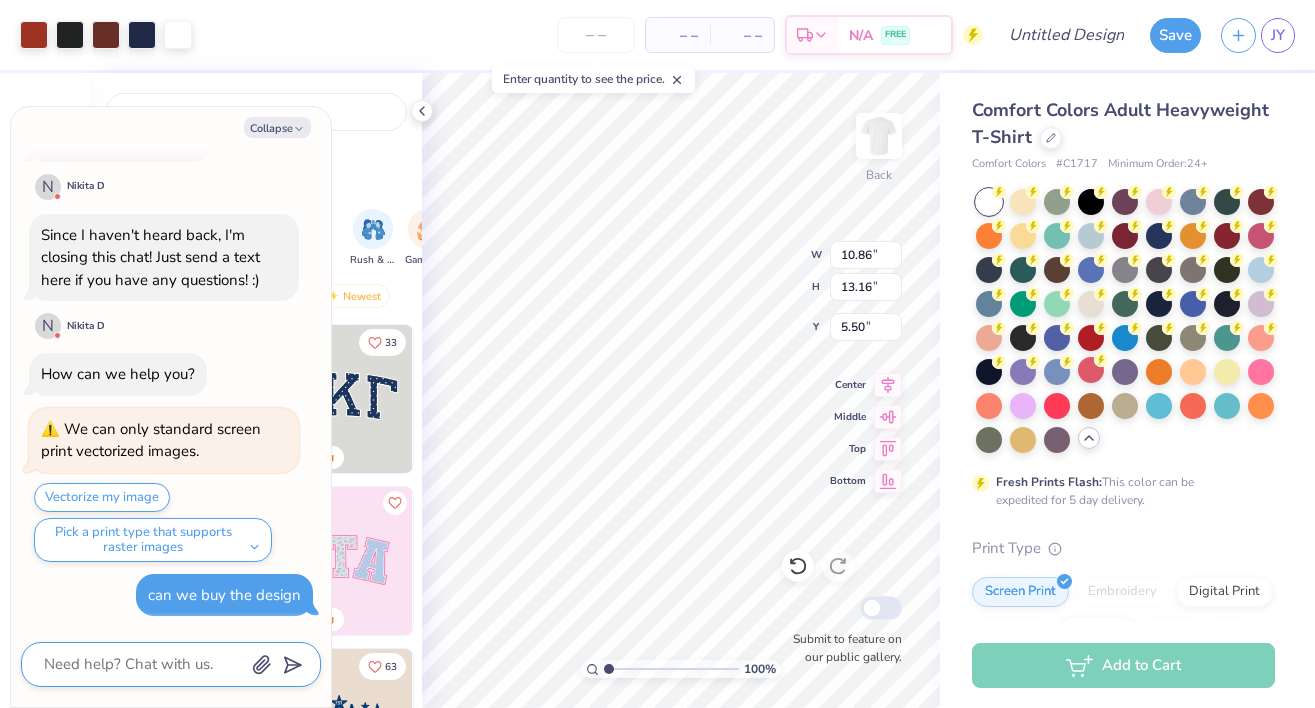 type on "x" 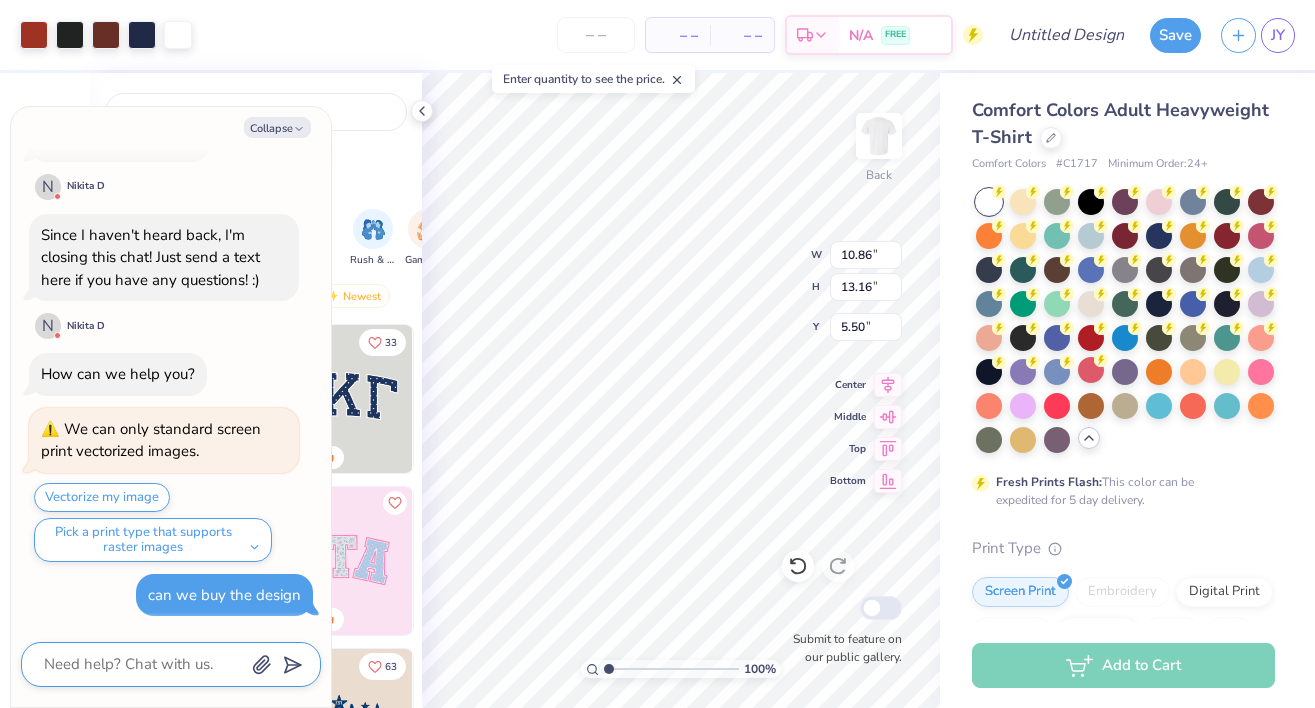 type on "c" 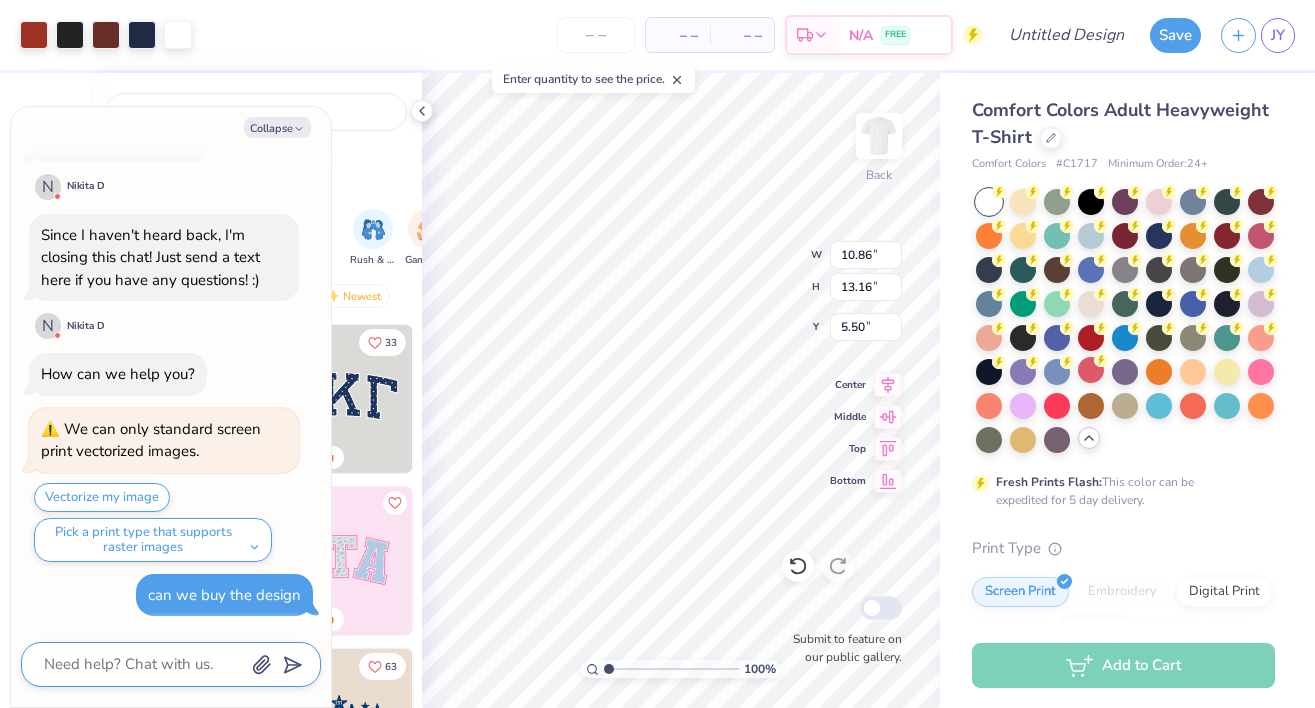 type on "x" 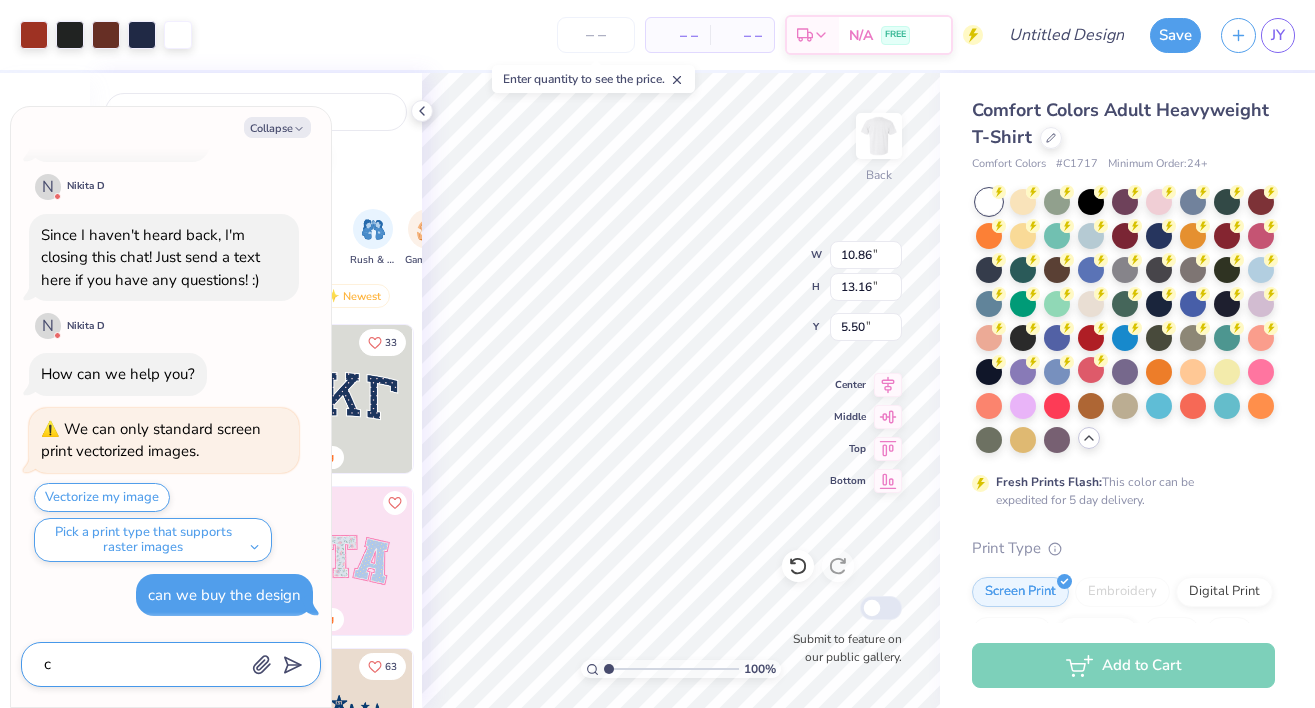 type on "ca" 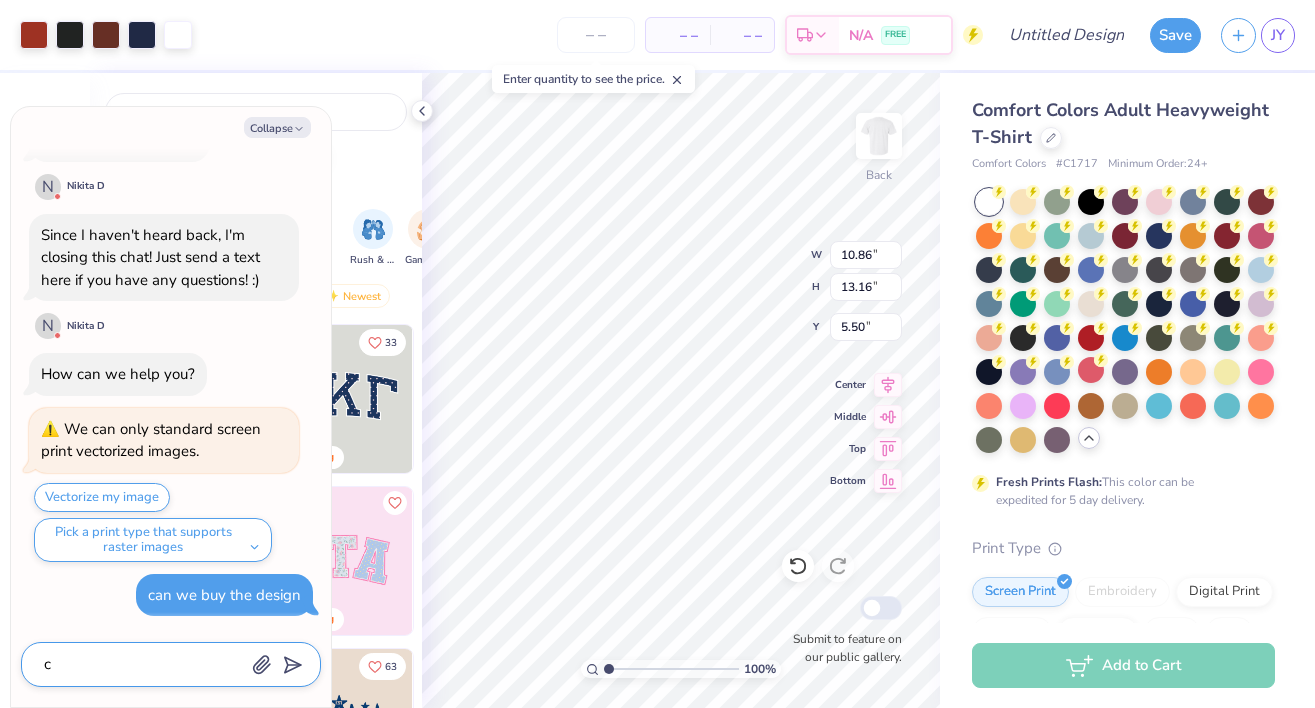 type on "x" 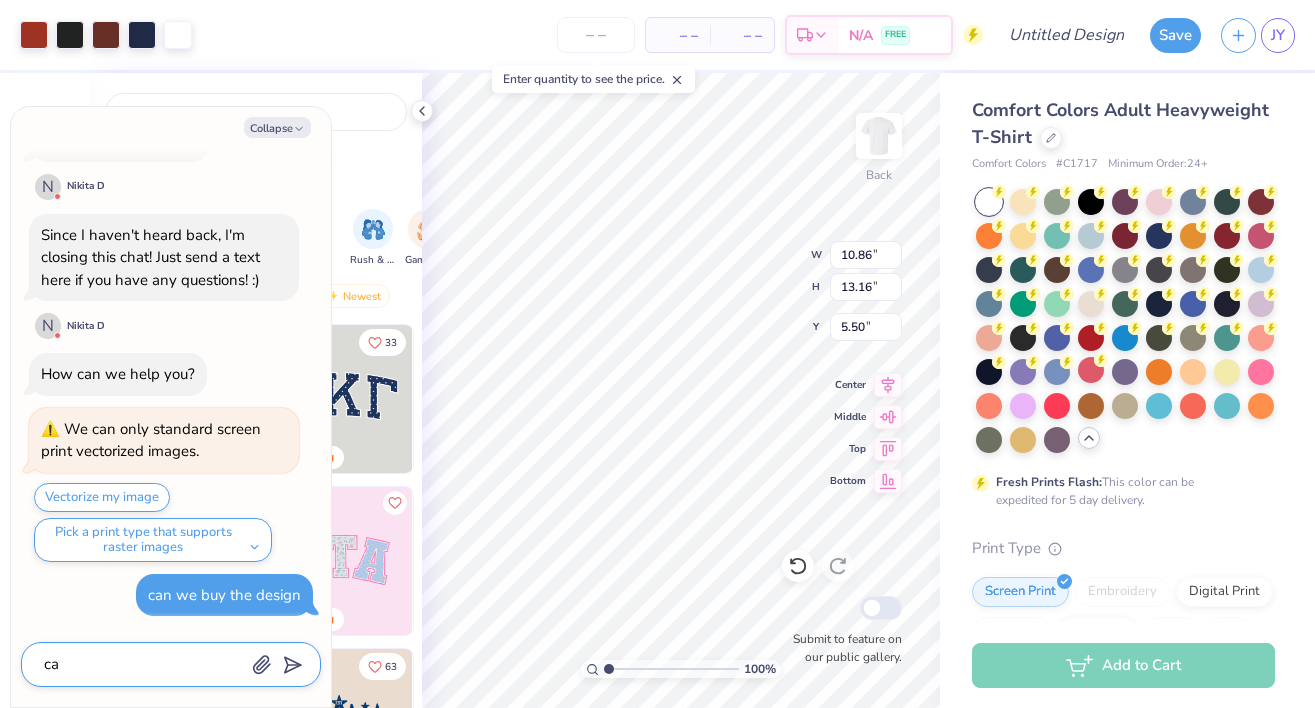 type on "can" 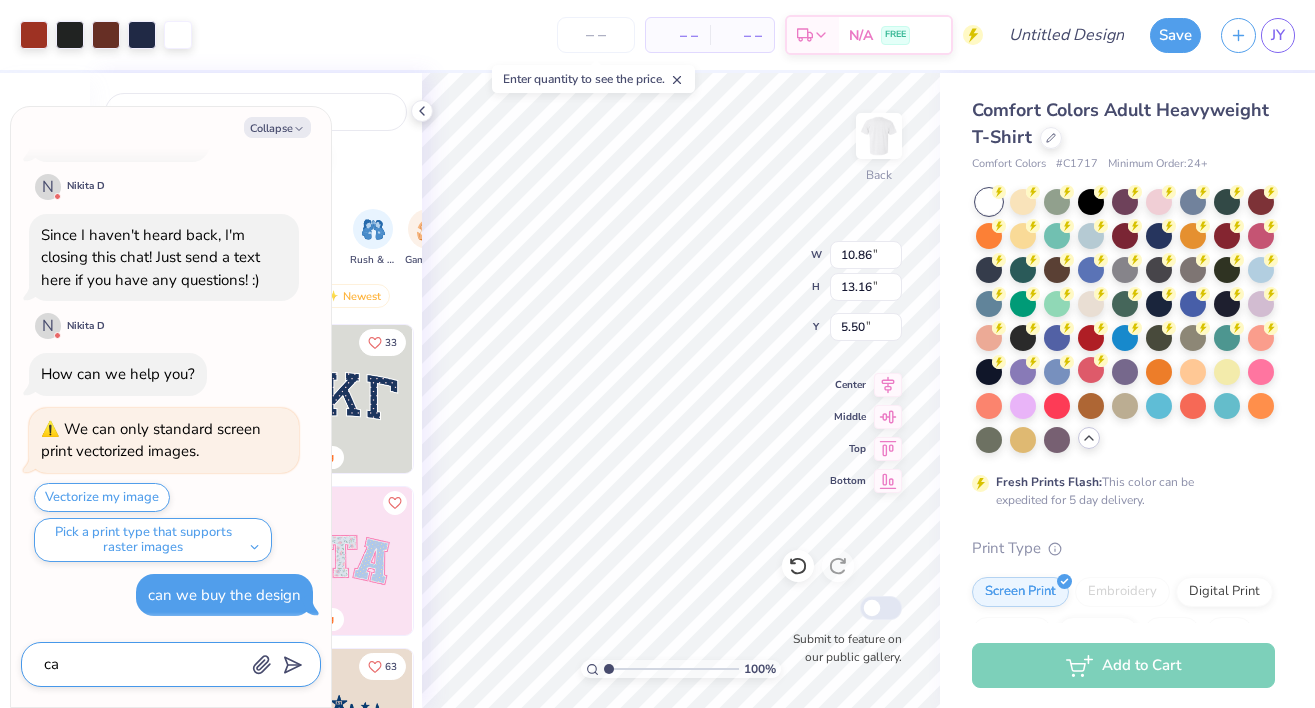 type on "x" 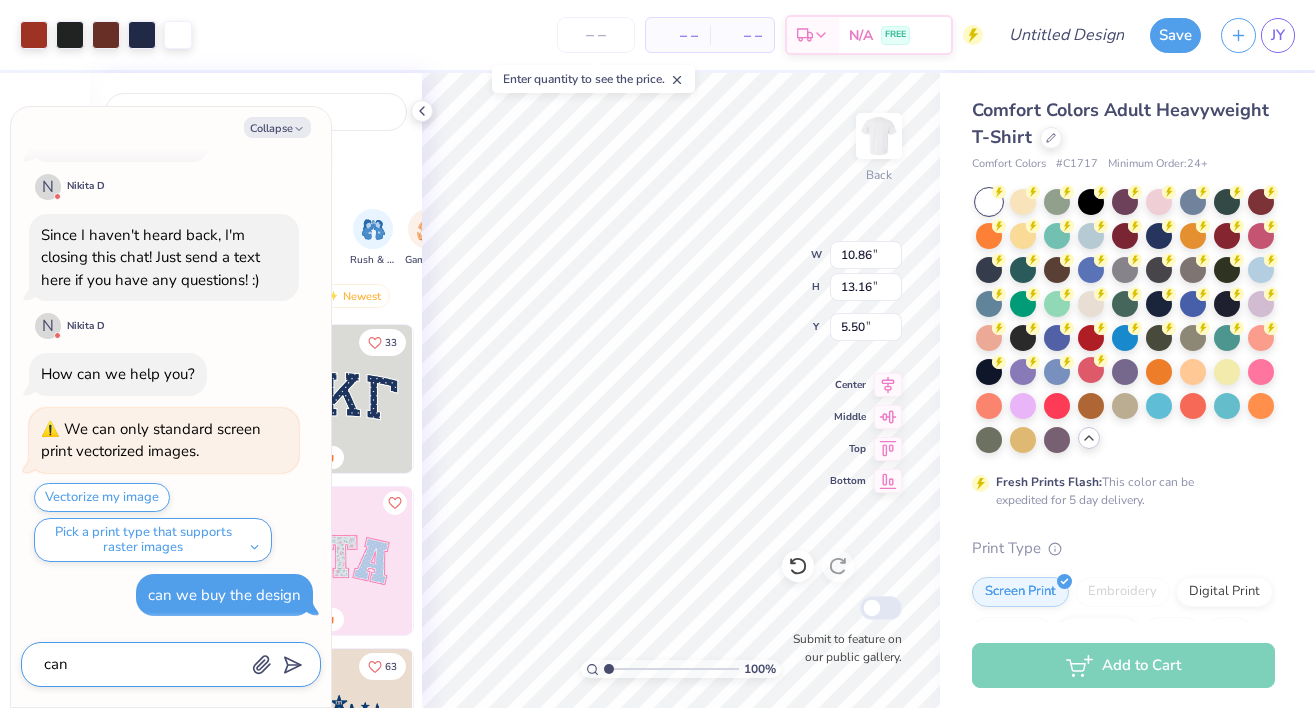type on "can" 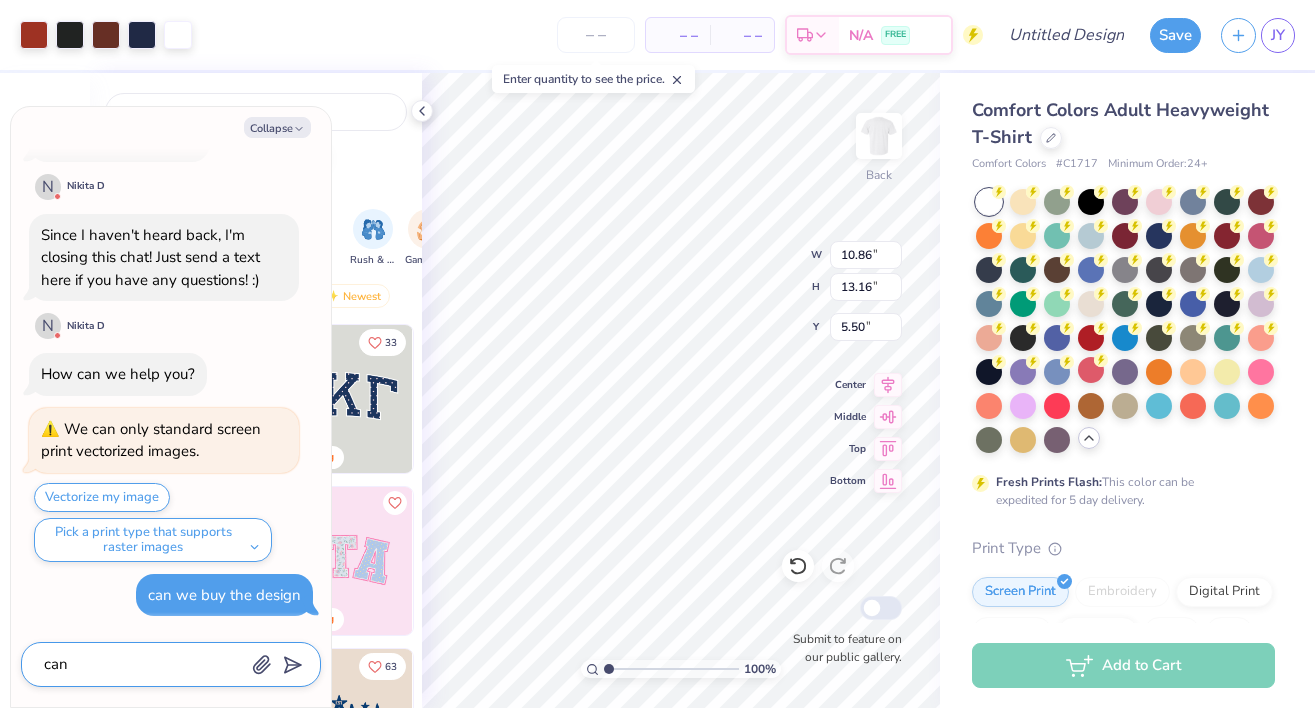 type on "x" 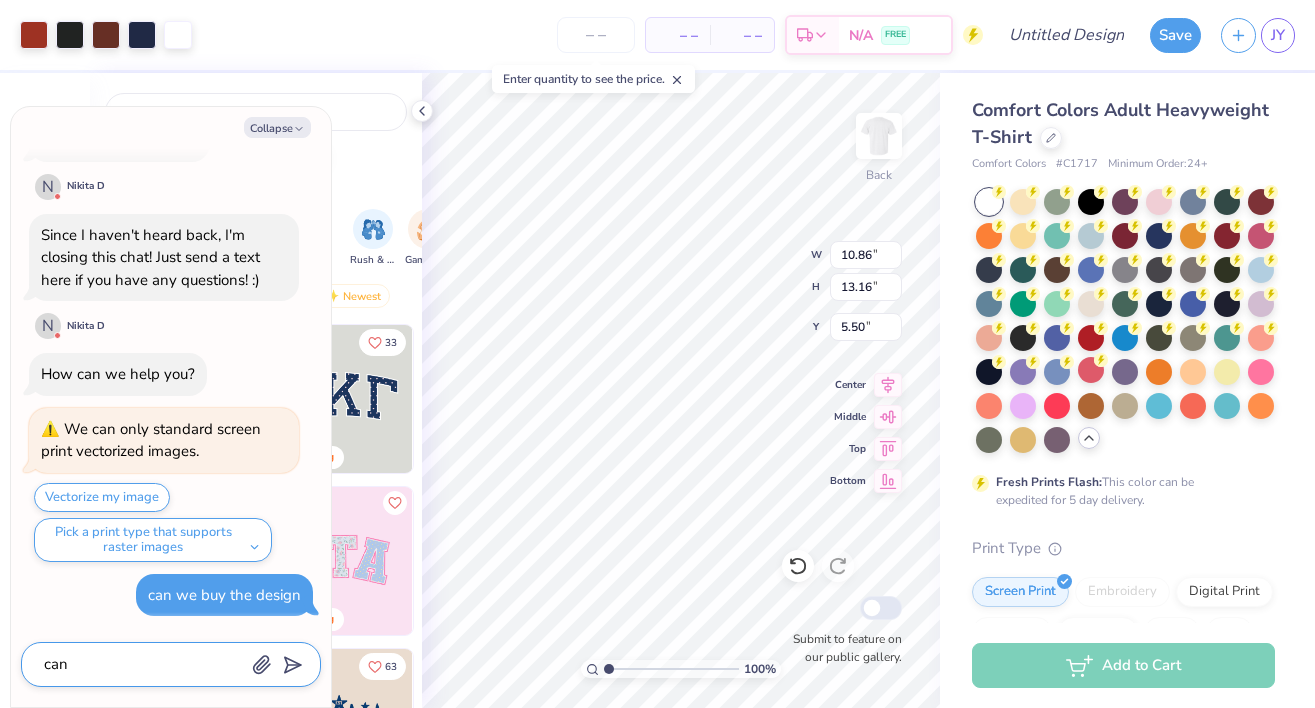type on "can i" 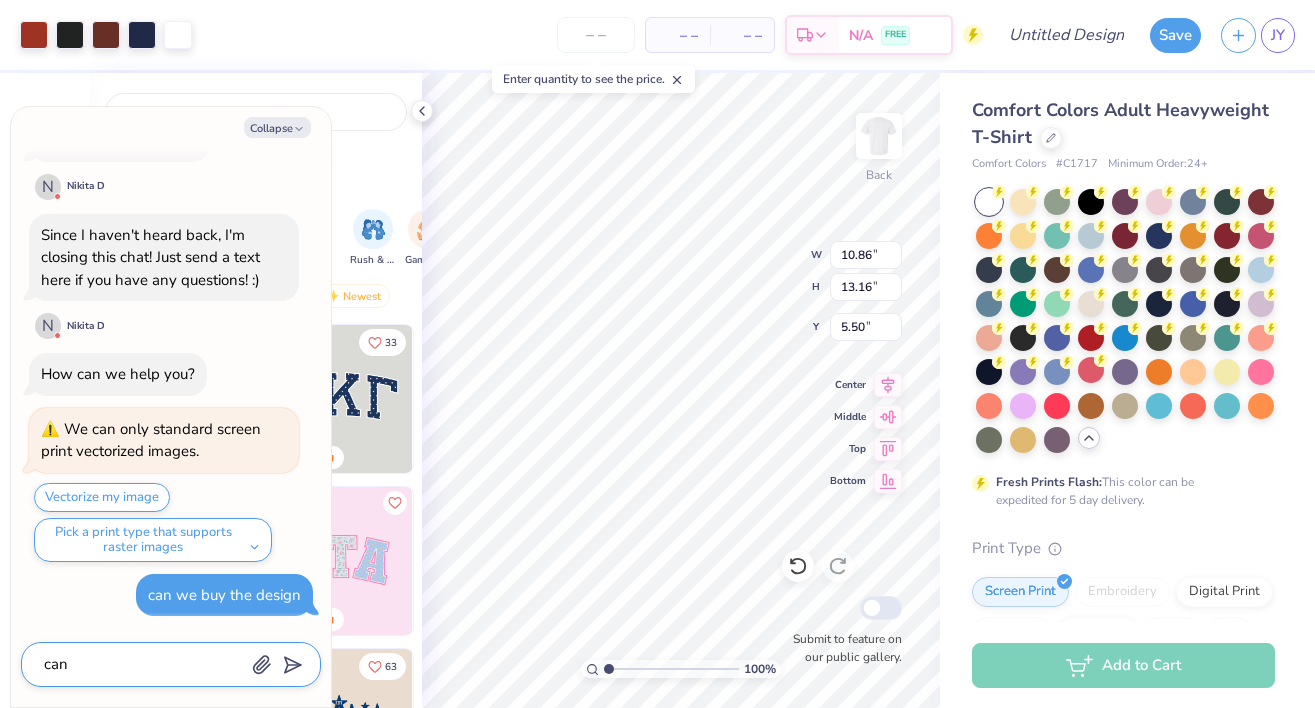 type on "x" 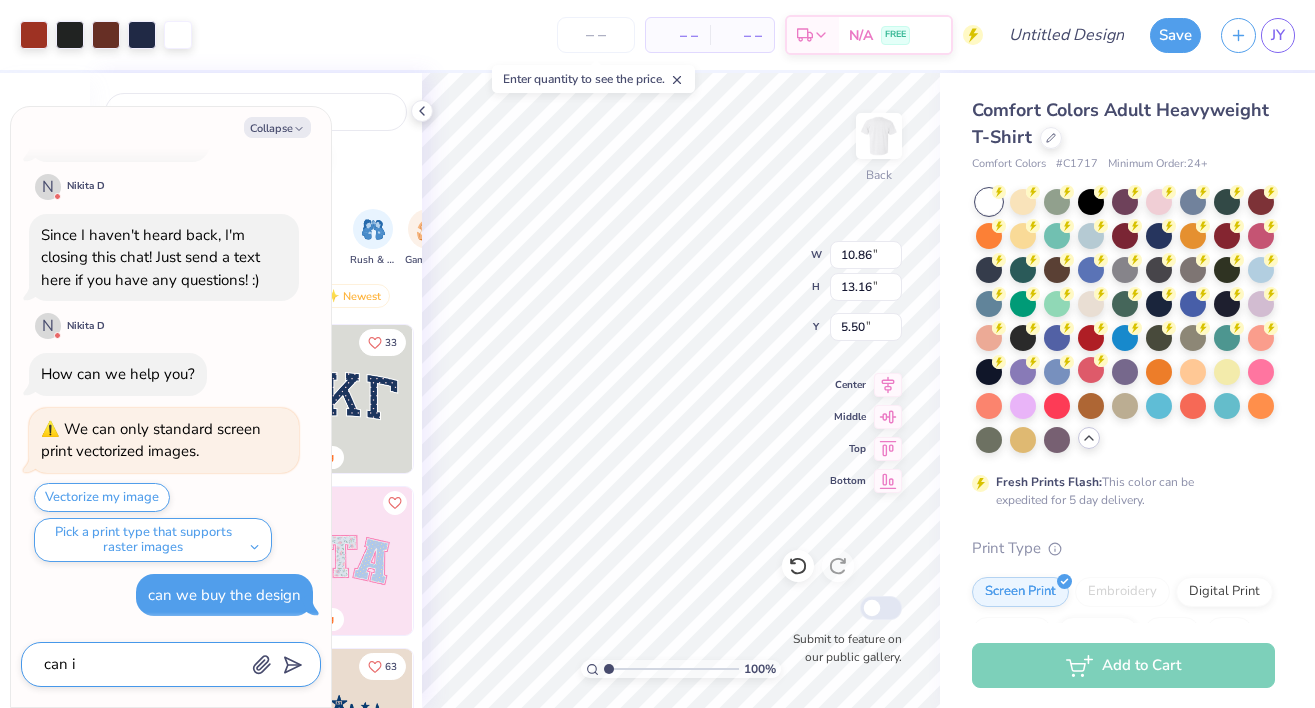 type on "can i" 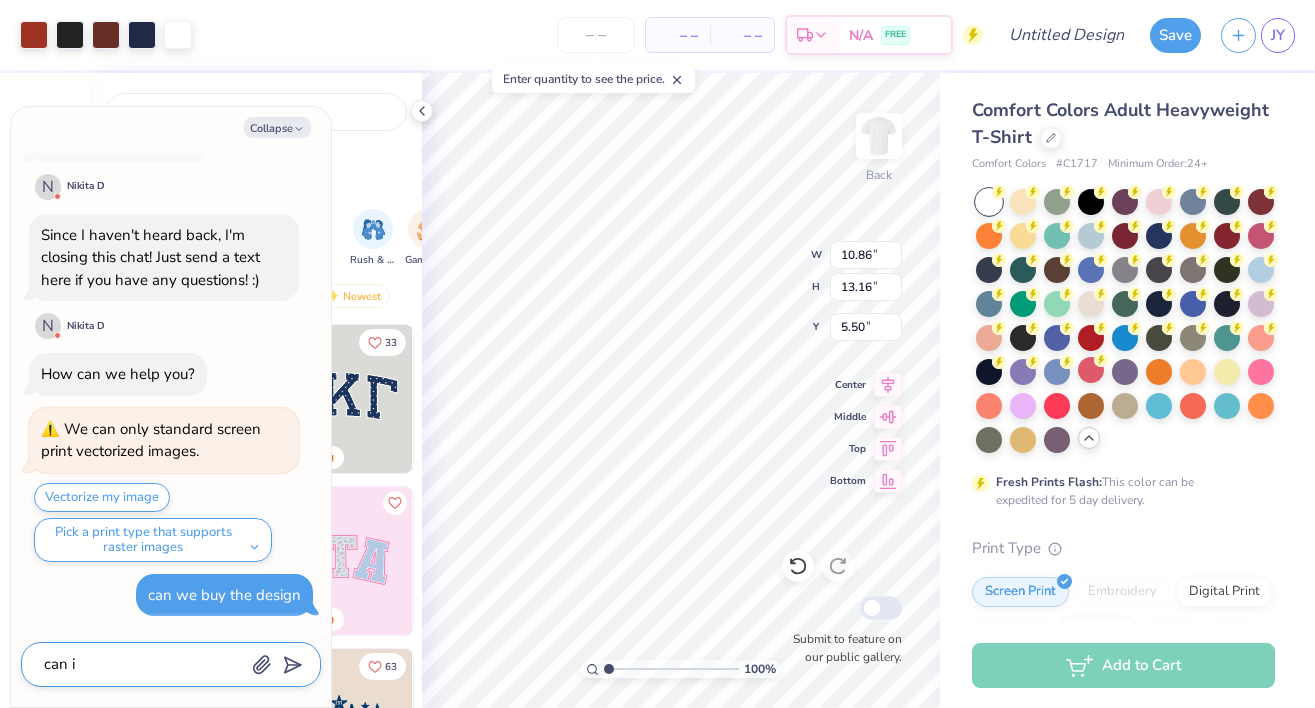 type on "x" 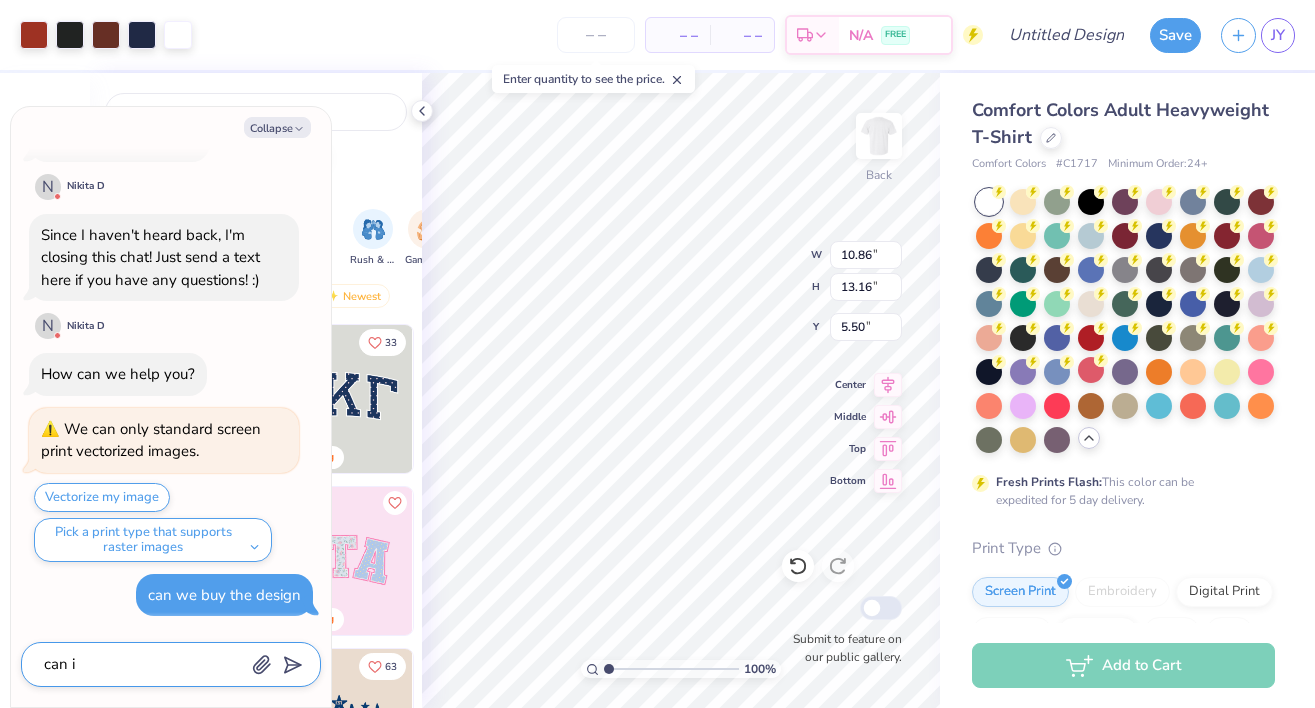 type on "can i b" 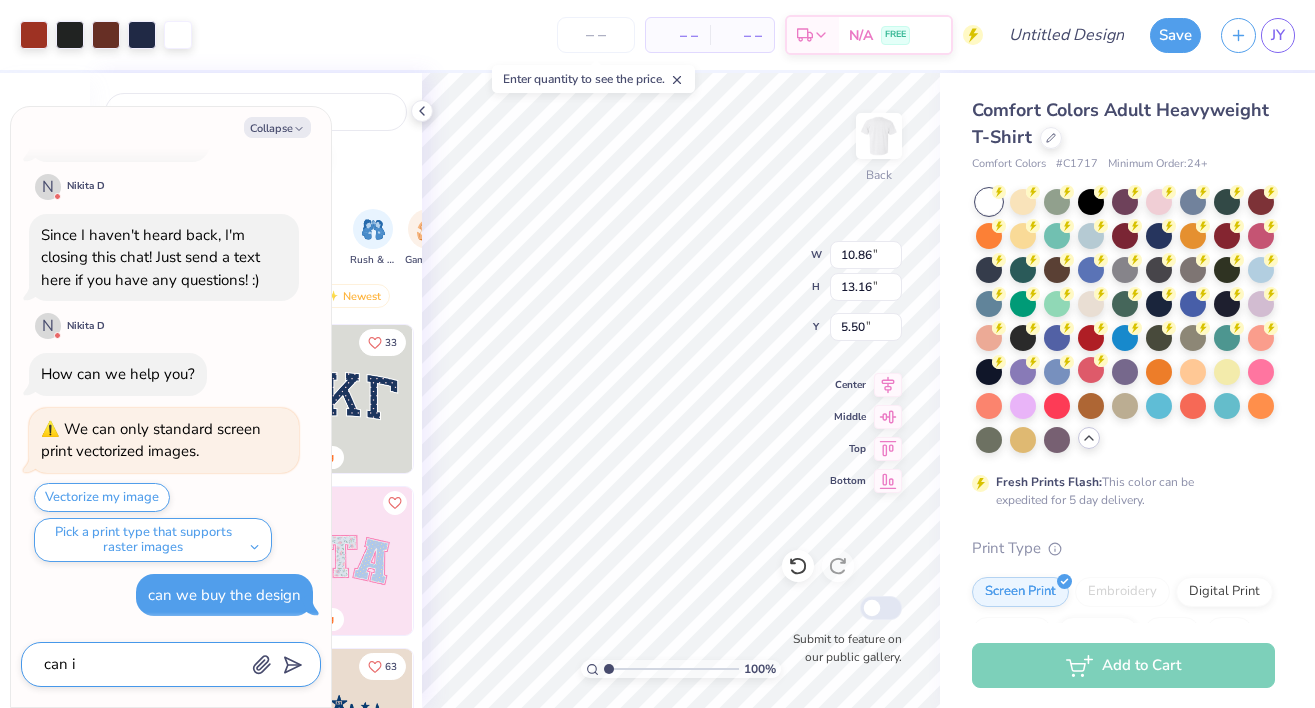 type on "x" 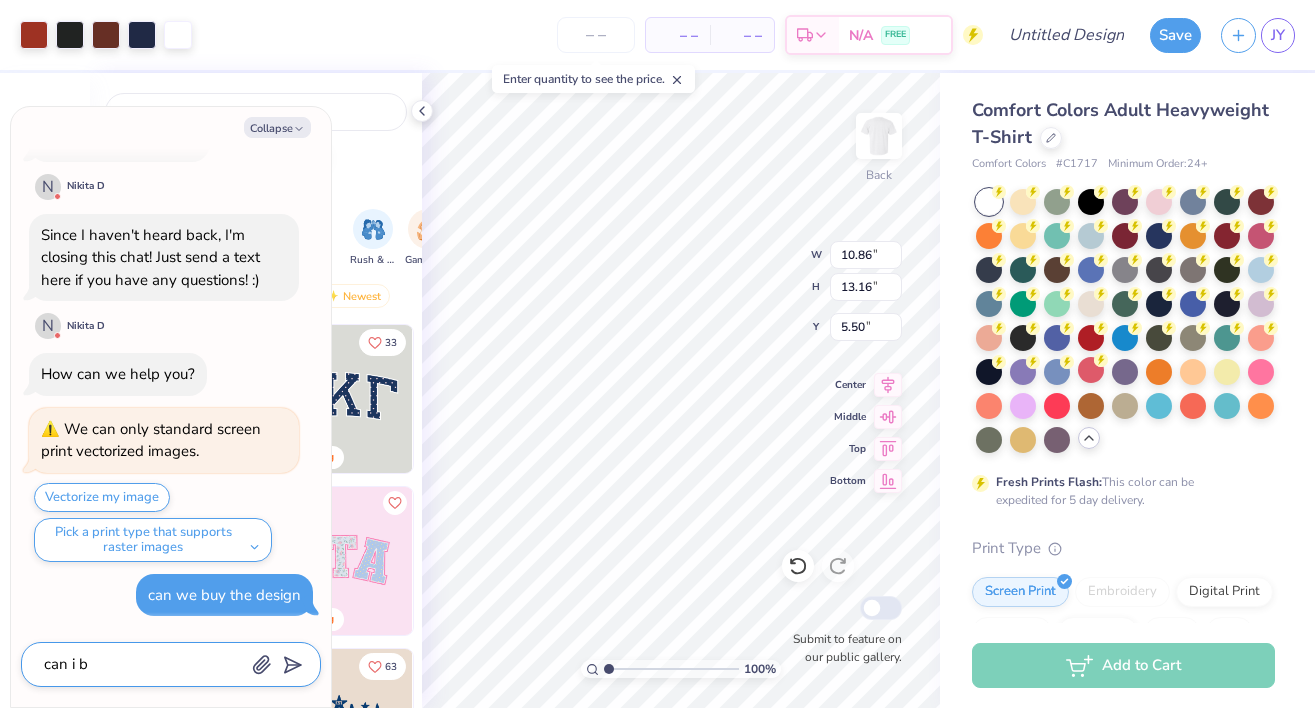 type on "can i bu" 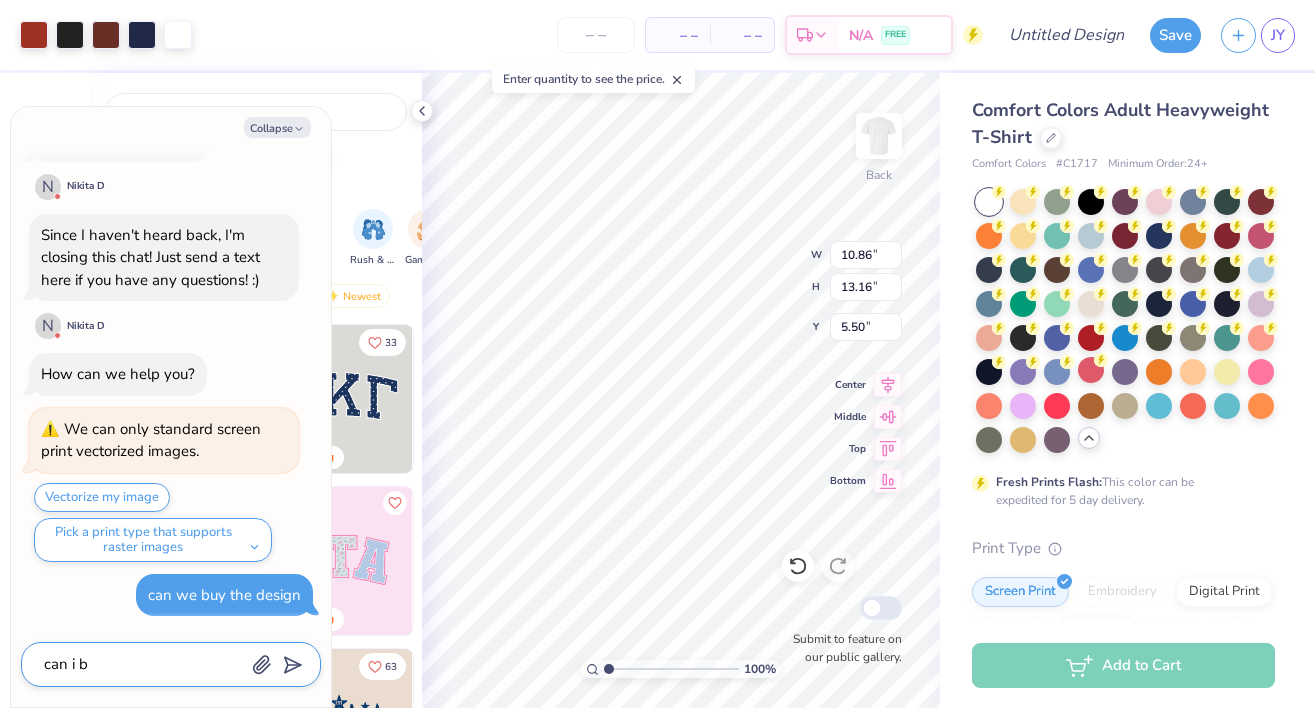 type on "x" 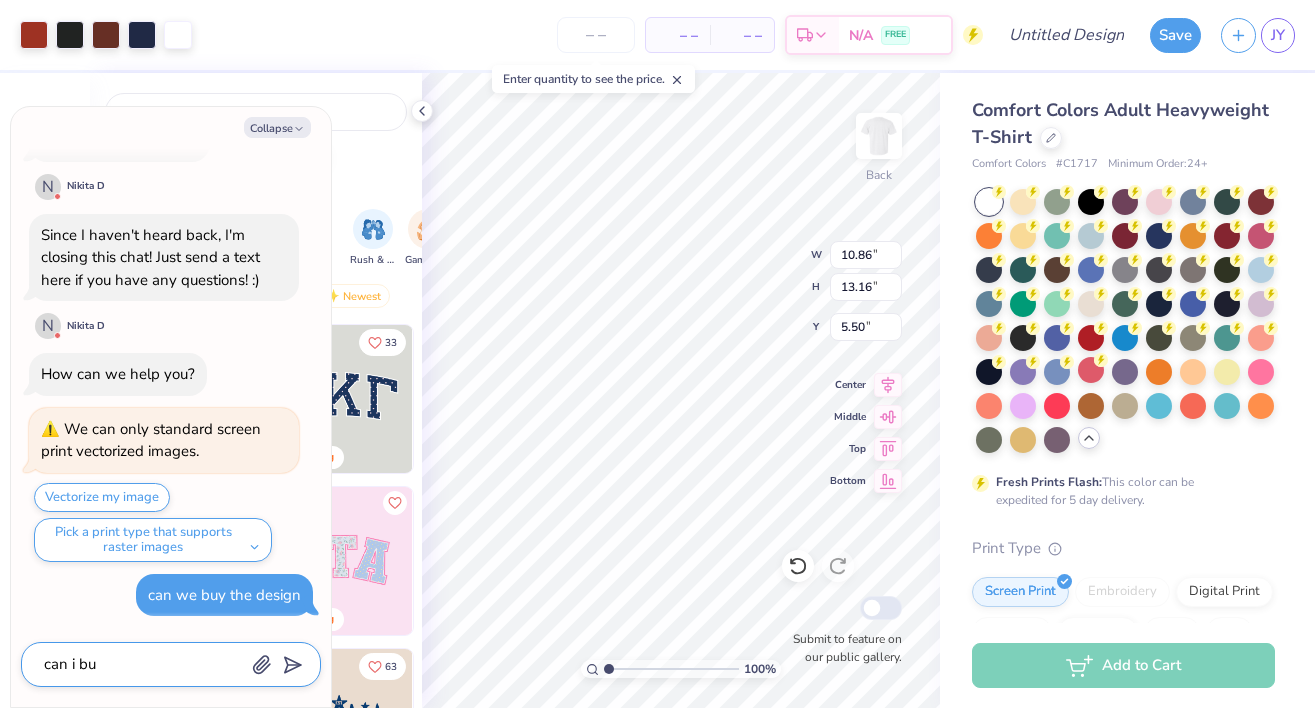 type on "can i buy" 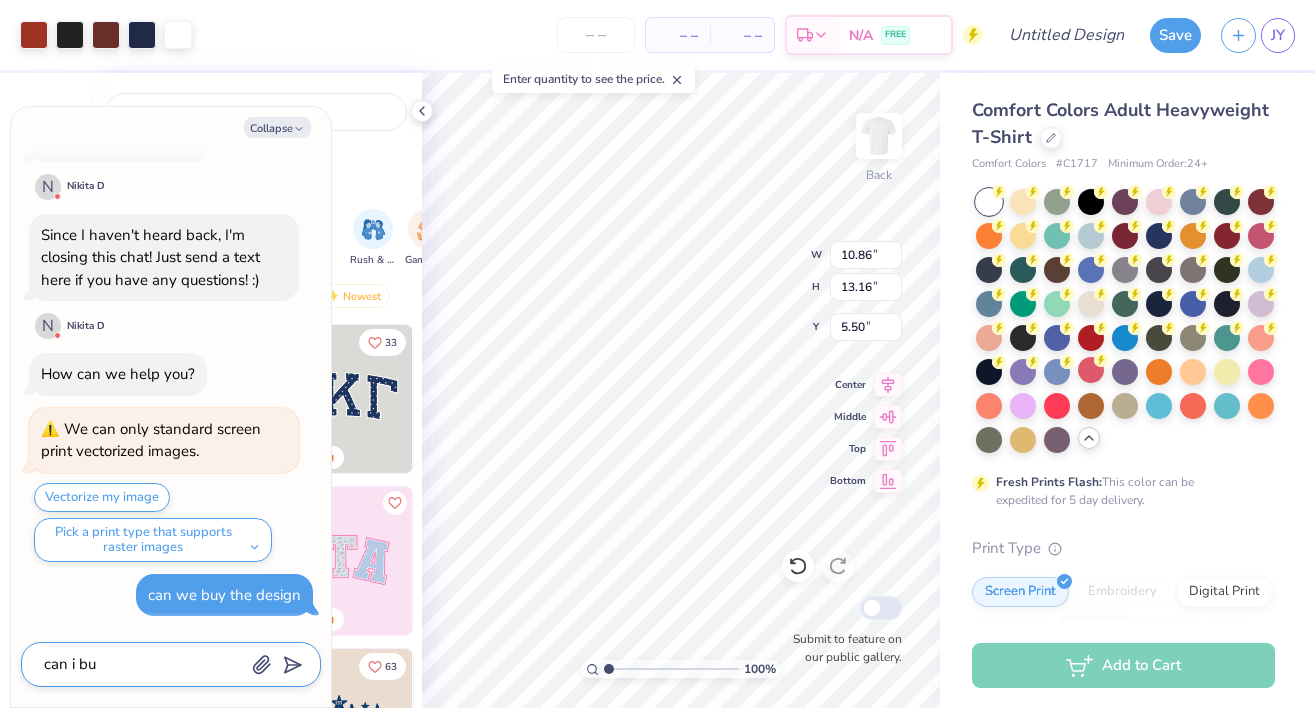 type on "x" 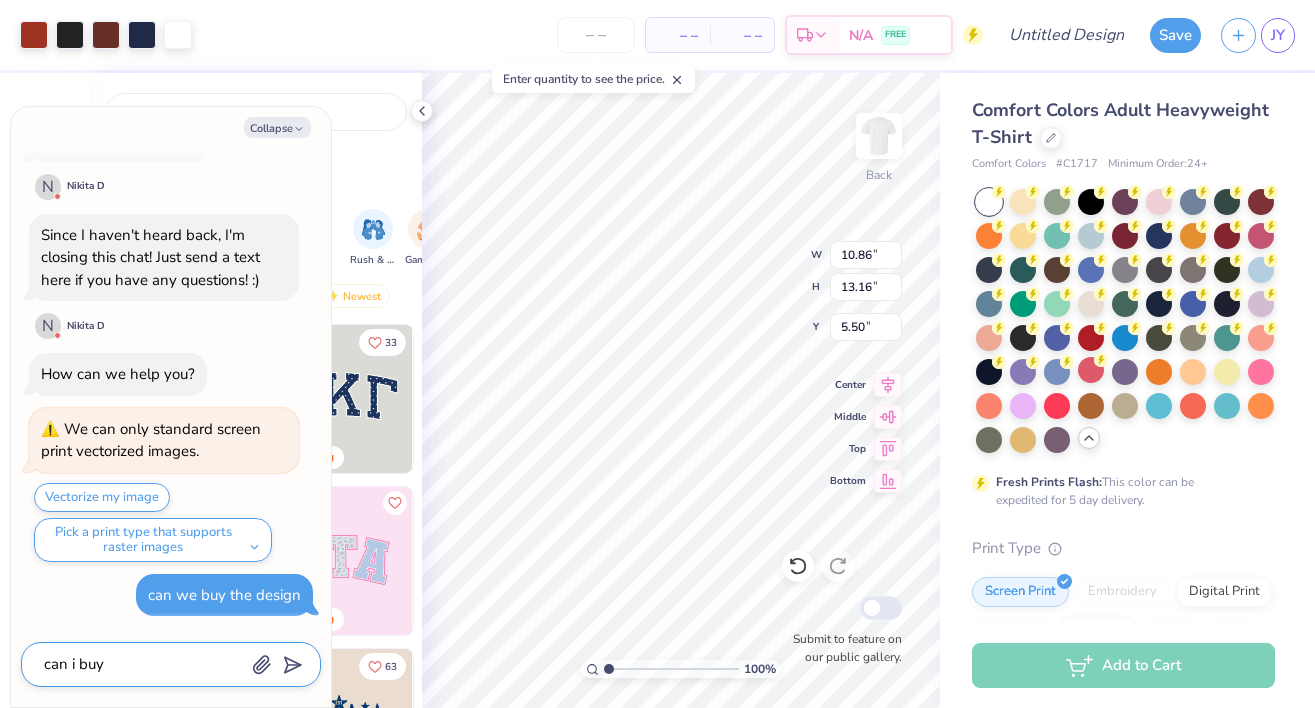 type on "can i buy" 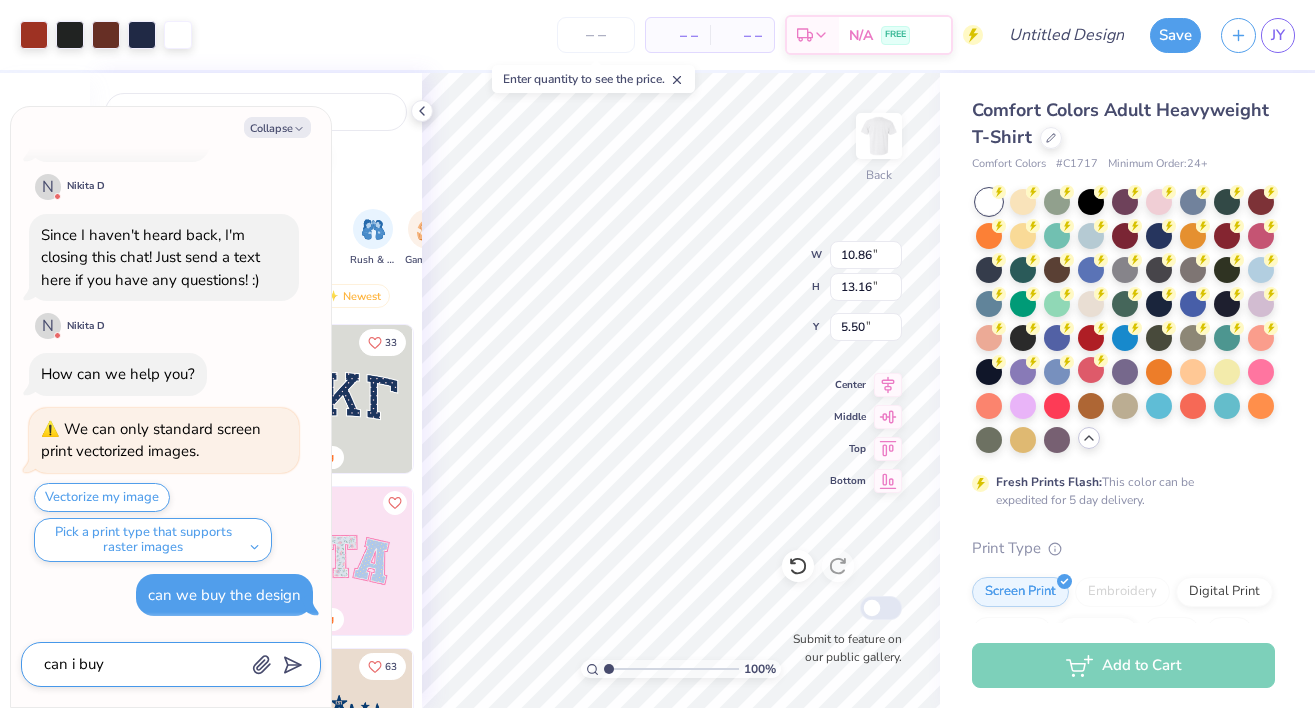 type on "x" 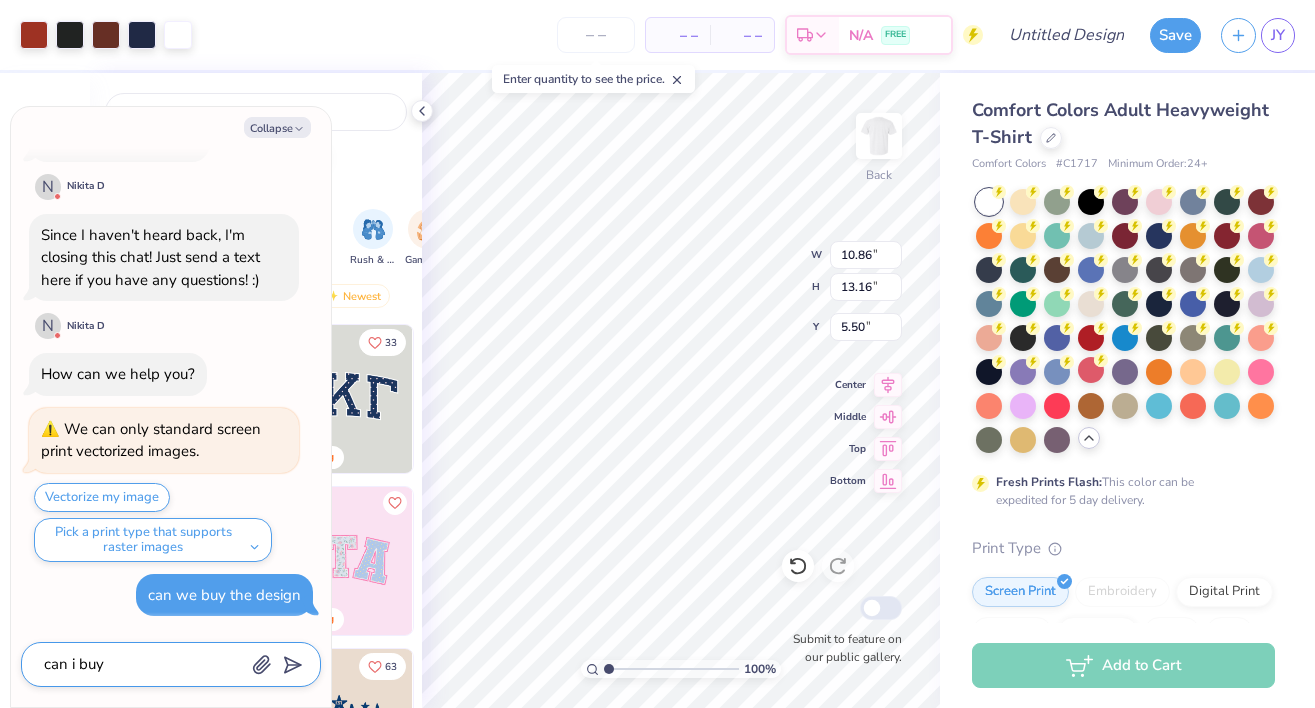type on "can i buy t" 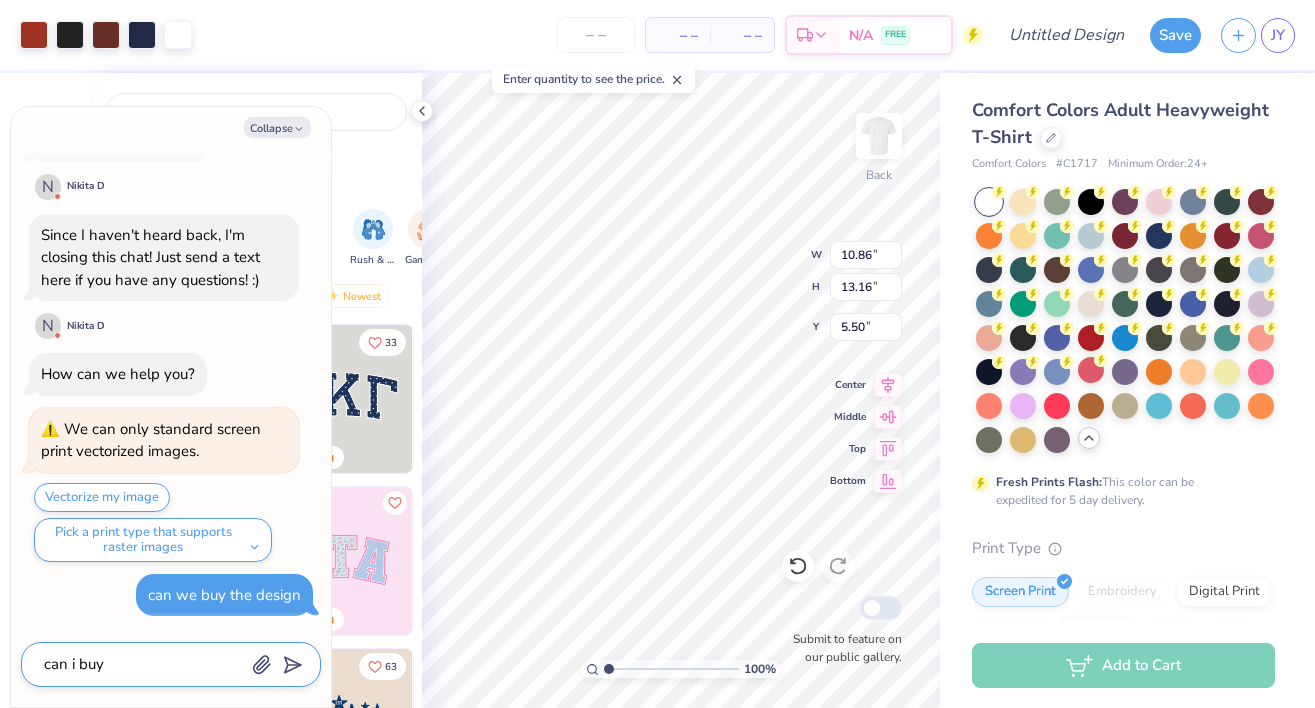 type on "x" 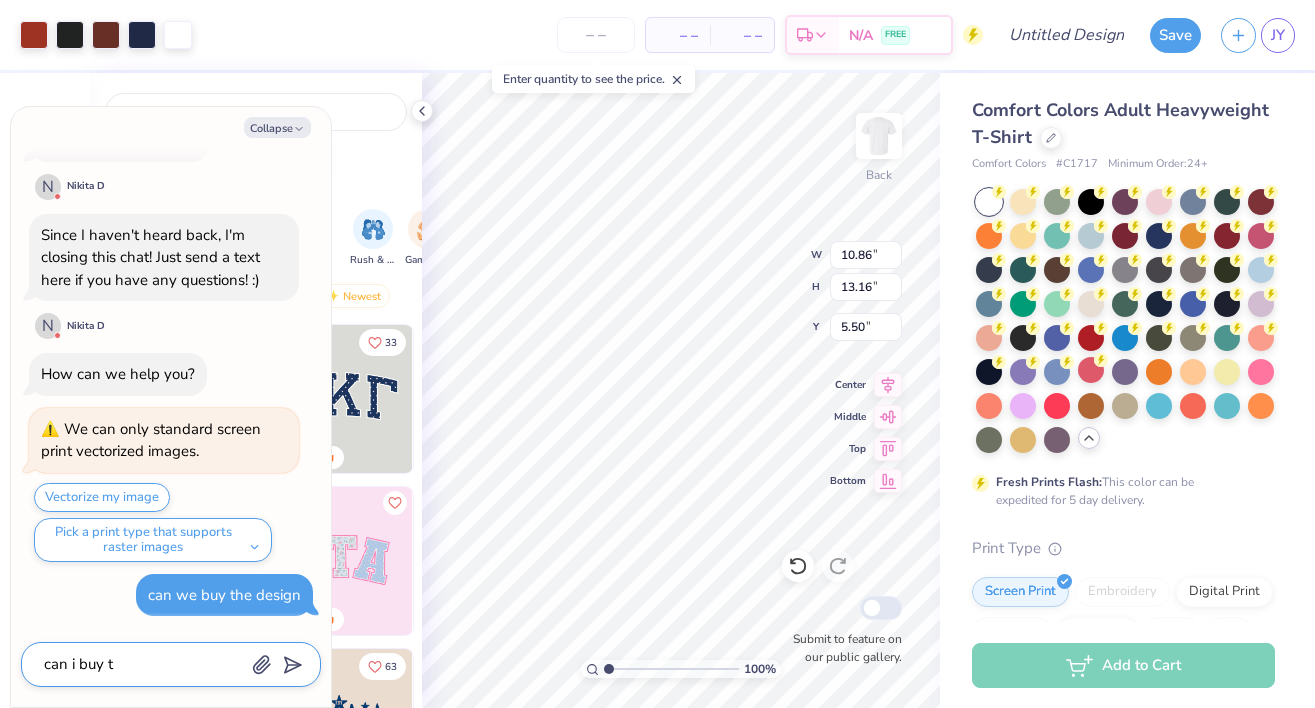type on "can i buy th" 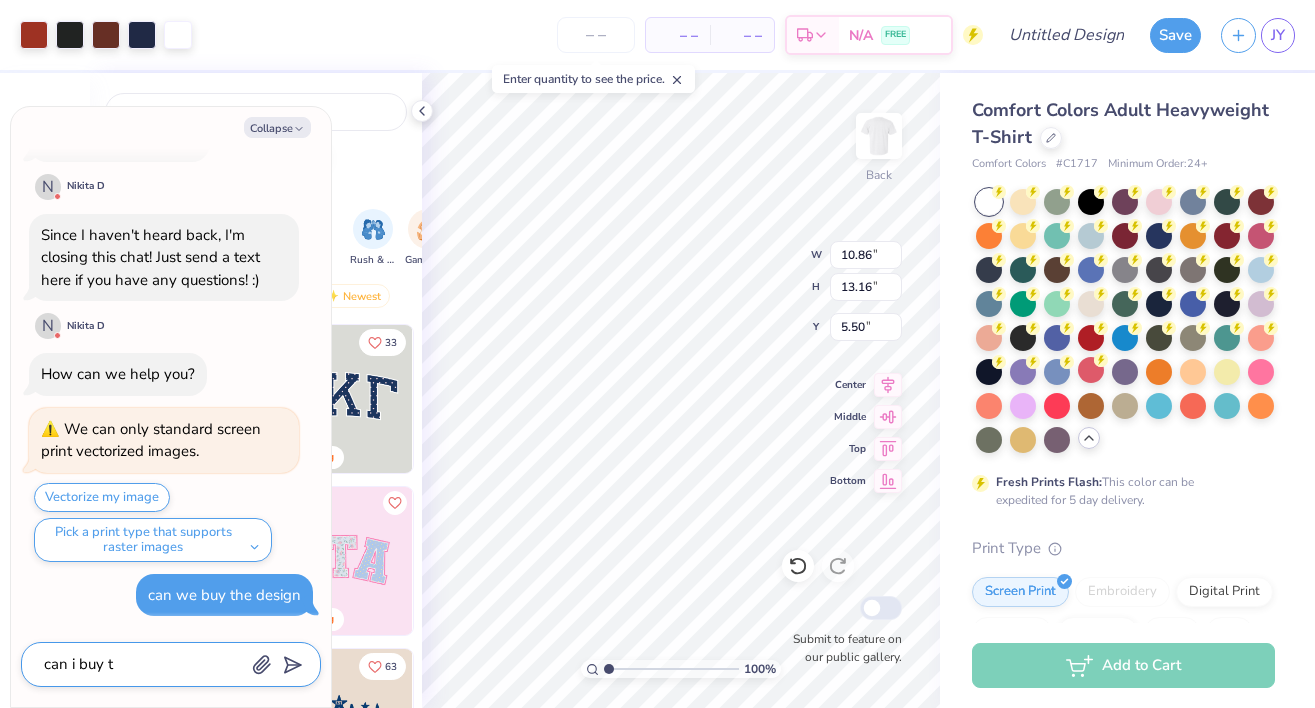 type on "x" 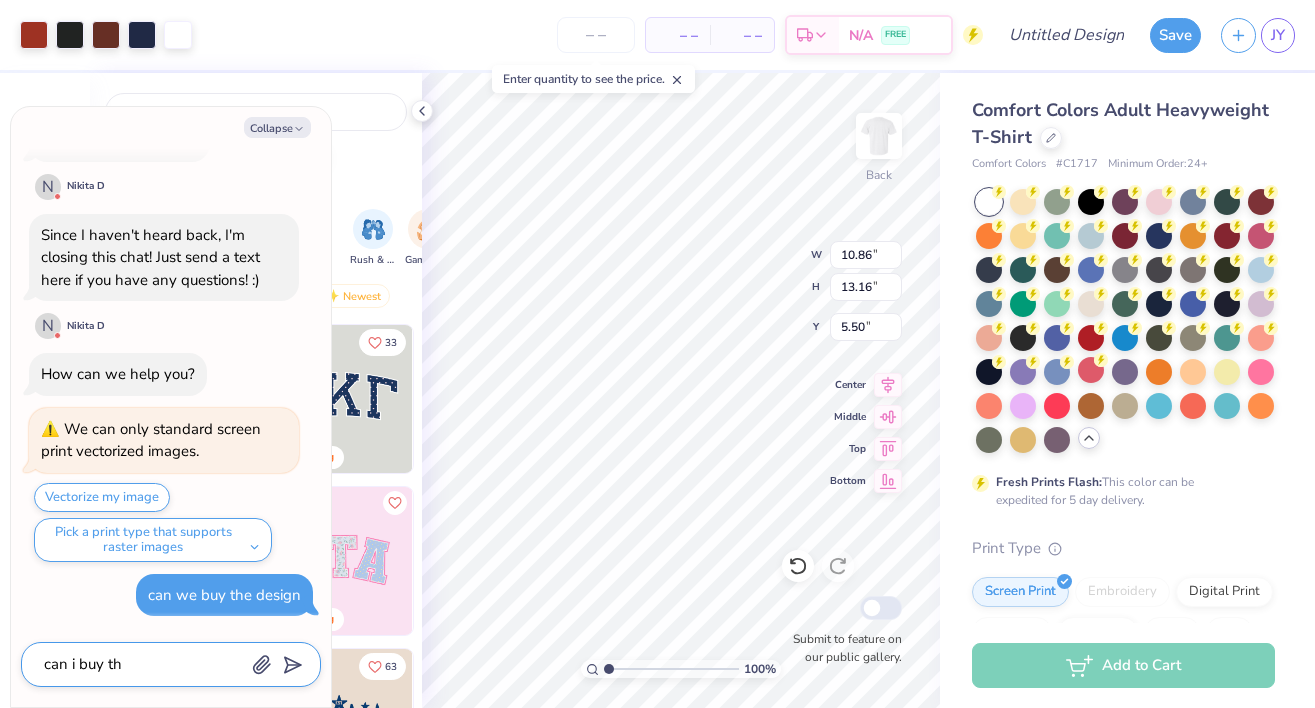 type on "can i buy the" 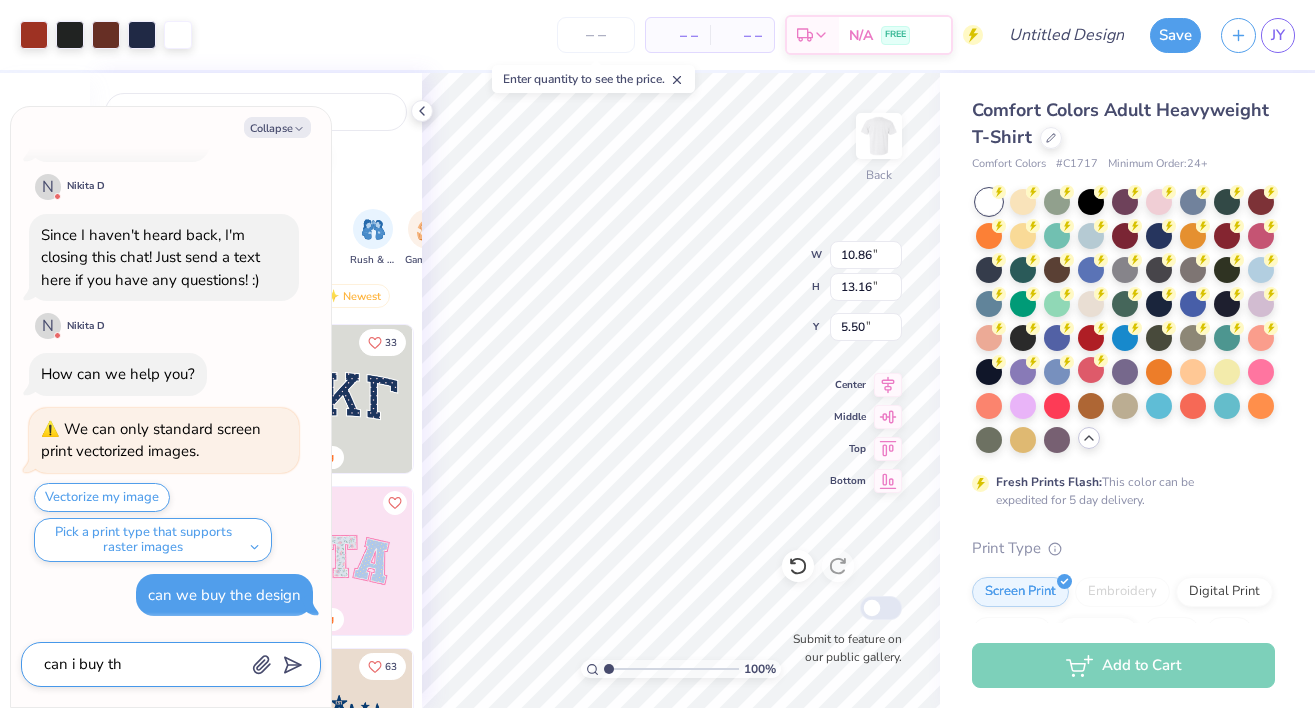 type on "x" 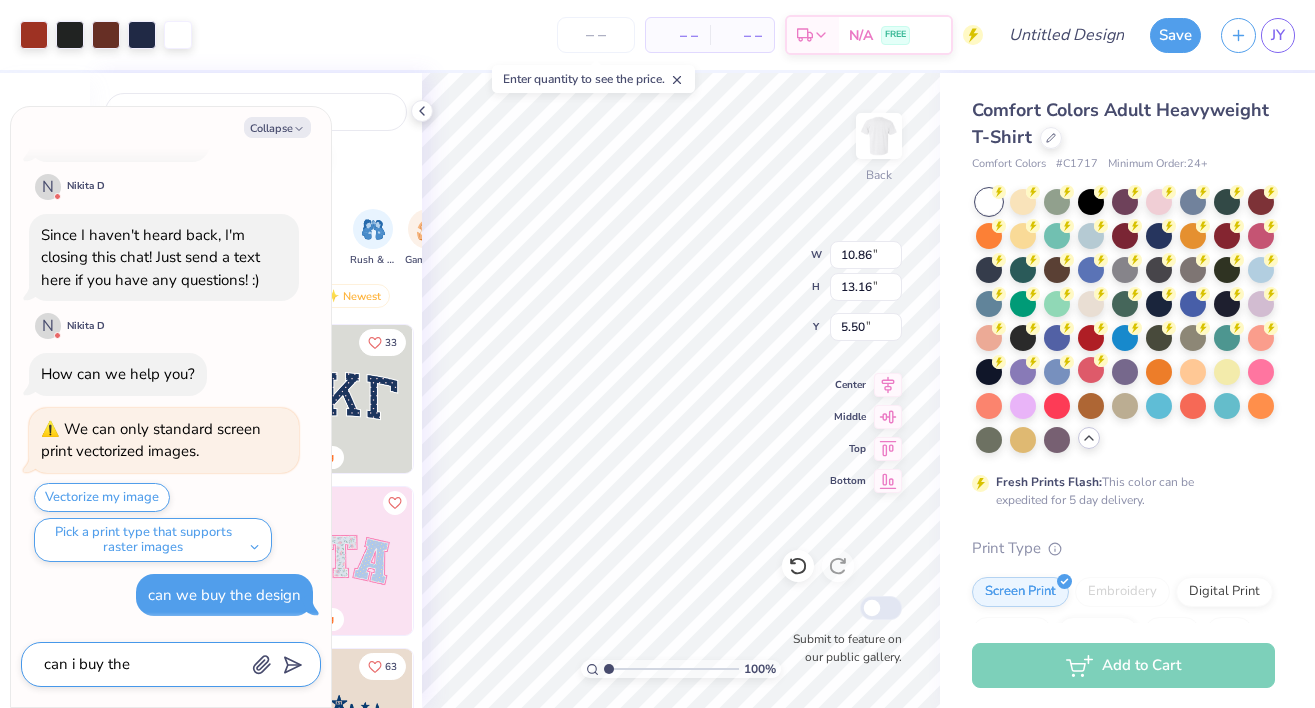 type on "can i buy the" 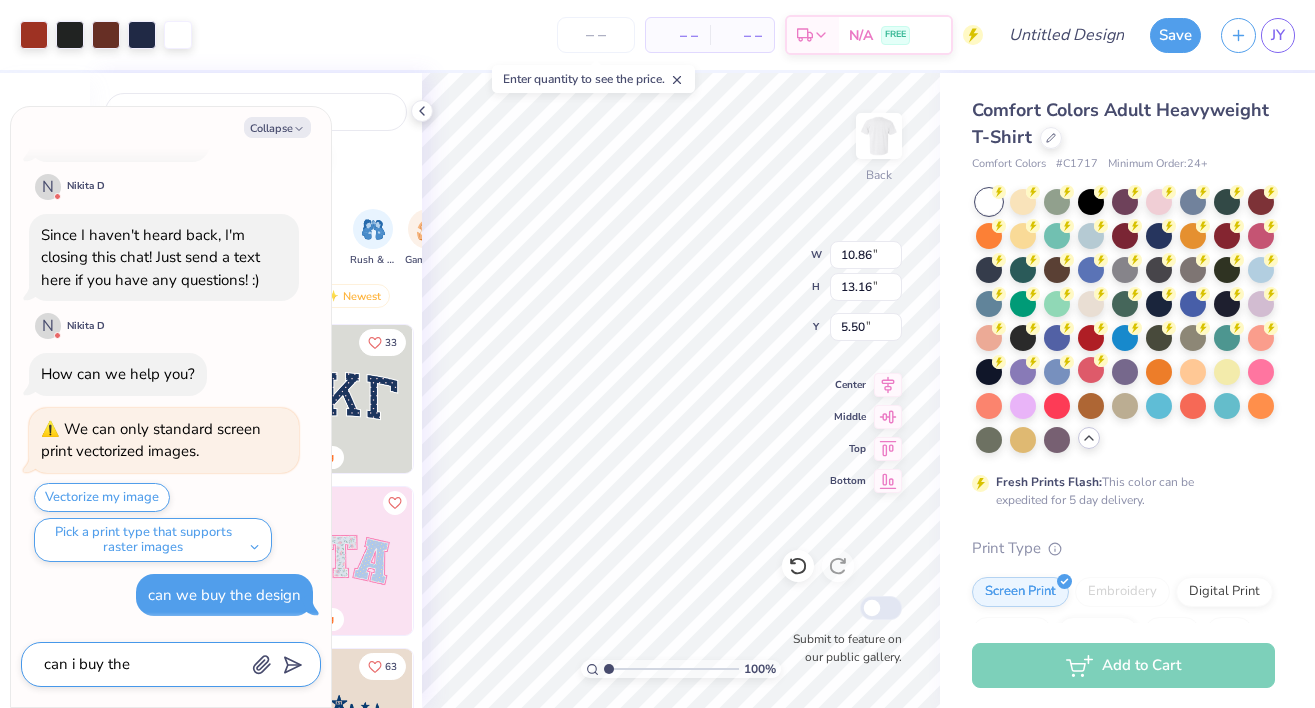 type on "x" 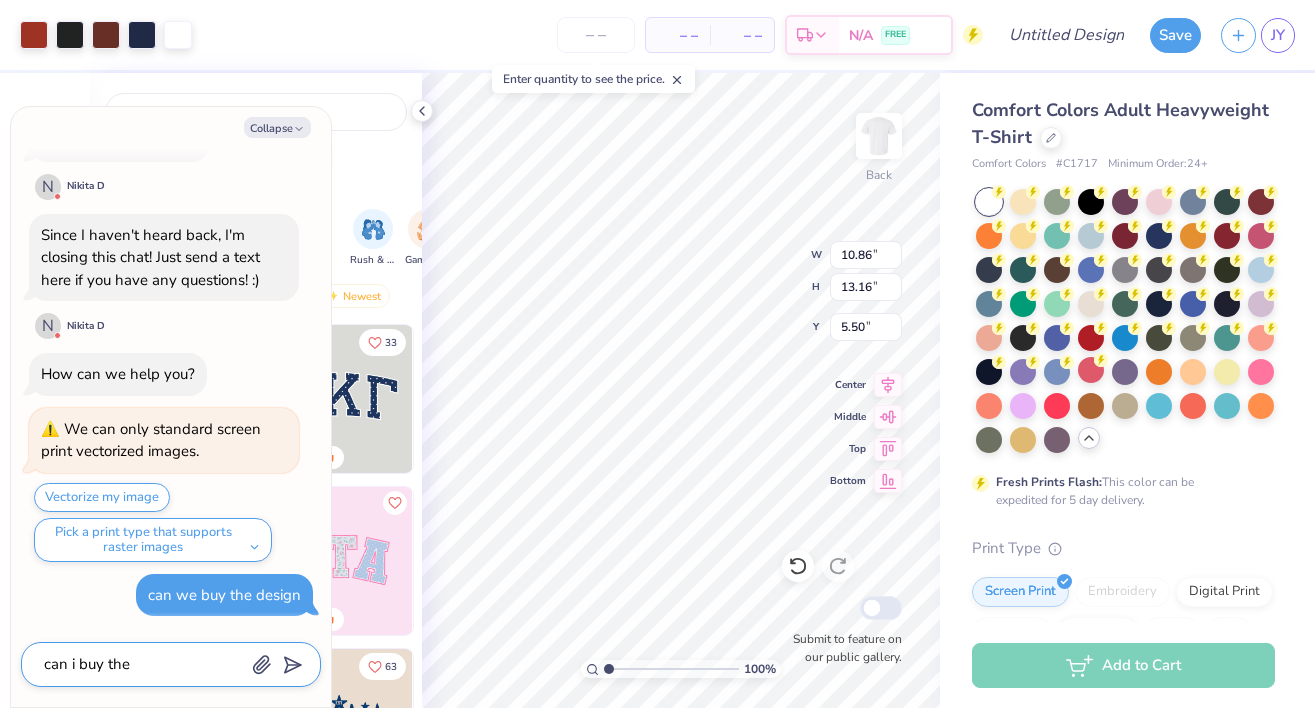 type on "can i buy the d" 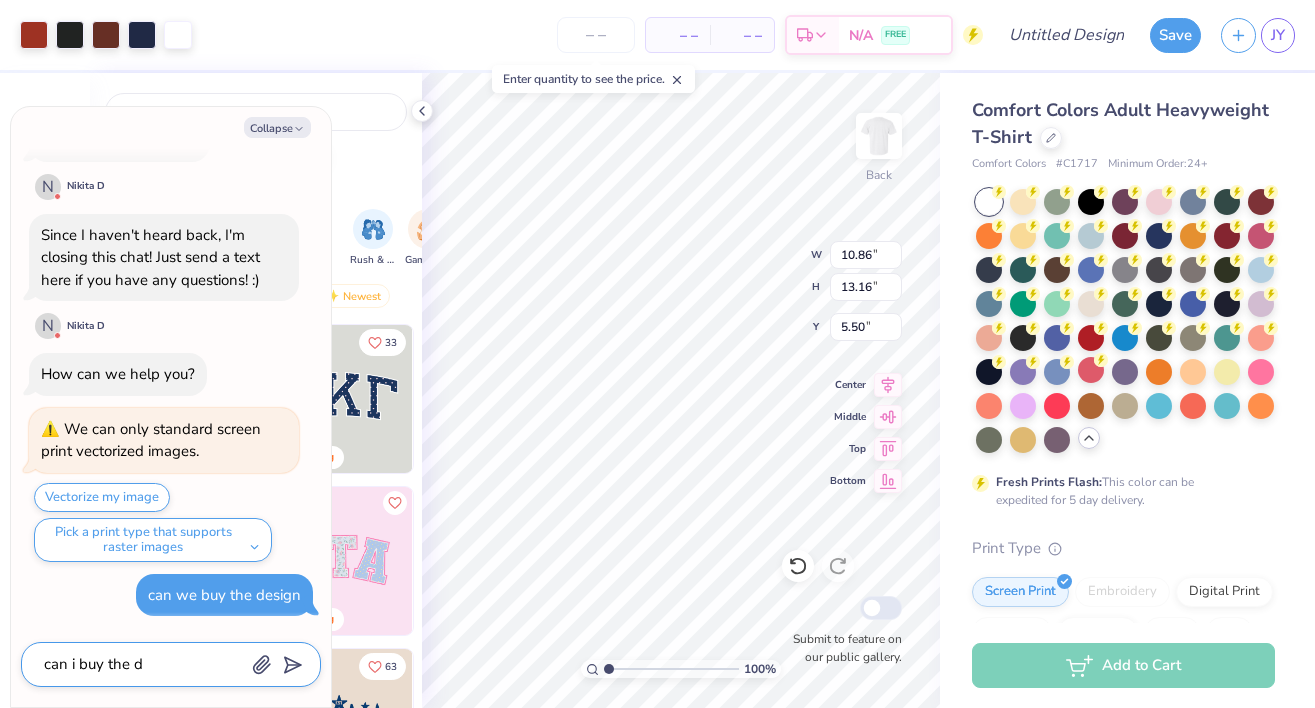 type on "can i buy the de" 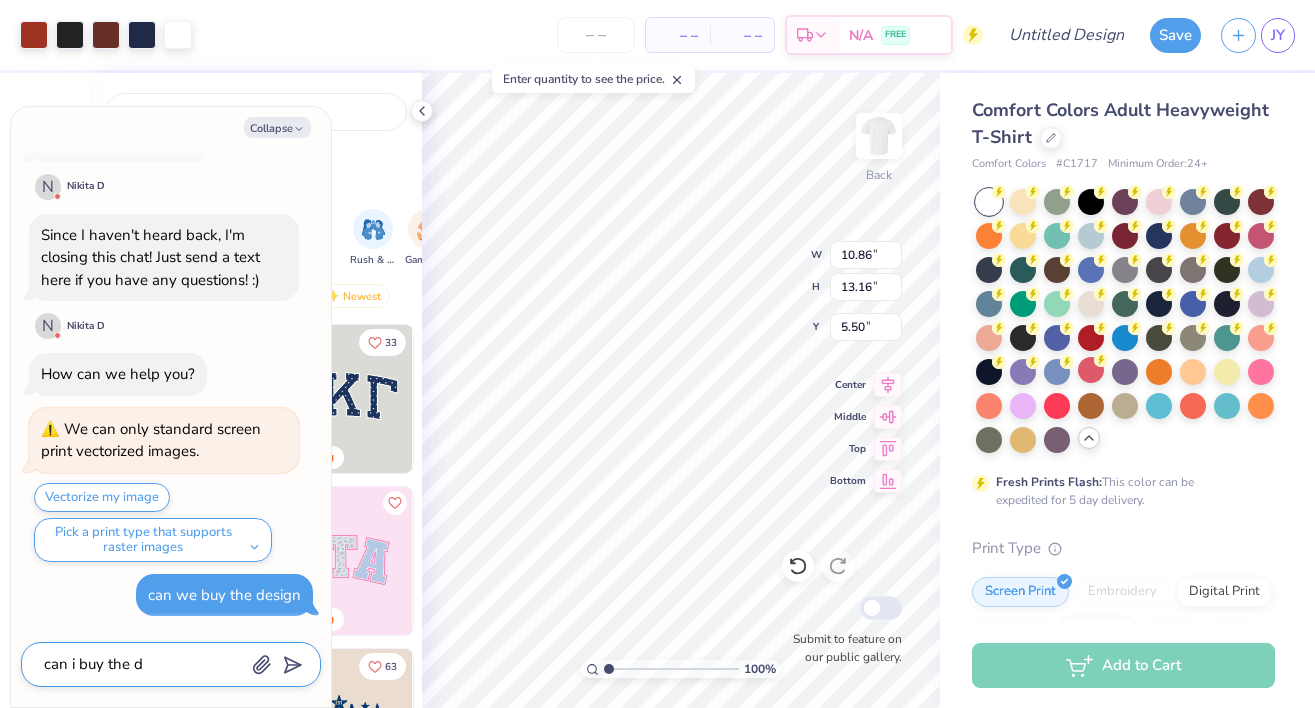 type on "x" 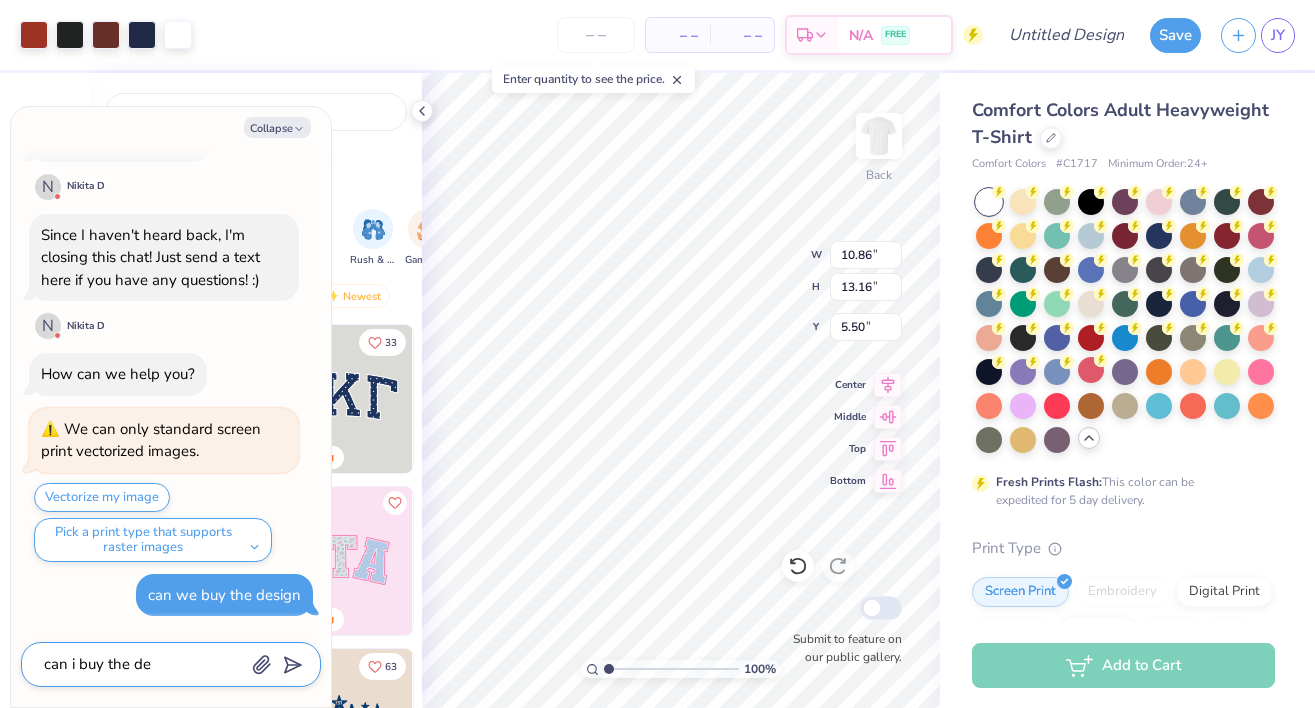 type on "can i buy the des" 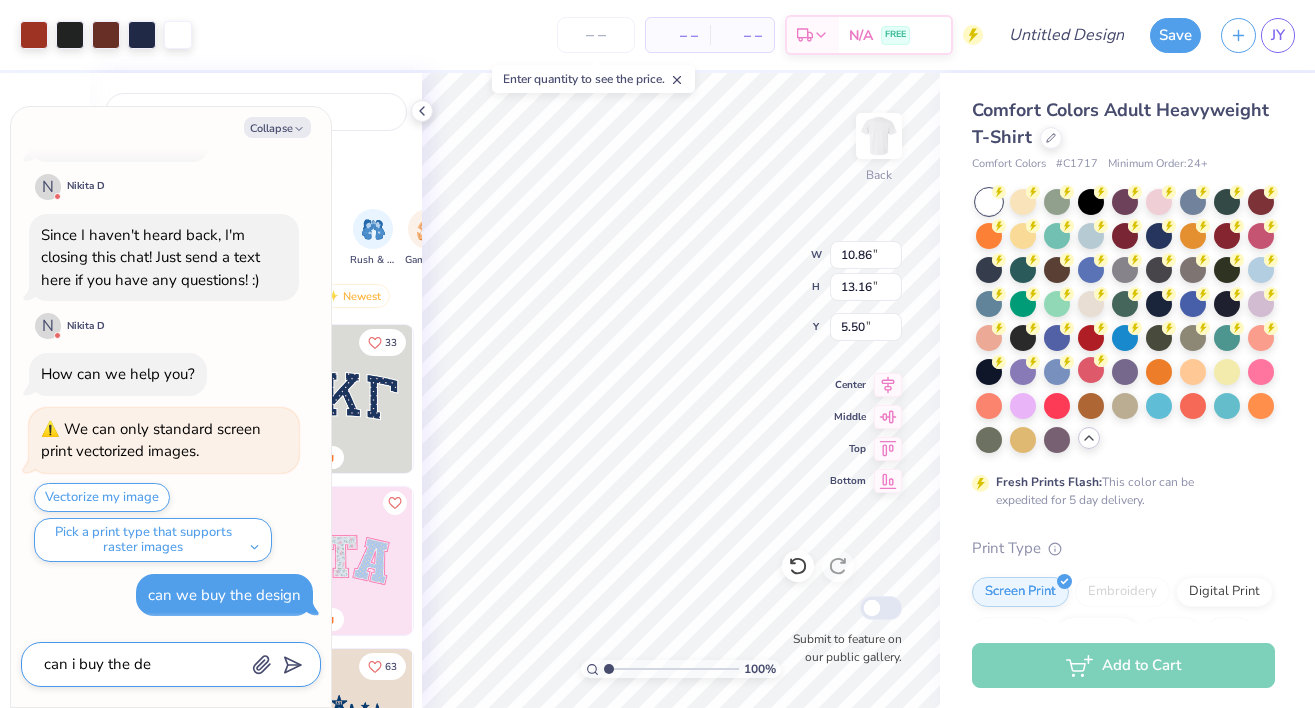 type on "x" 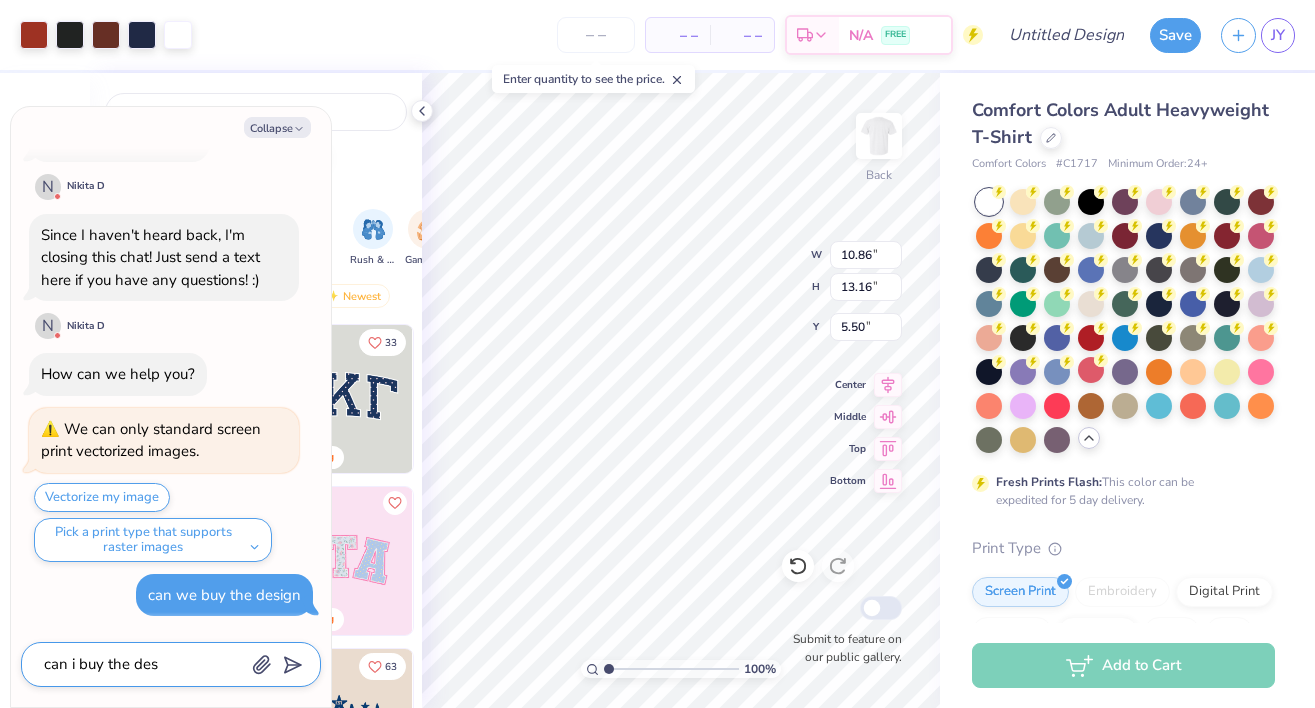 type on "can i buy the desi" 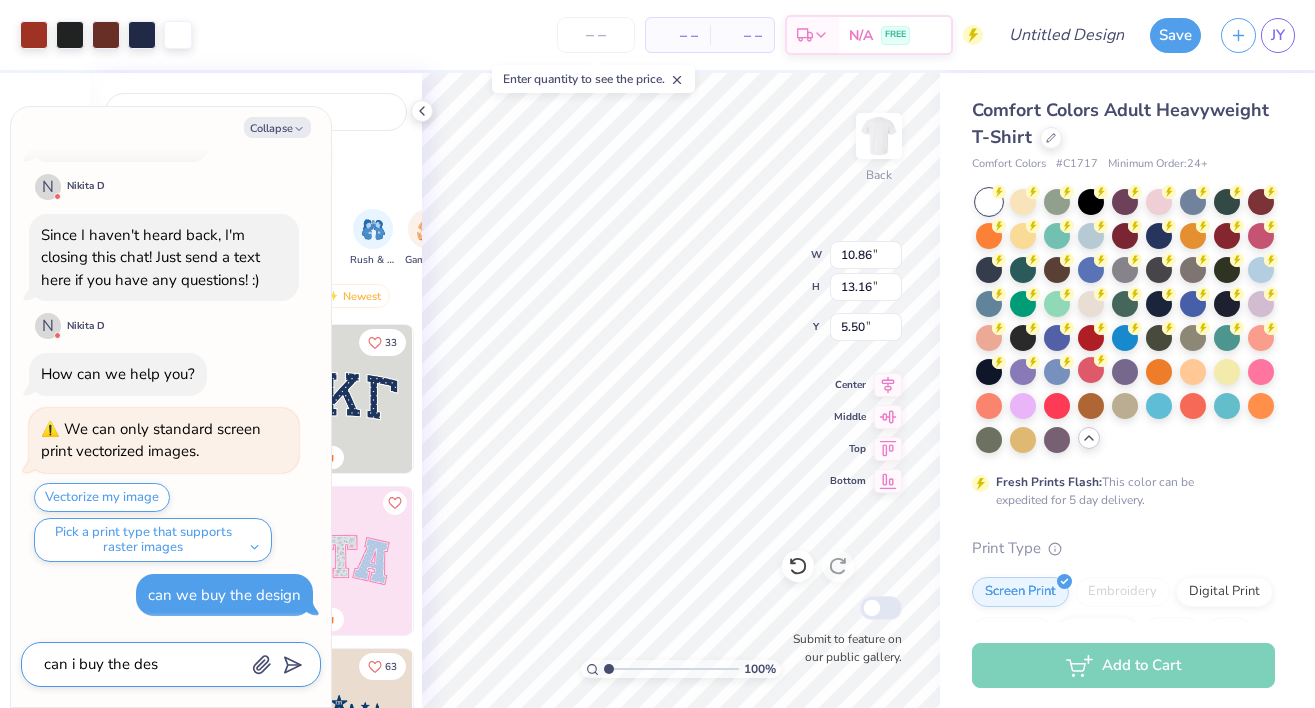 type on "x" 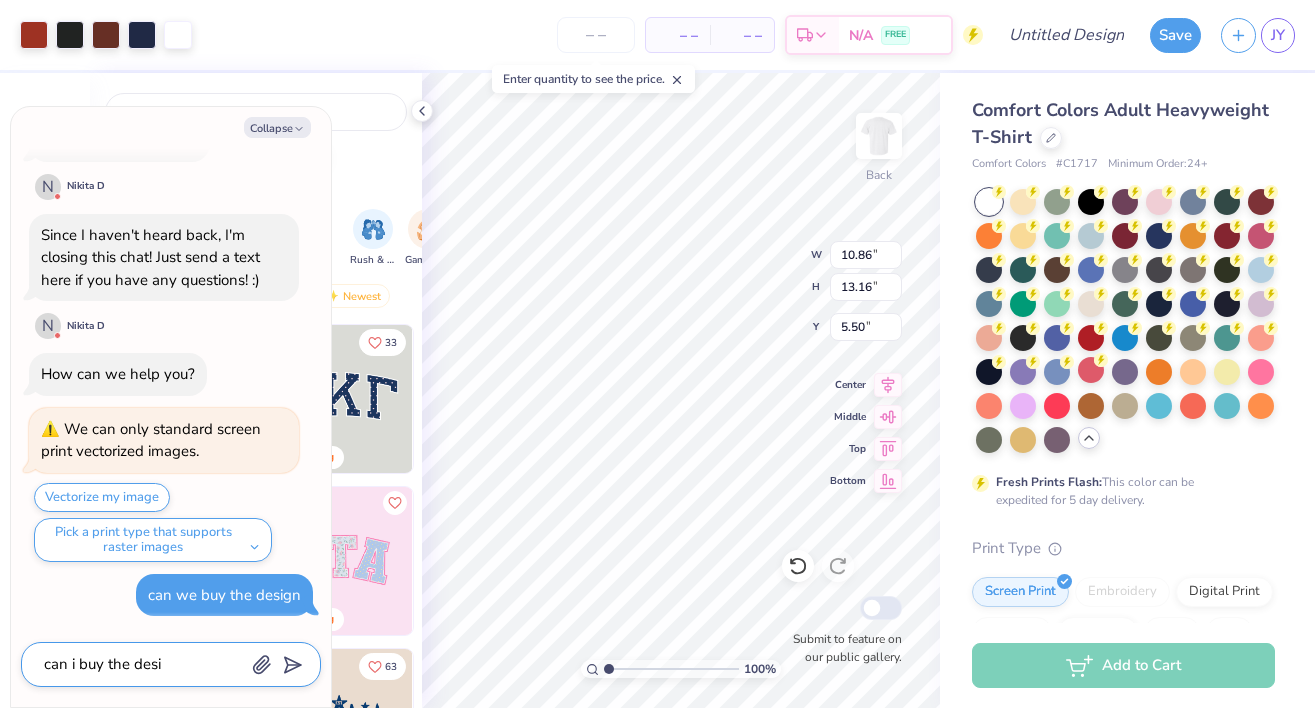 type on "can i buy the desig" 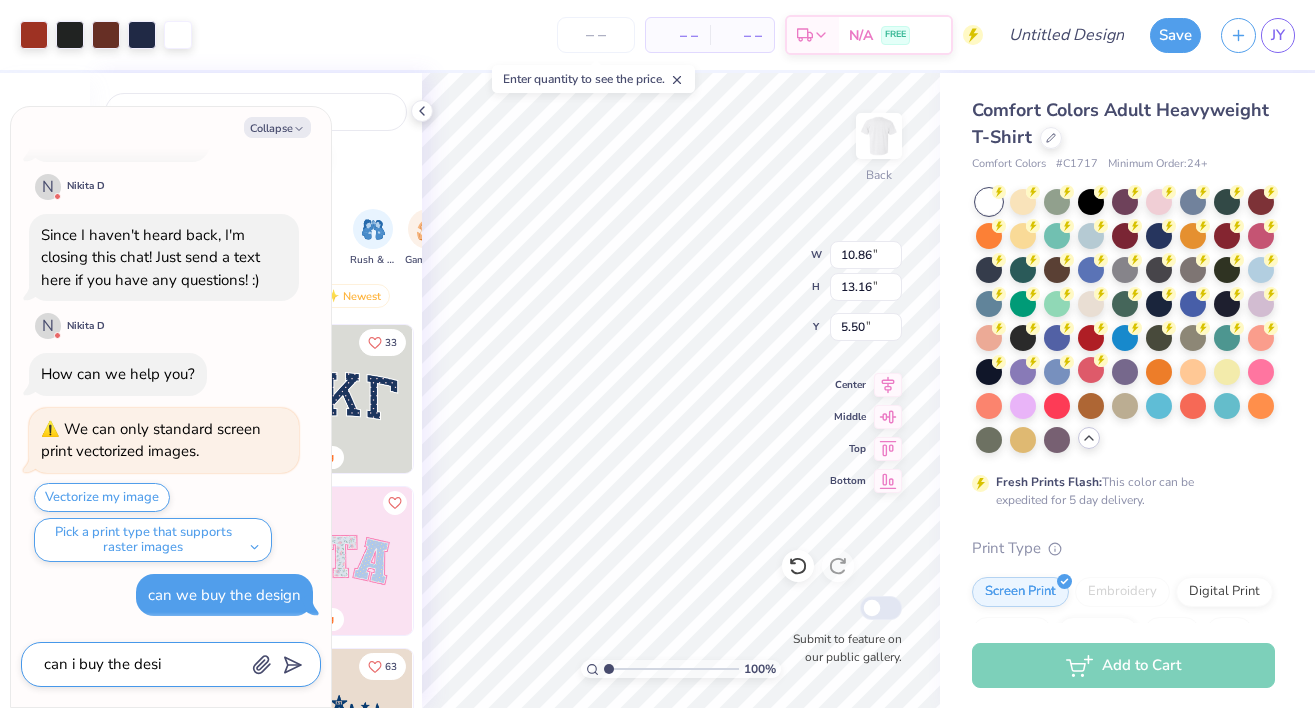 type on "x" 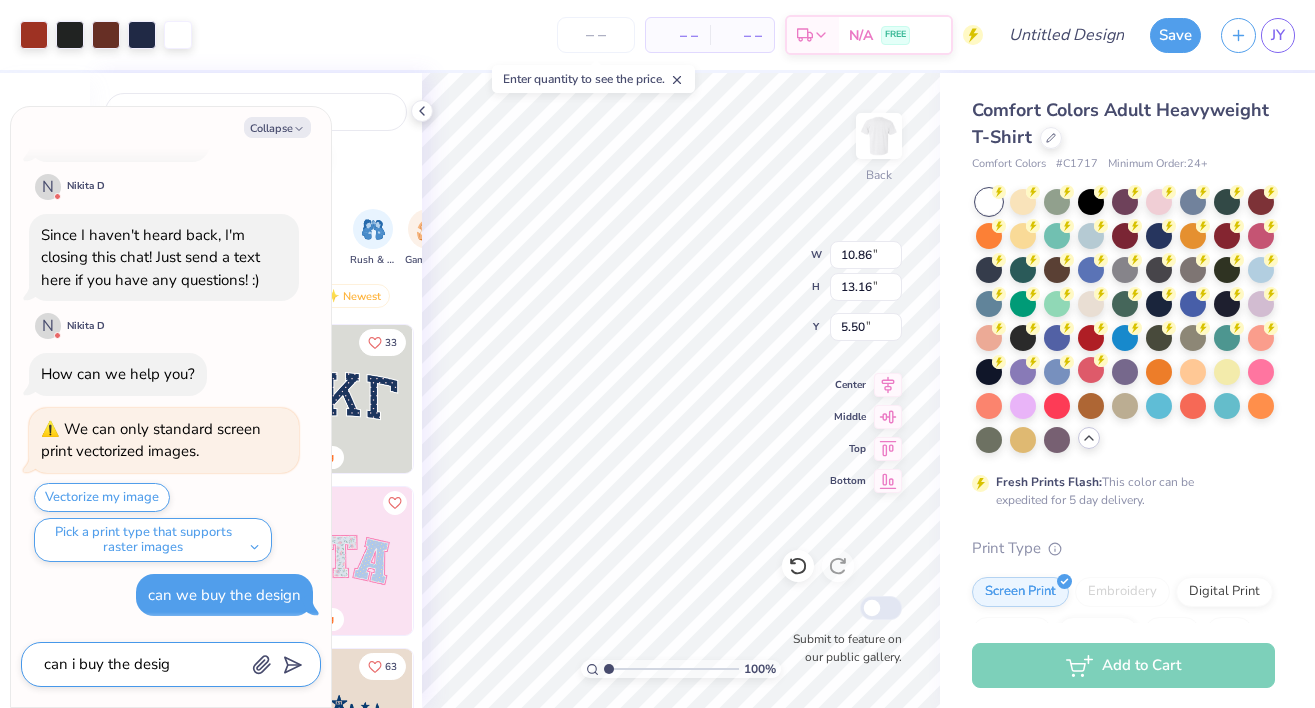 type on "can i buy the design" 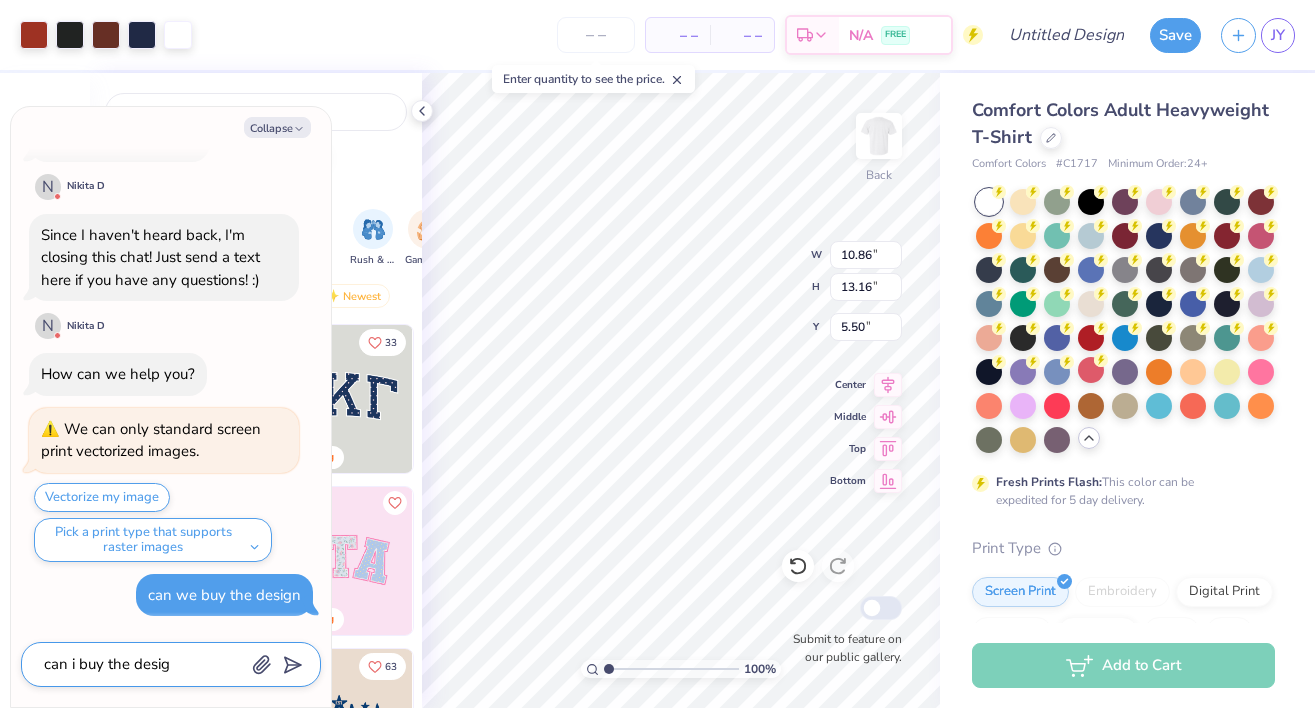 type on "x" 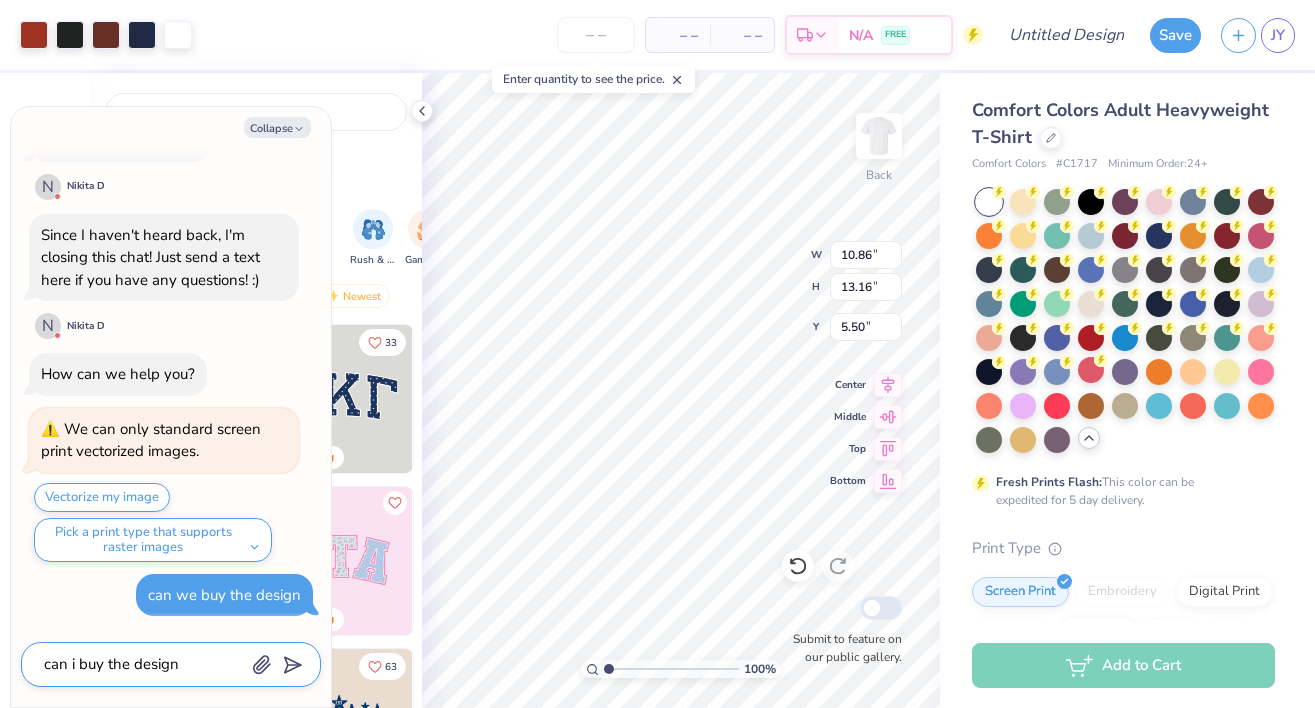 type on "can i buy the design" 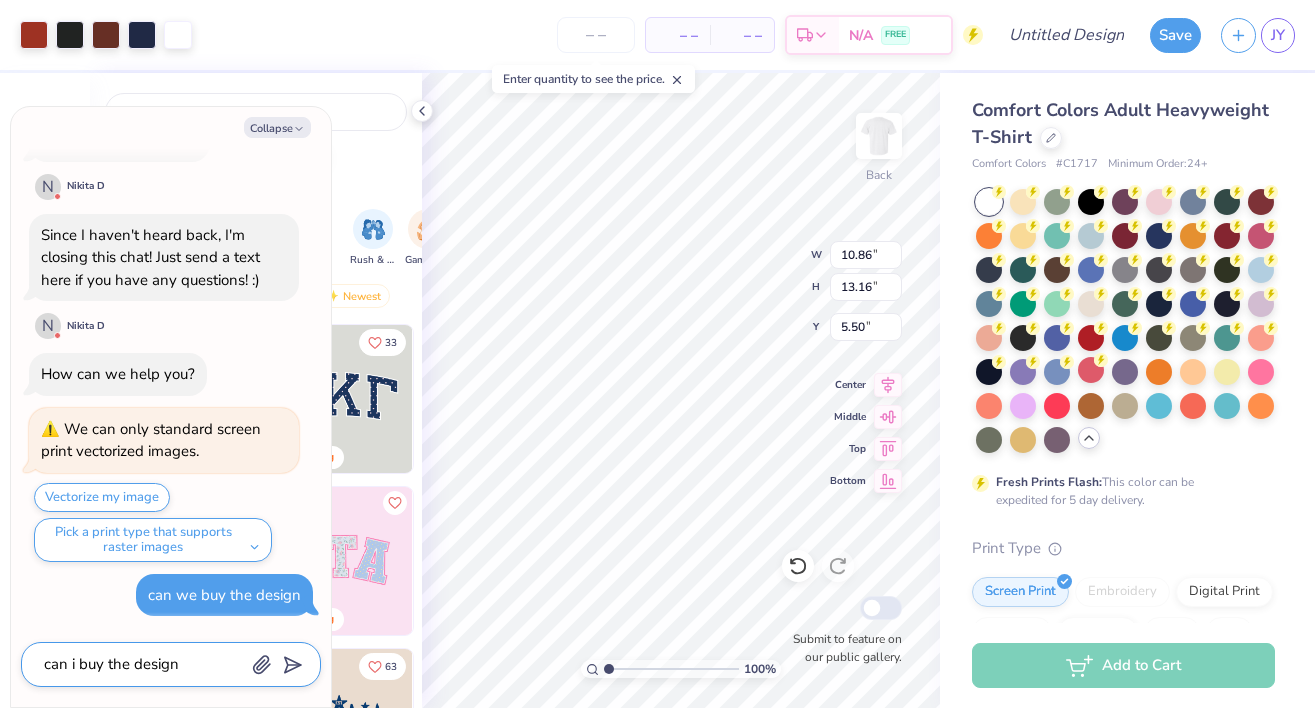 type on "x" 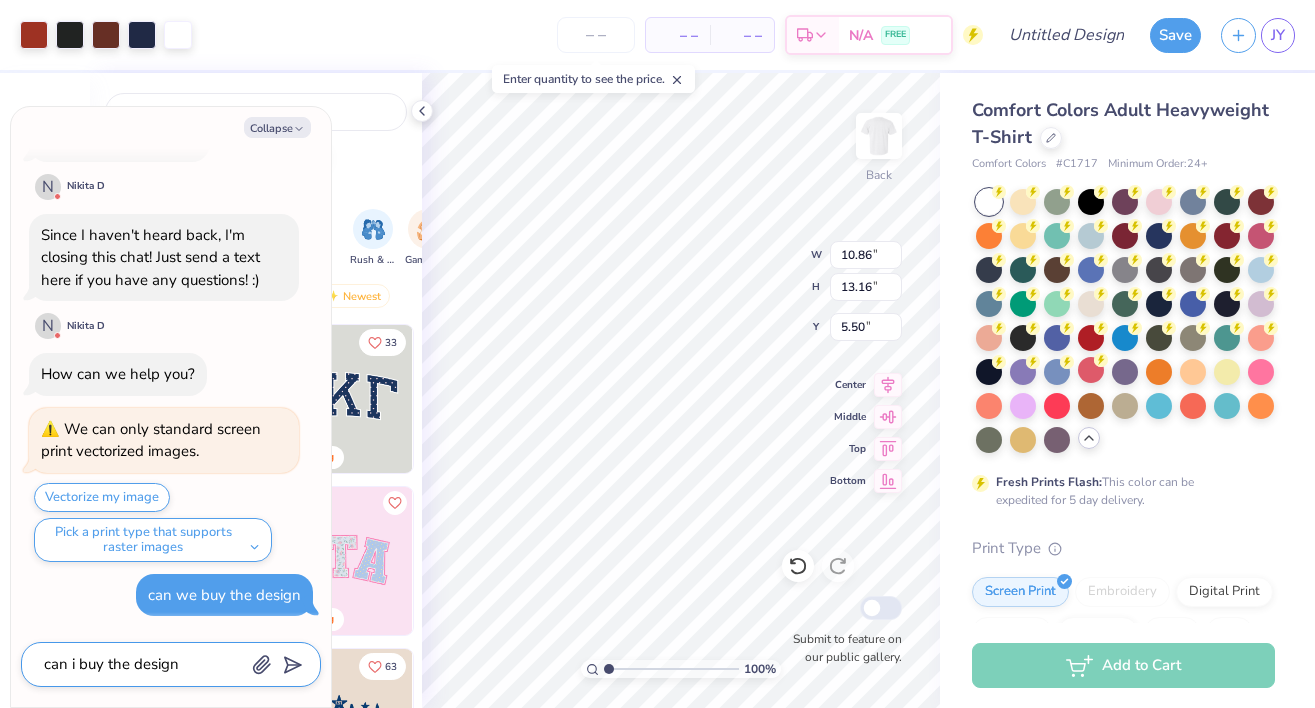 type on "can i buy the design s" 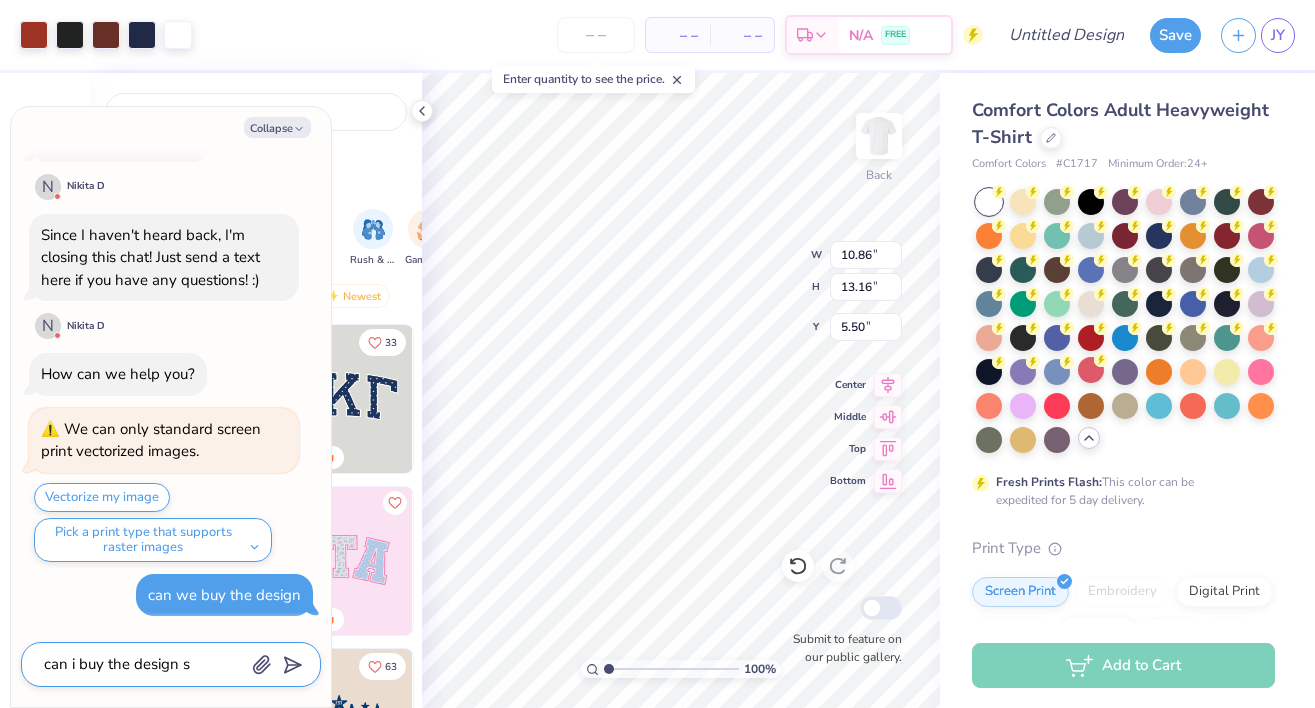 type on "can i buy the design so" 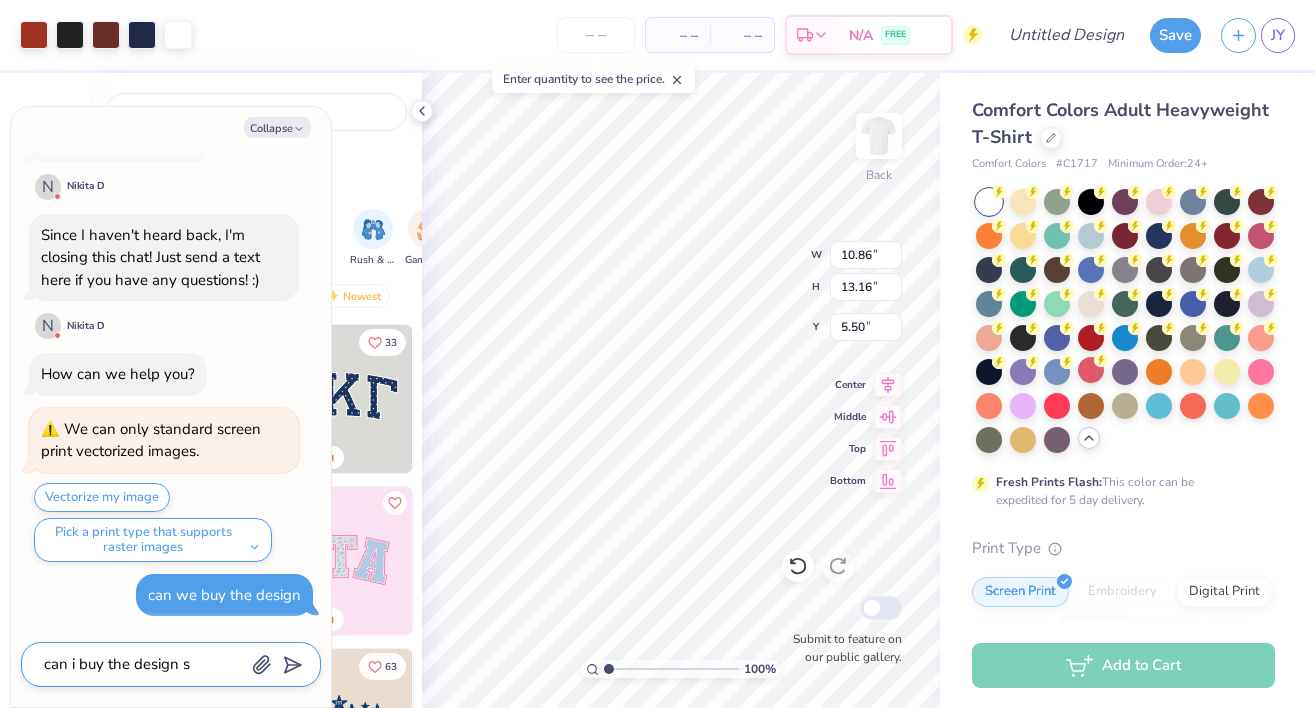 type on "x" 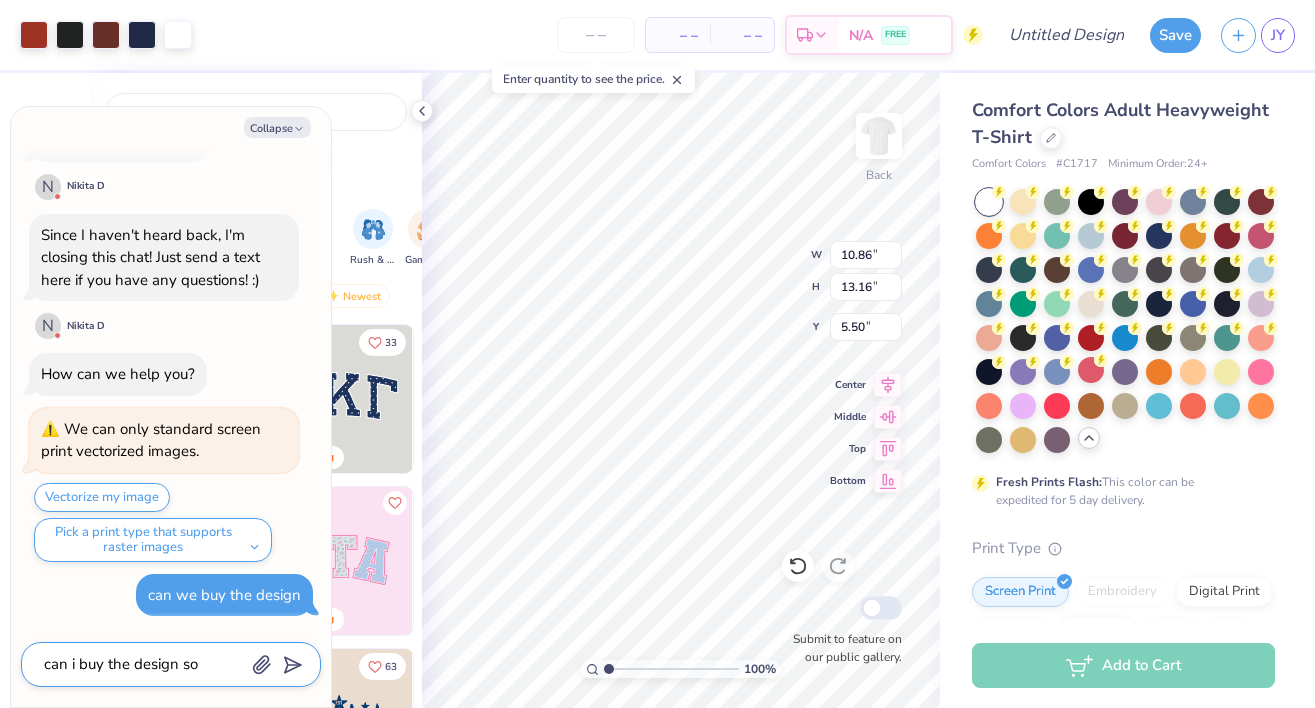 type on "can i buy the design so" 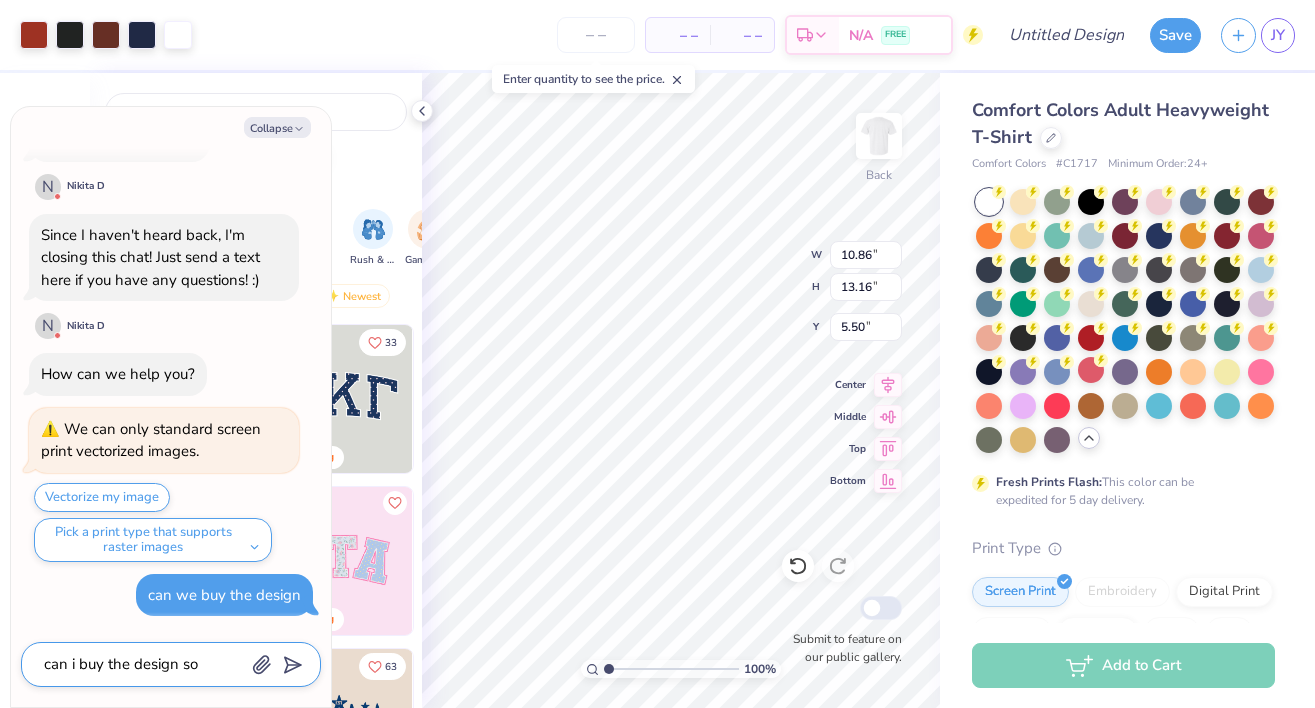 type on "x" 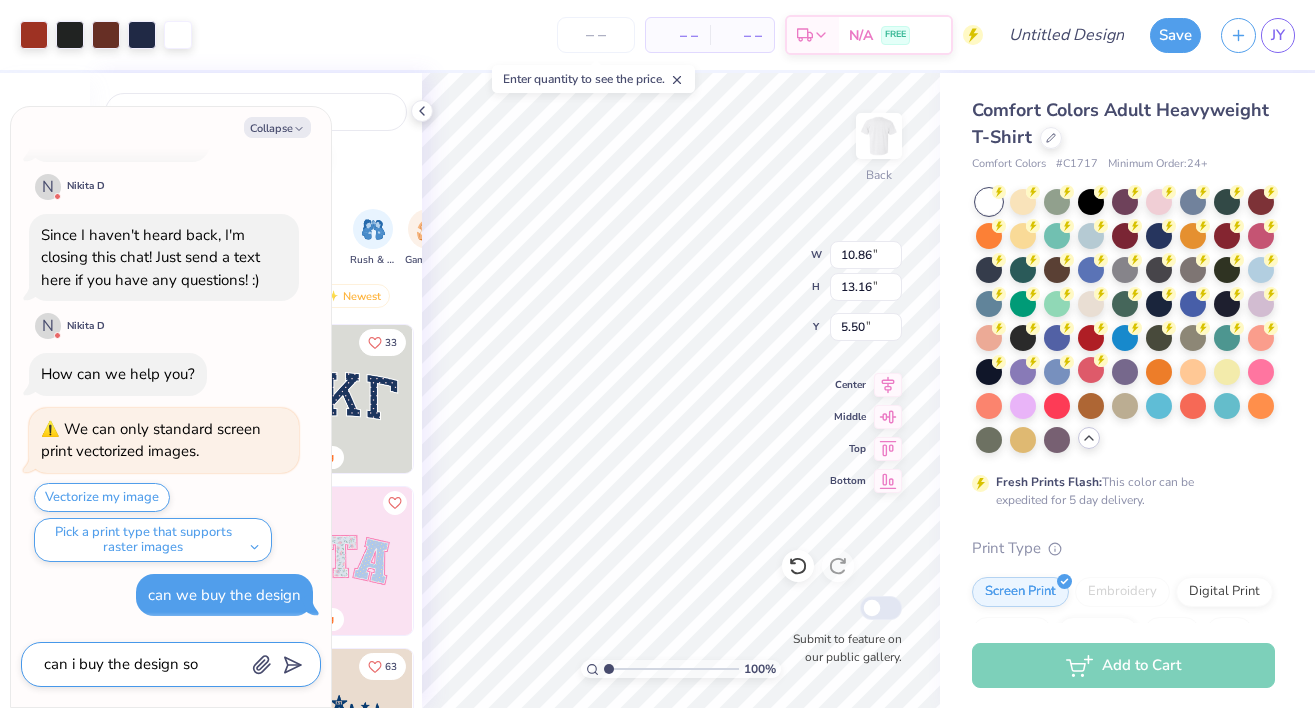 type on "can i buy the design so i" 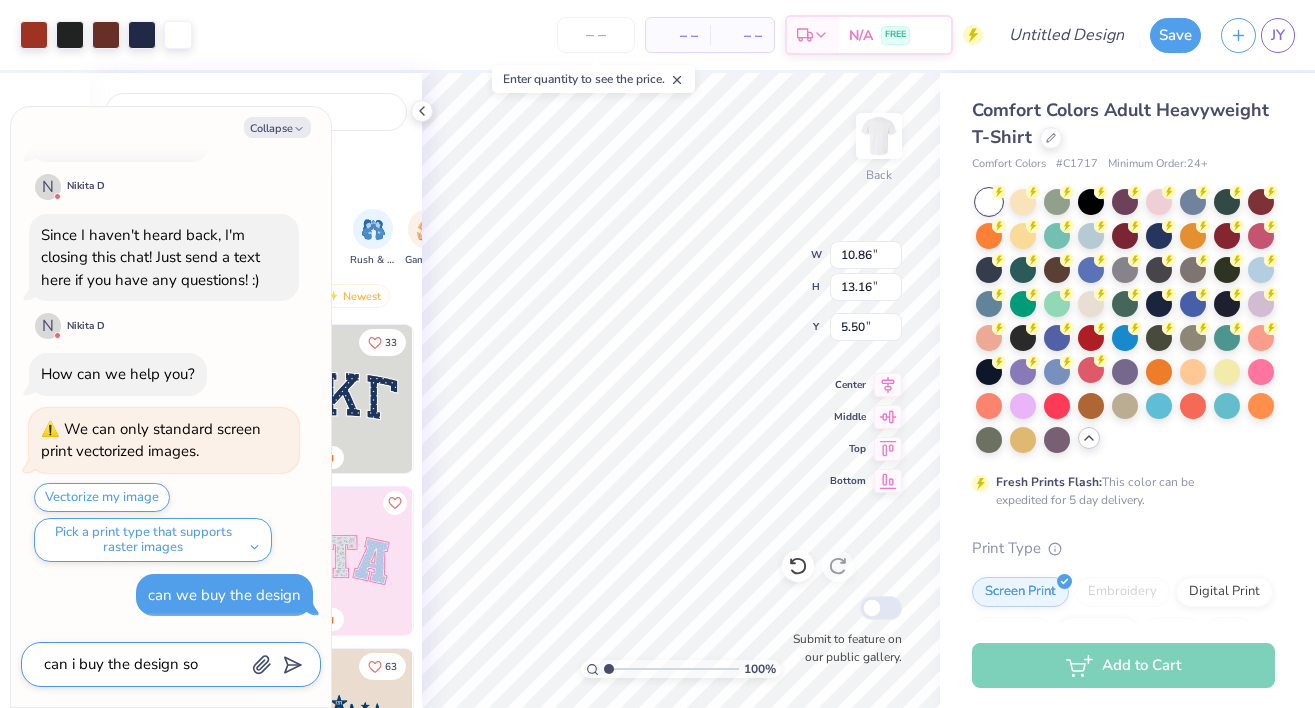 type on "x" 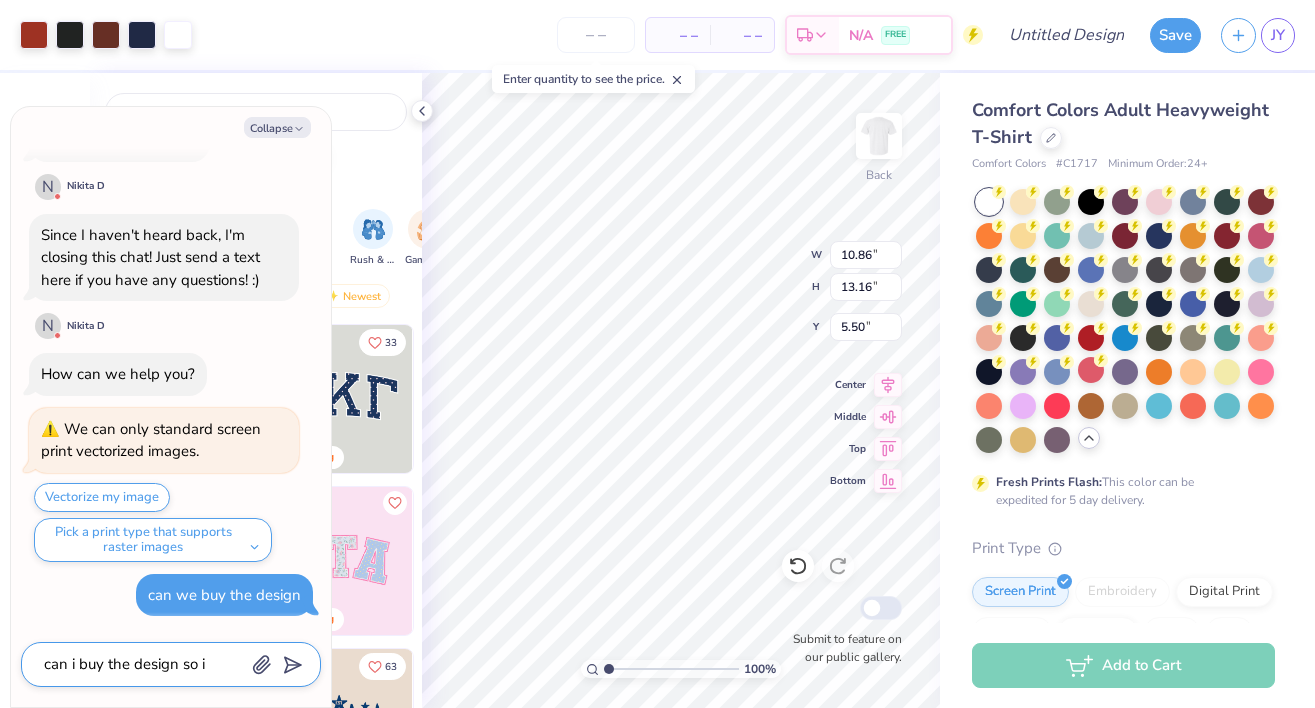 type on "can i buy the design so i" 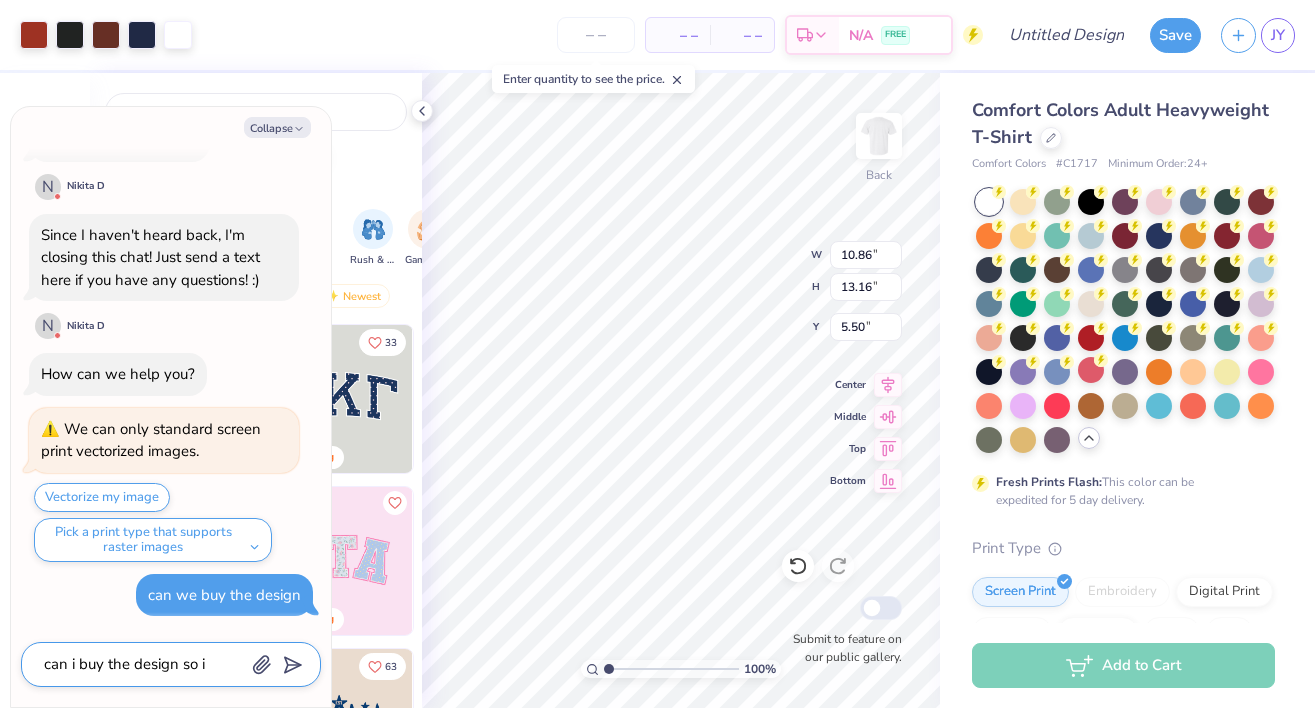 type on "x" 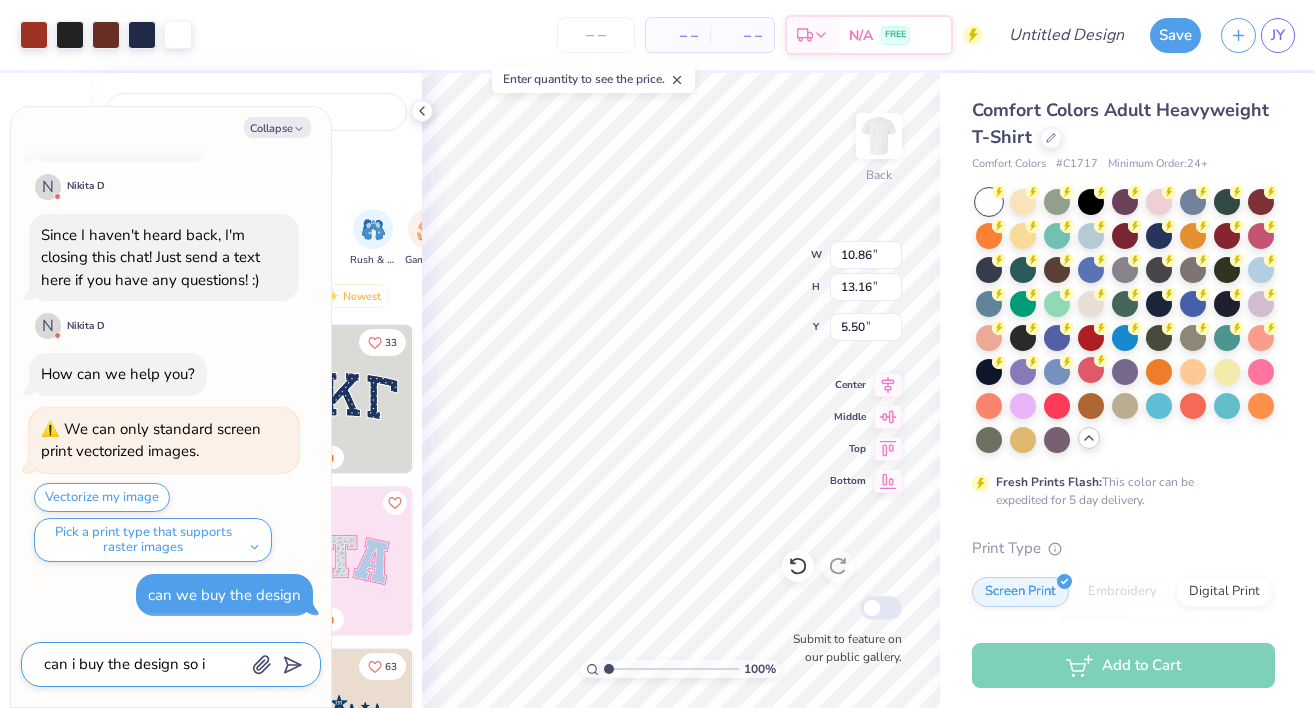 type on "can i buy the design so i c" 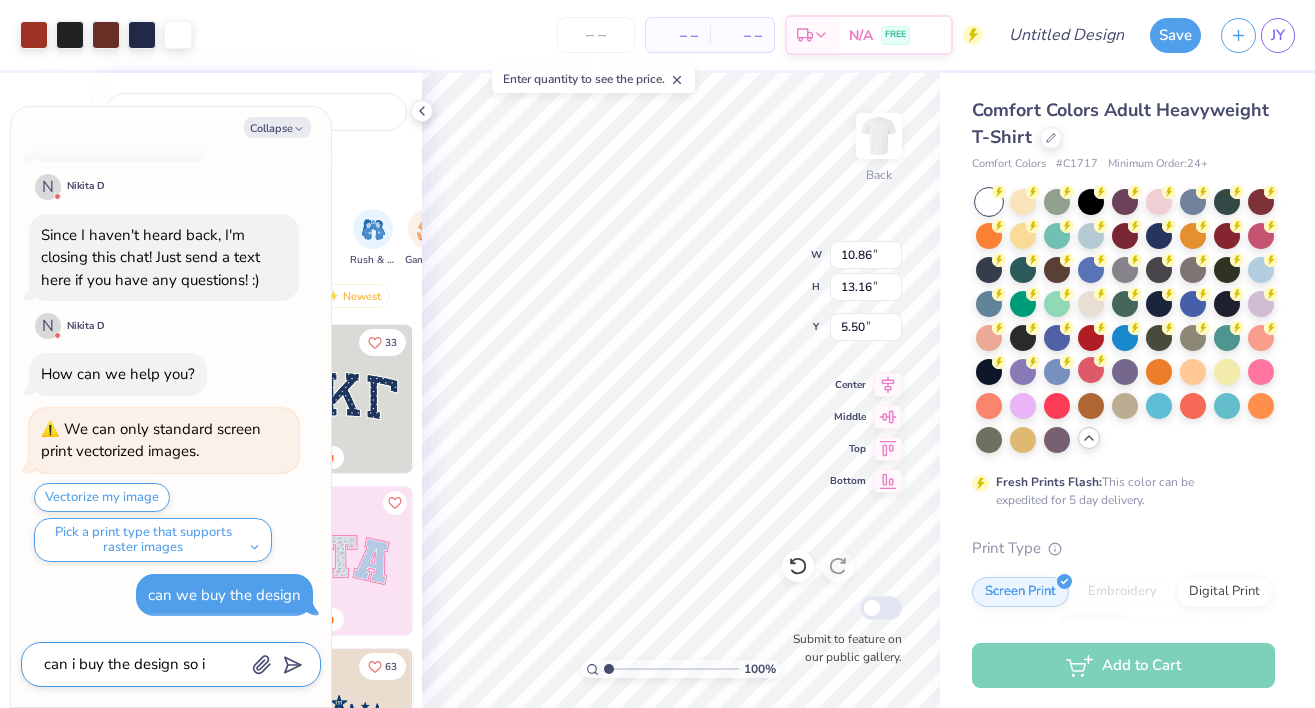 type on "x" 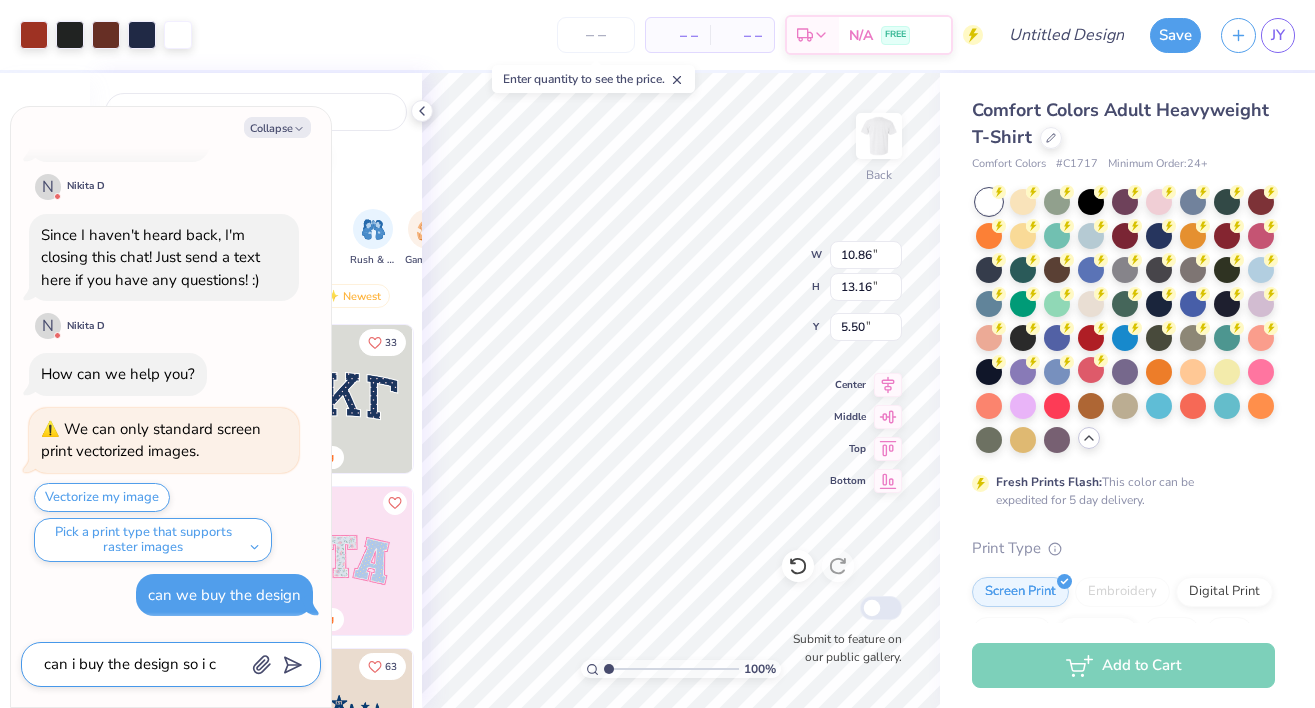 type on "can i buy the design so i ca" 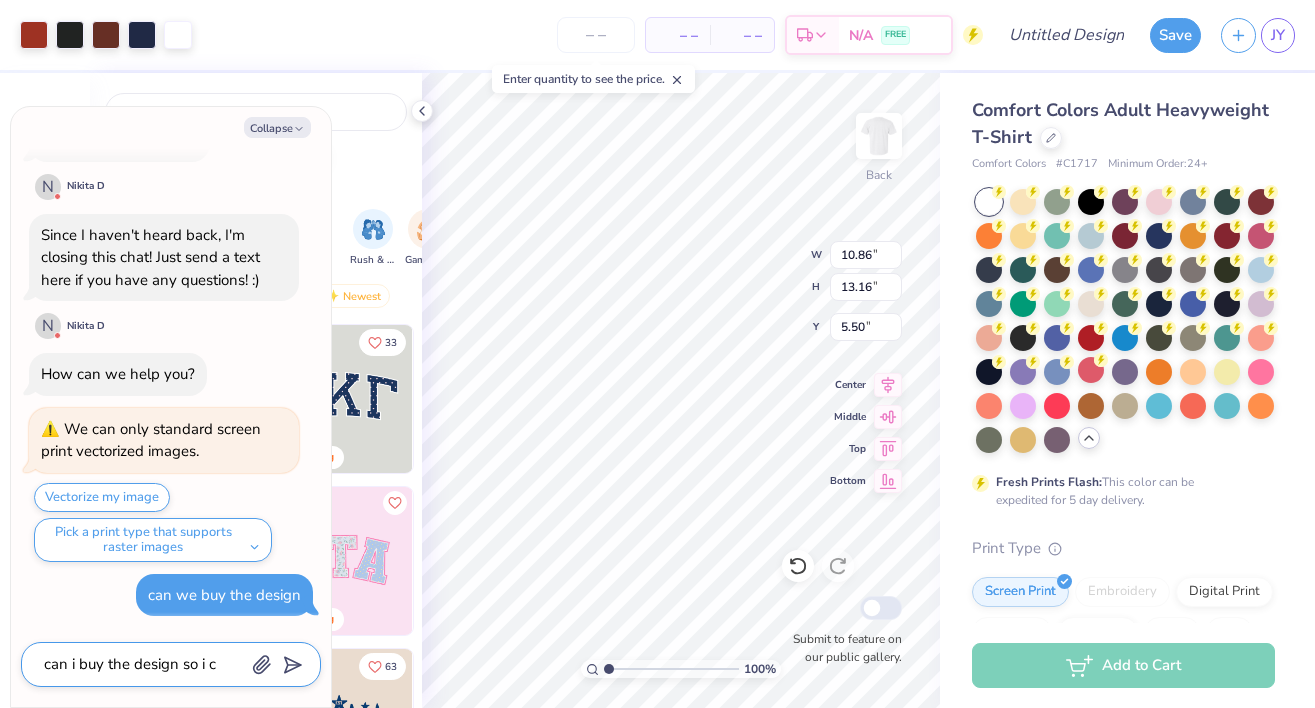 type on "x" 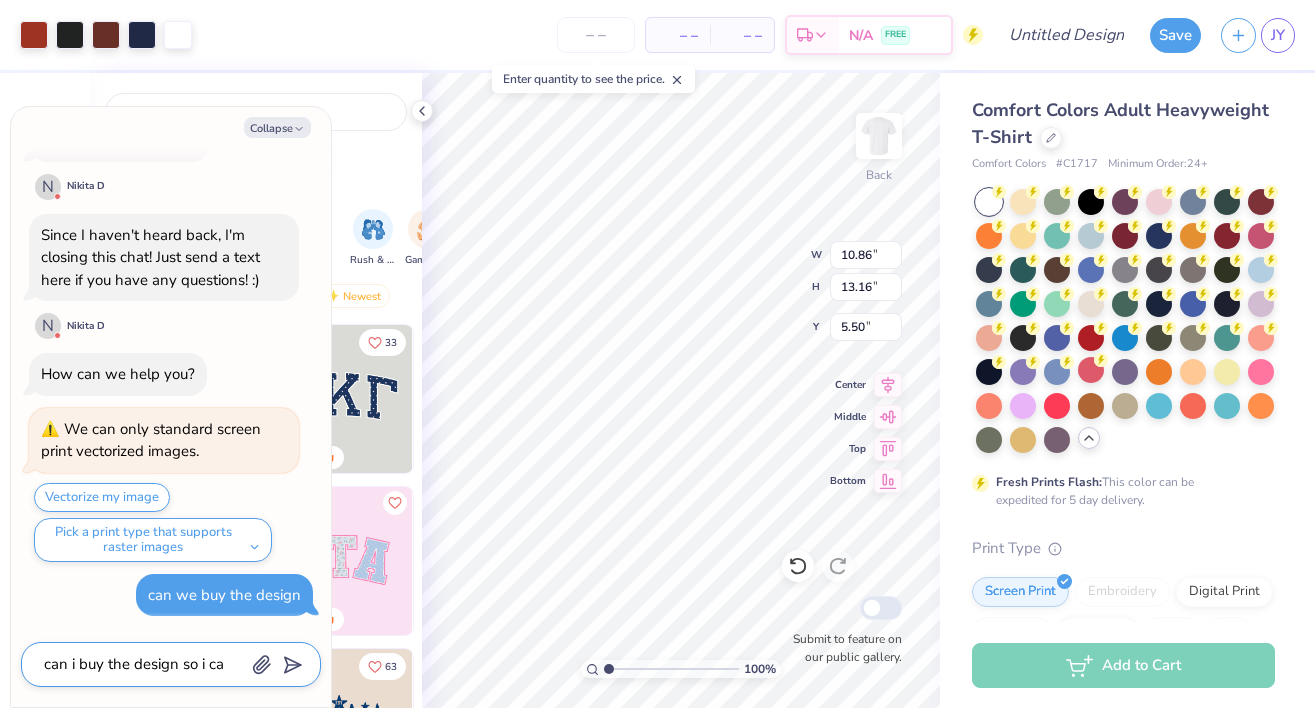 type on "can i buy the design so i can" 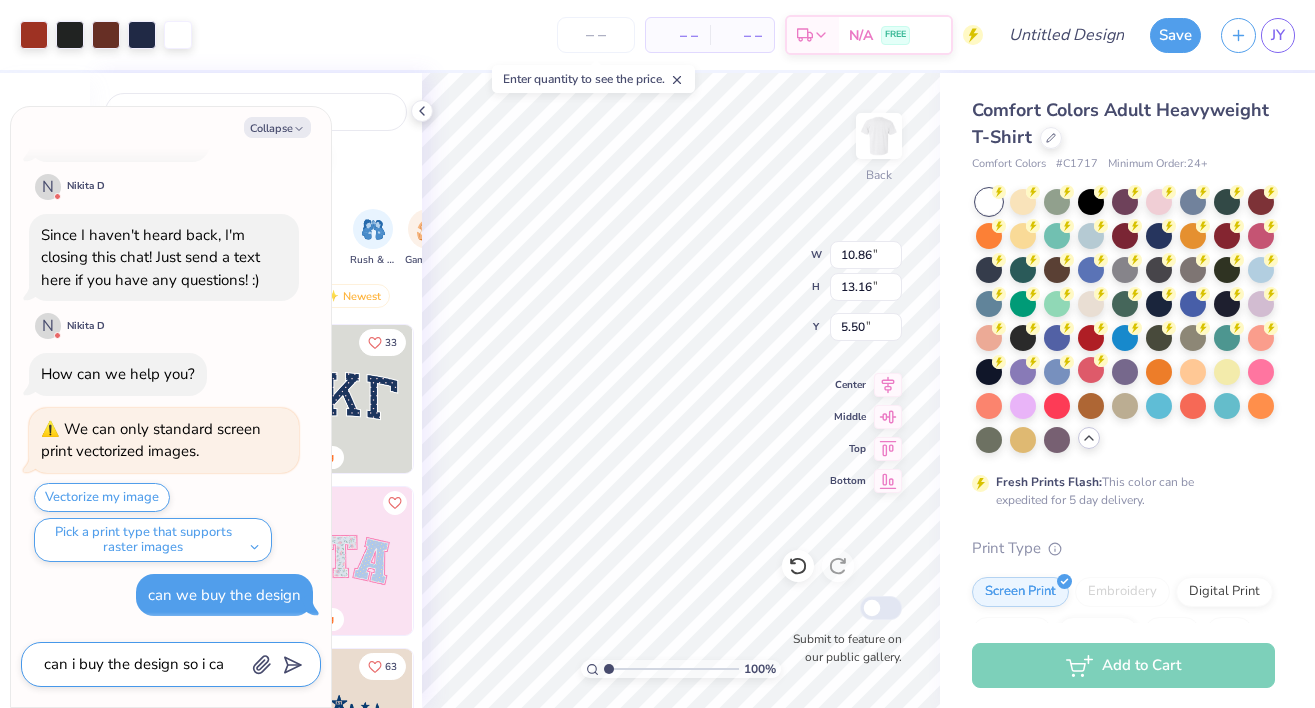 type on "x" 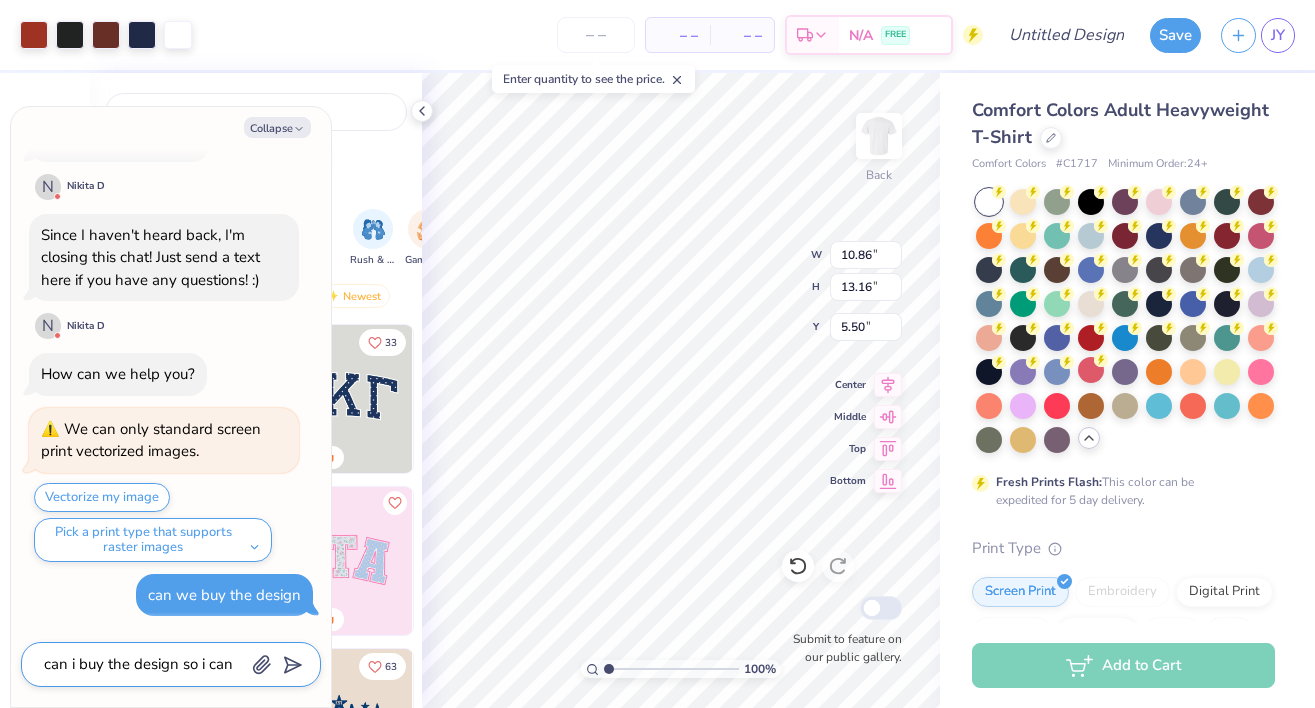 type on "can i buy the design so i can" 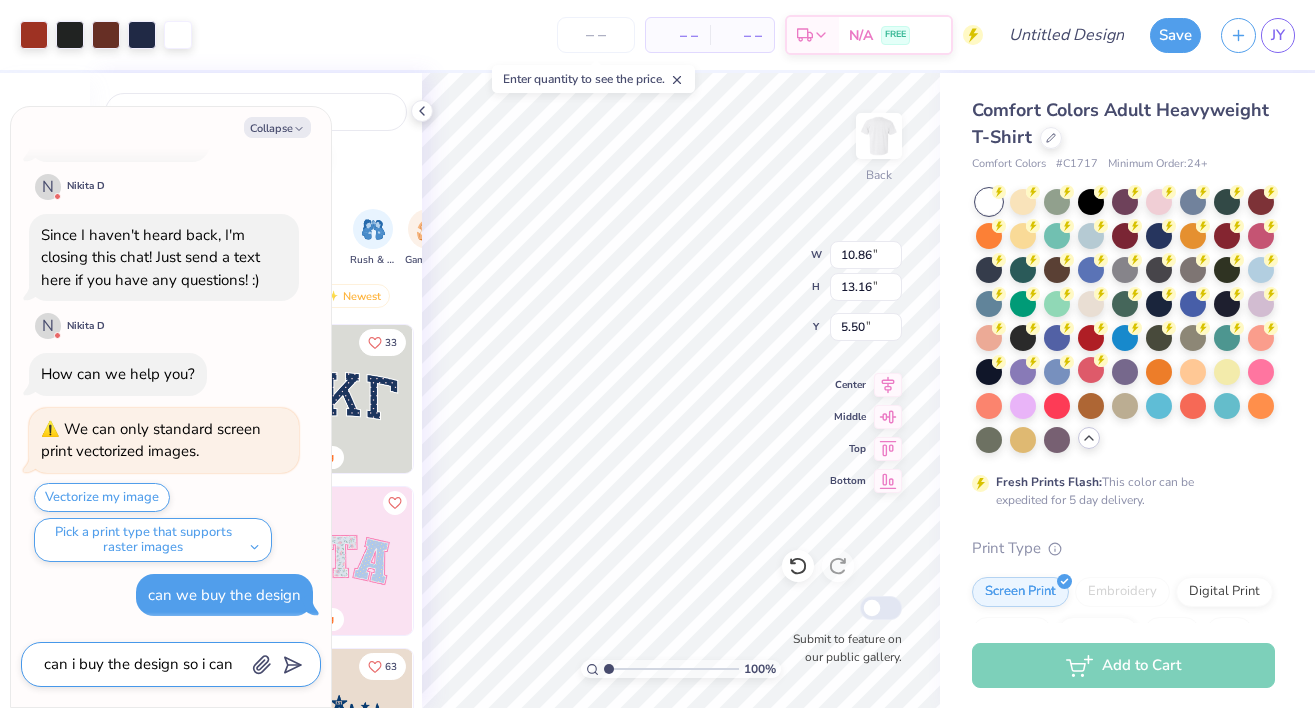 type on "x" 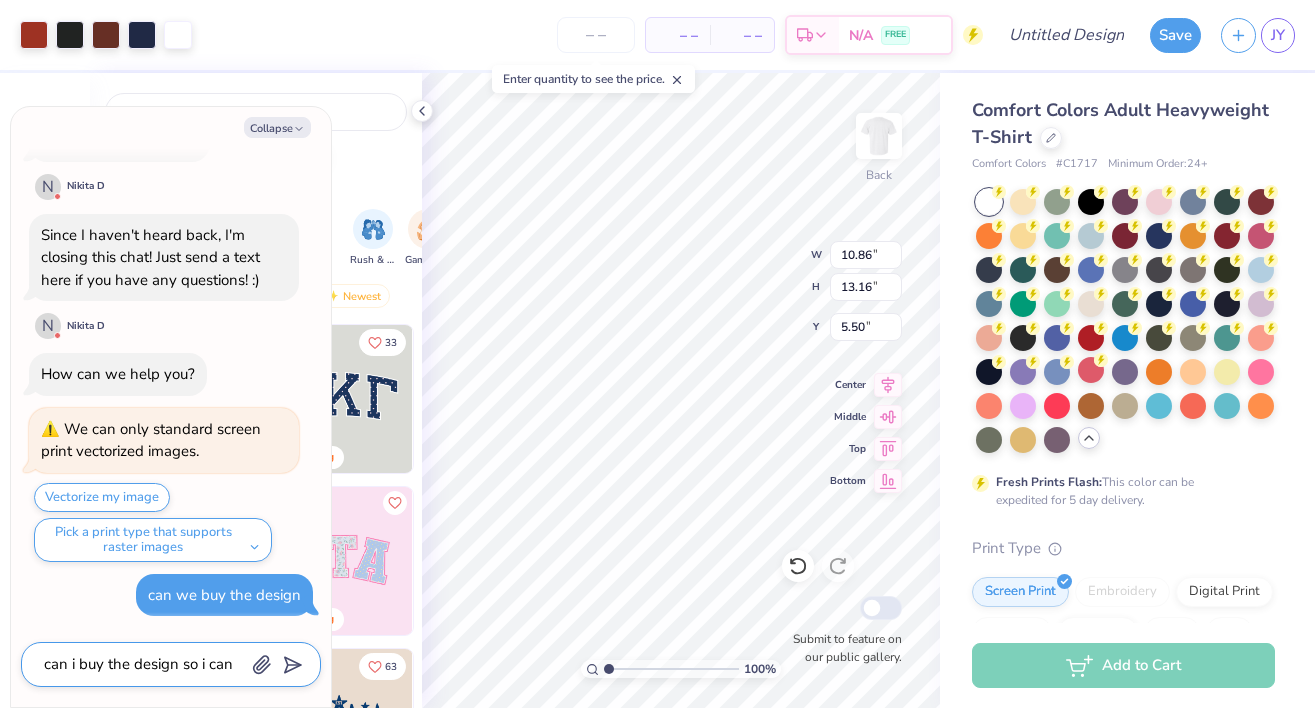 type on "can i buy the design so i can d" 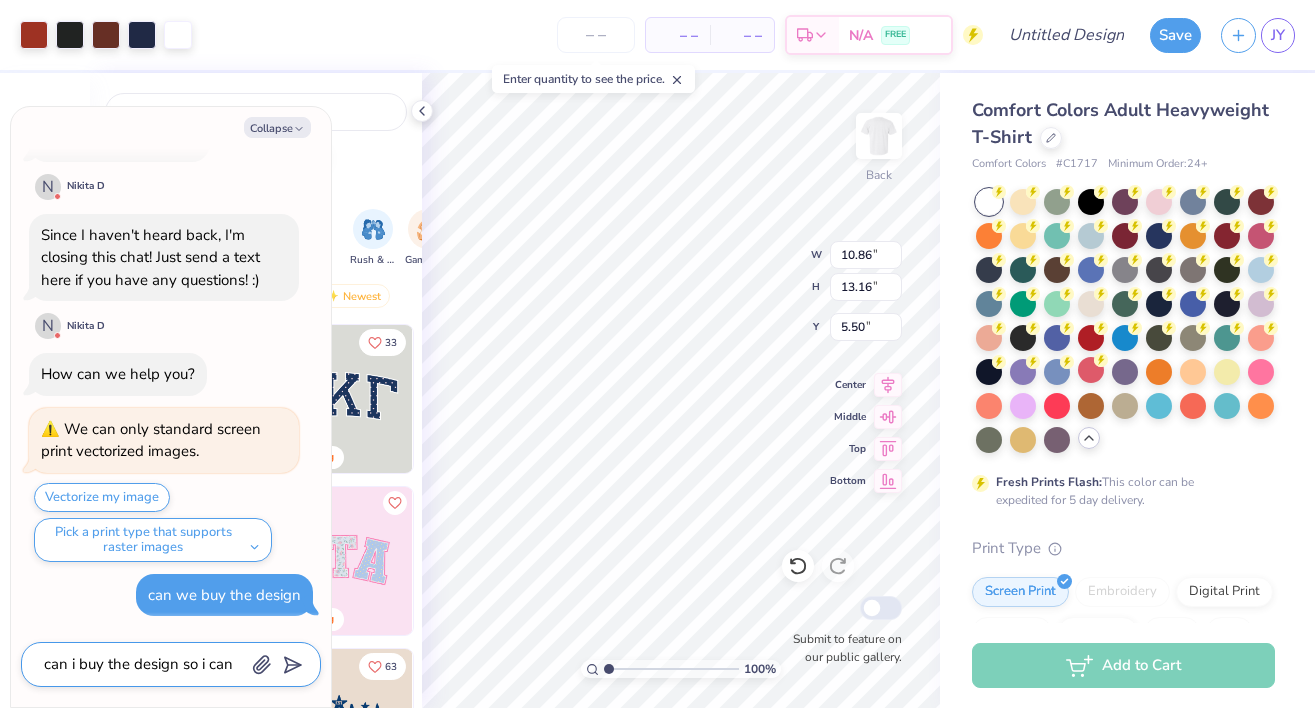 type on "x" 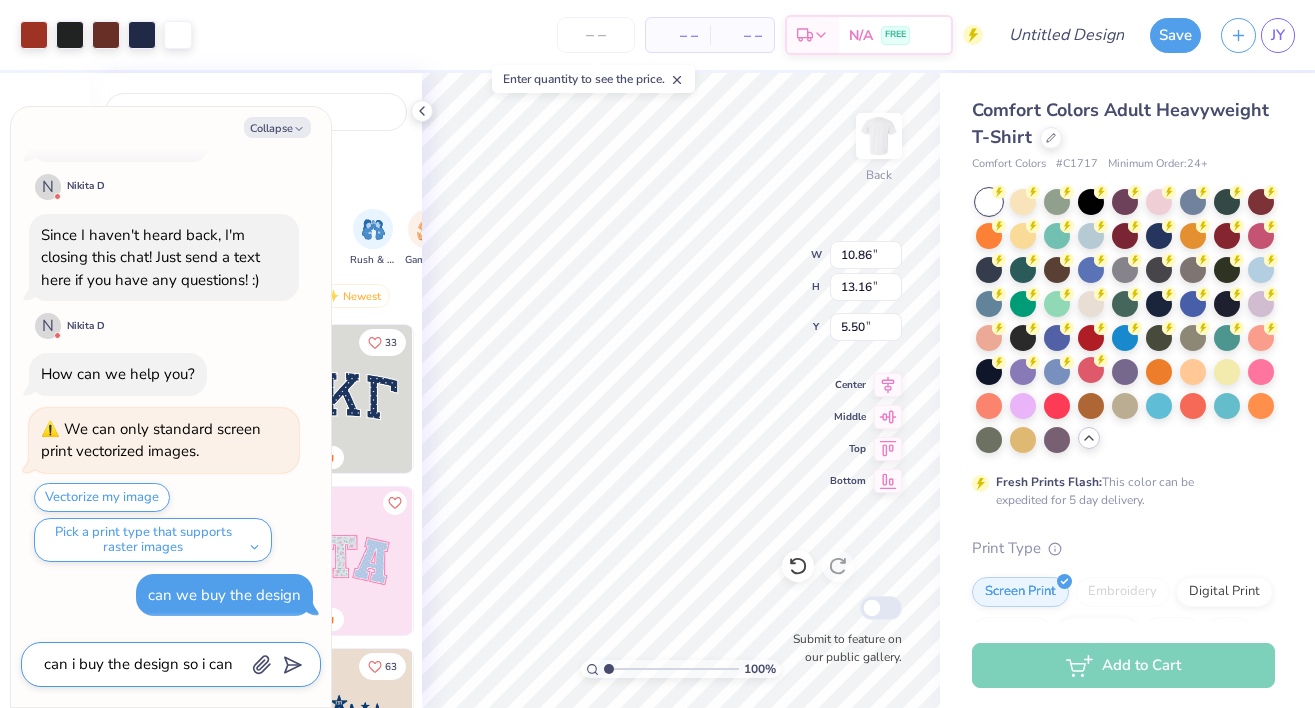 type on "can i buy the design so i can do" 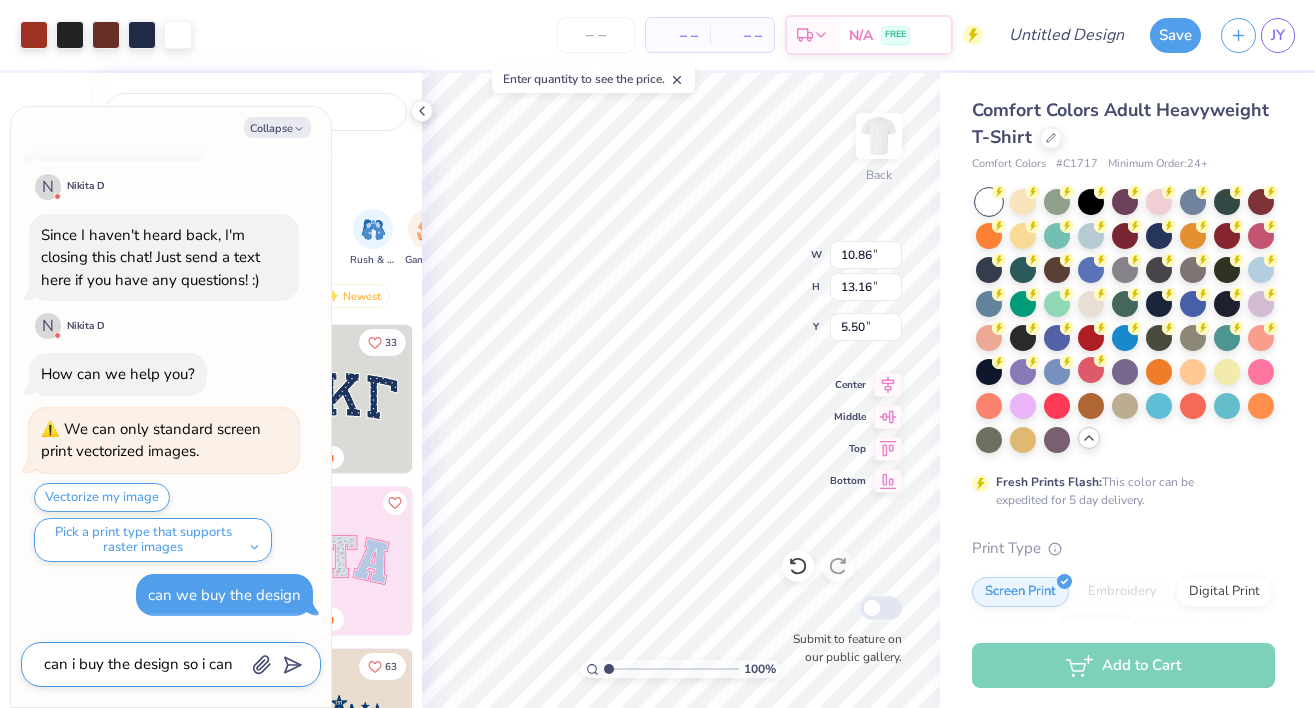 type on "x" 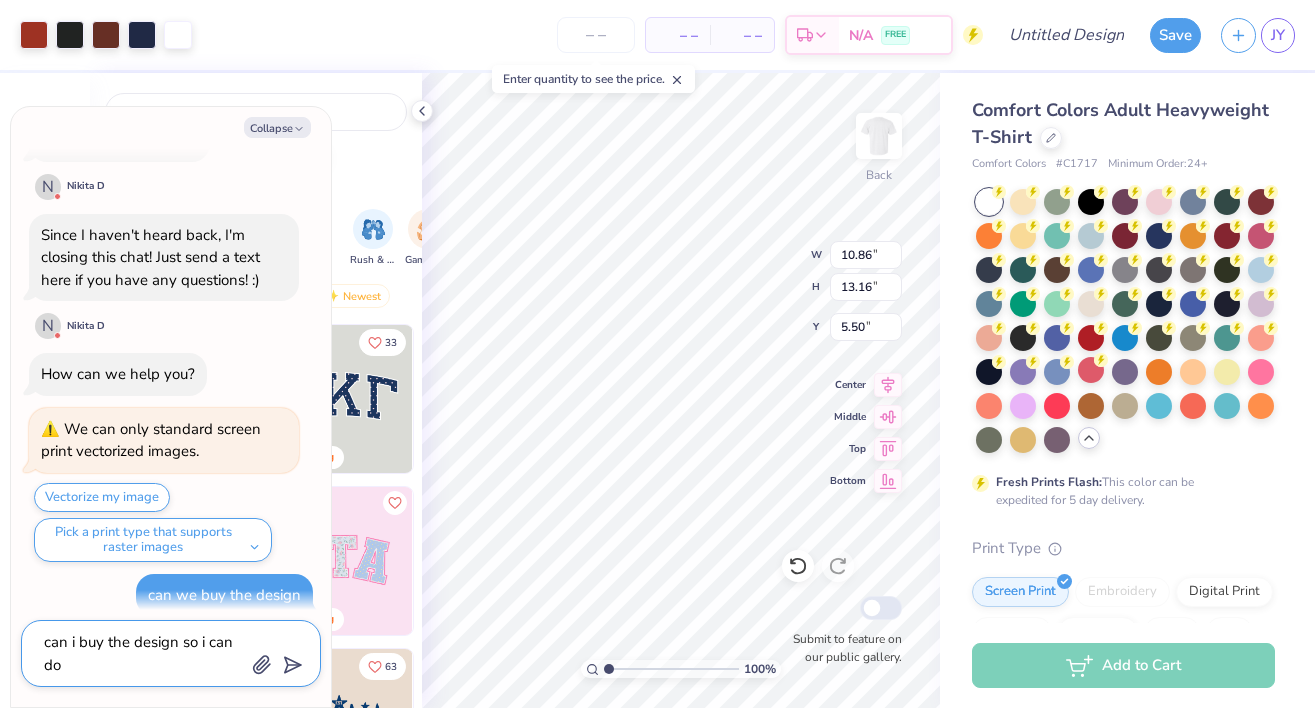 type on "can i buy the design so i can dow" 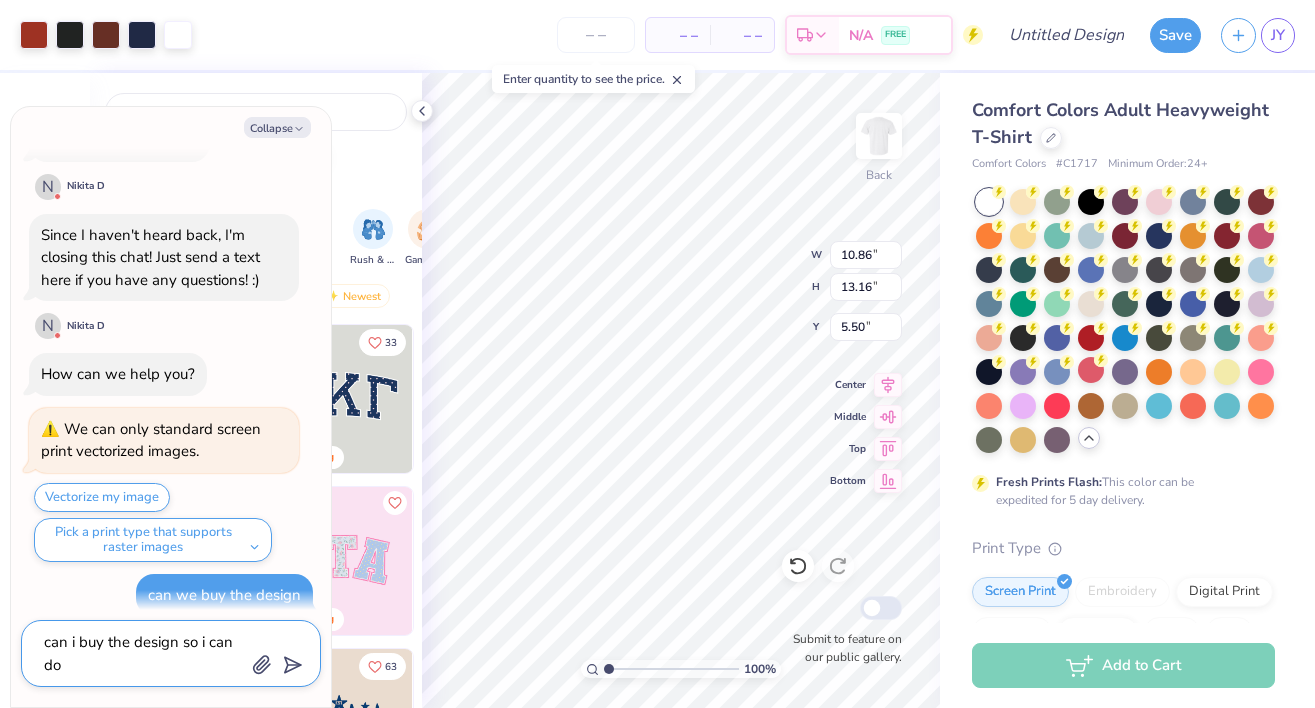 type on "x" 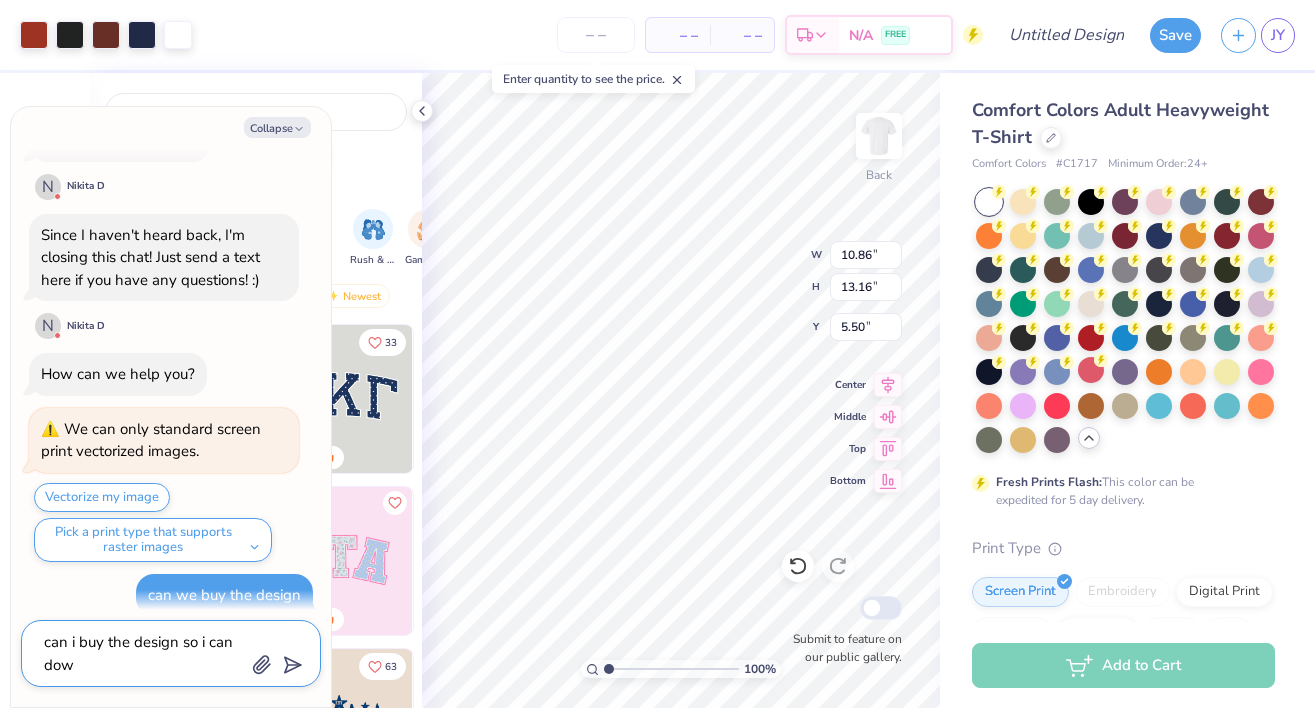type on "can i buy the design so i can down" 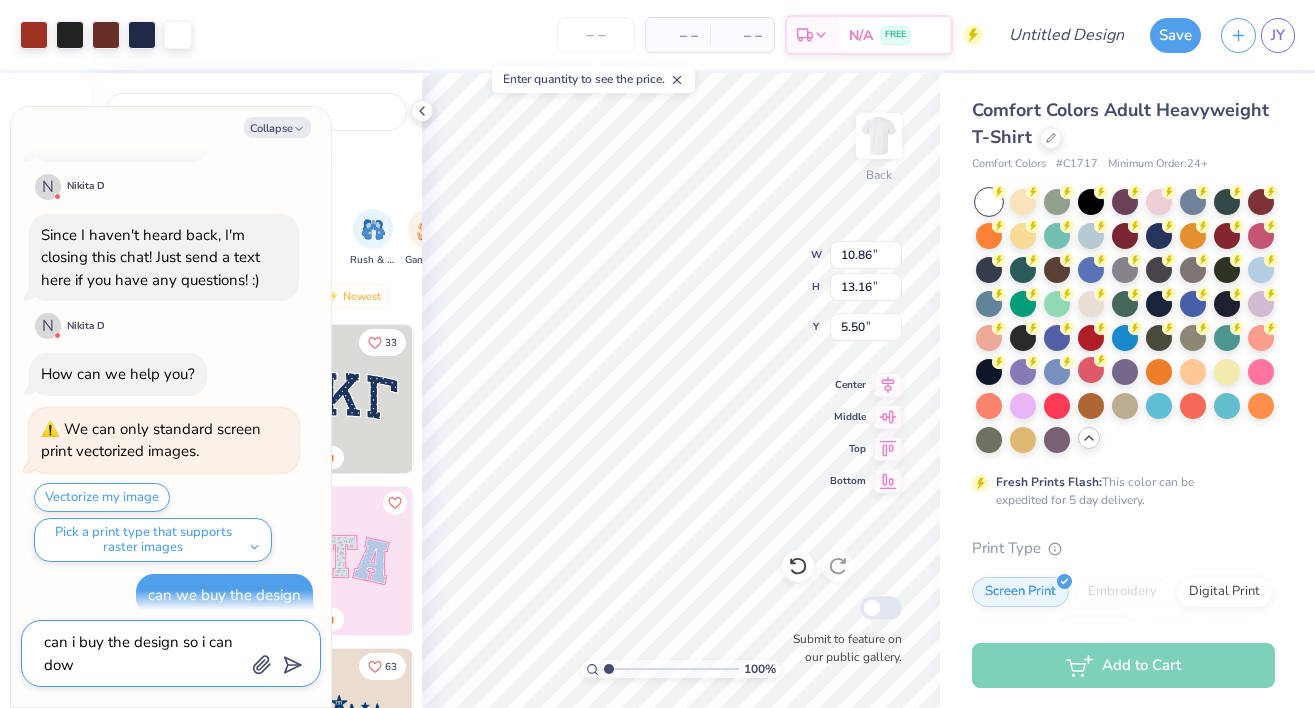 type on "x" 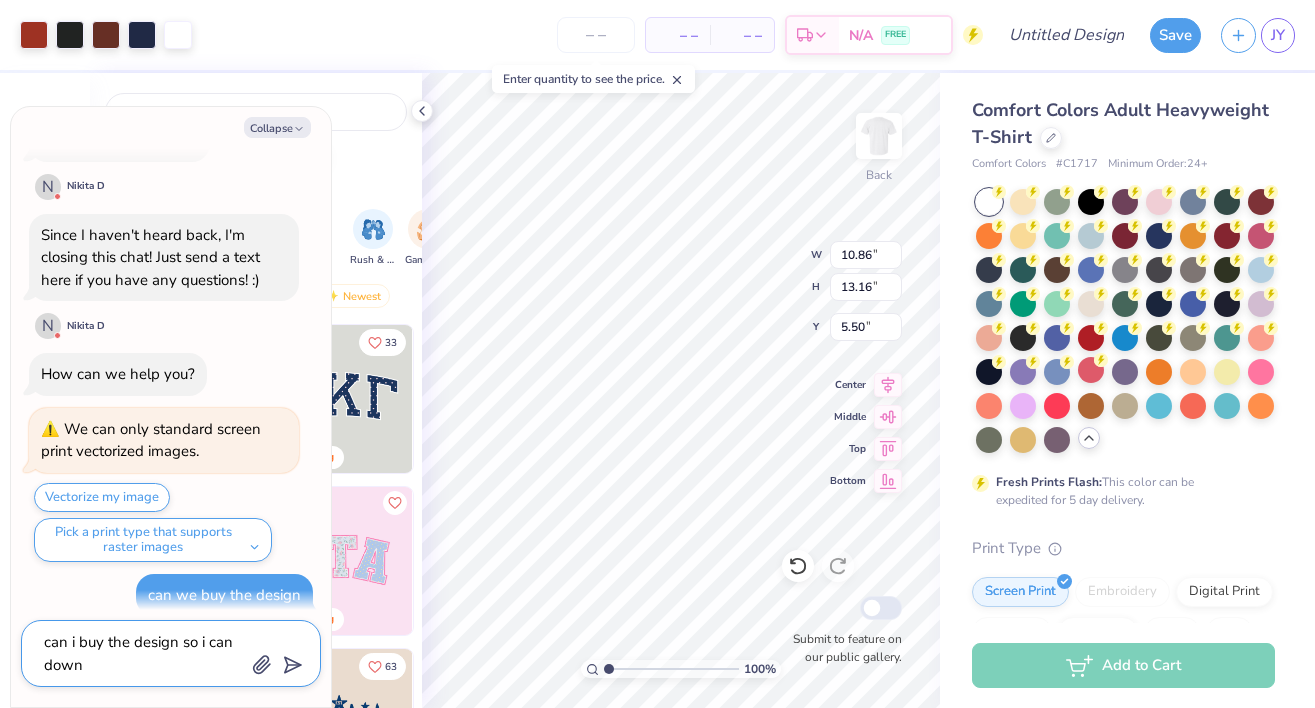 type on "can i buy the design so i can downl" 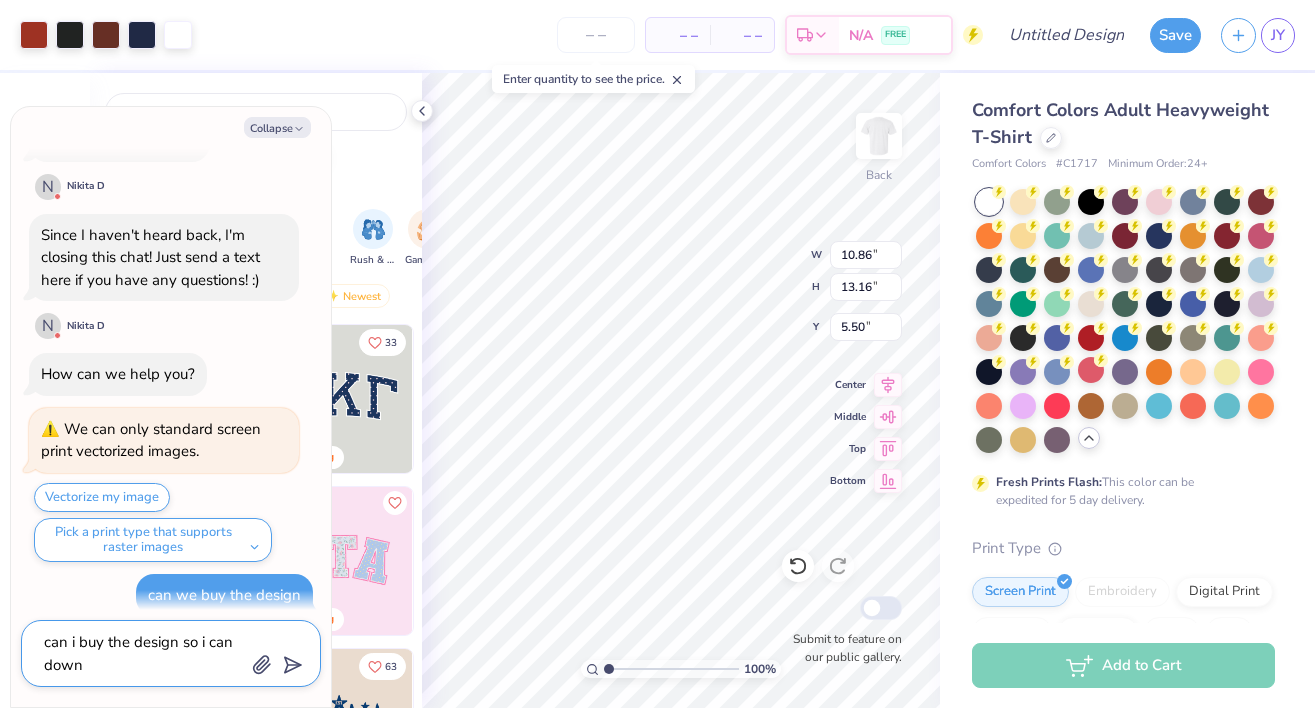 type on "x" 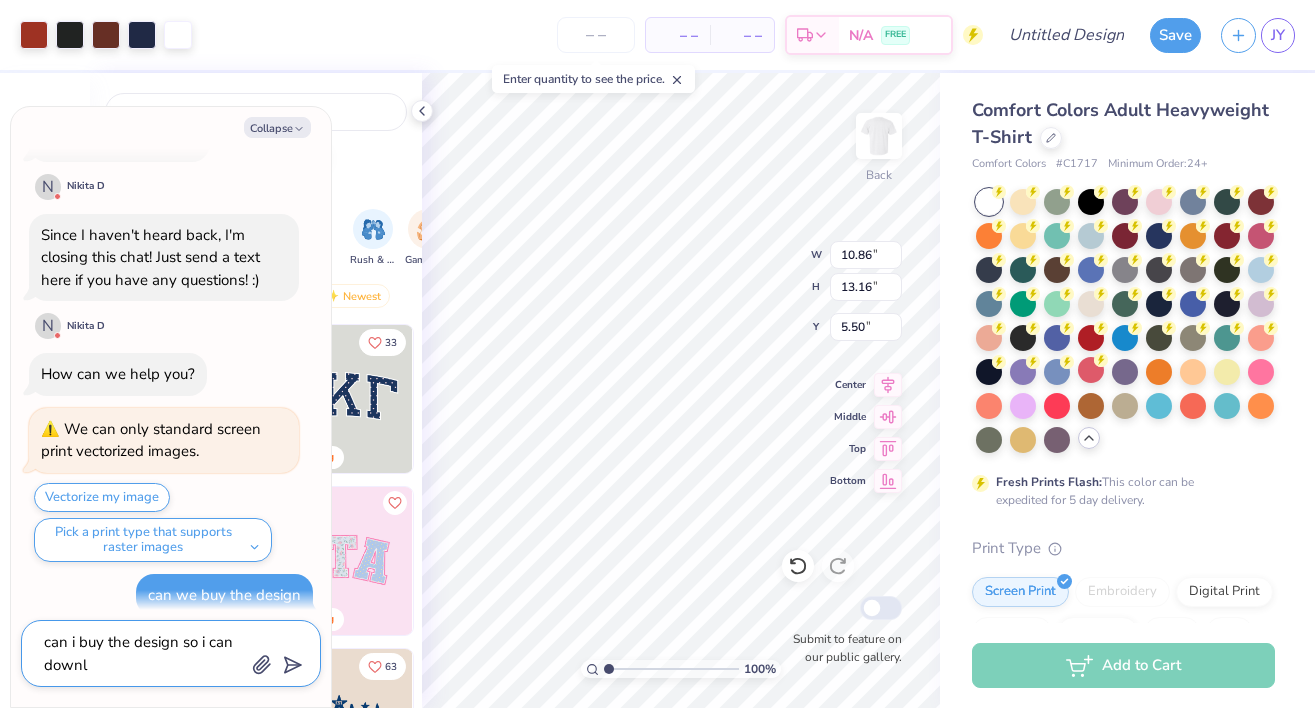 type on "can i buy the design so i can downlo" 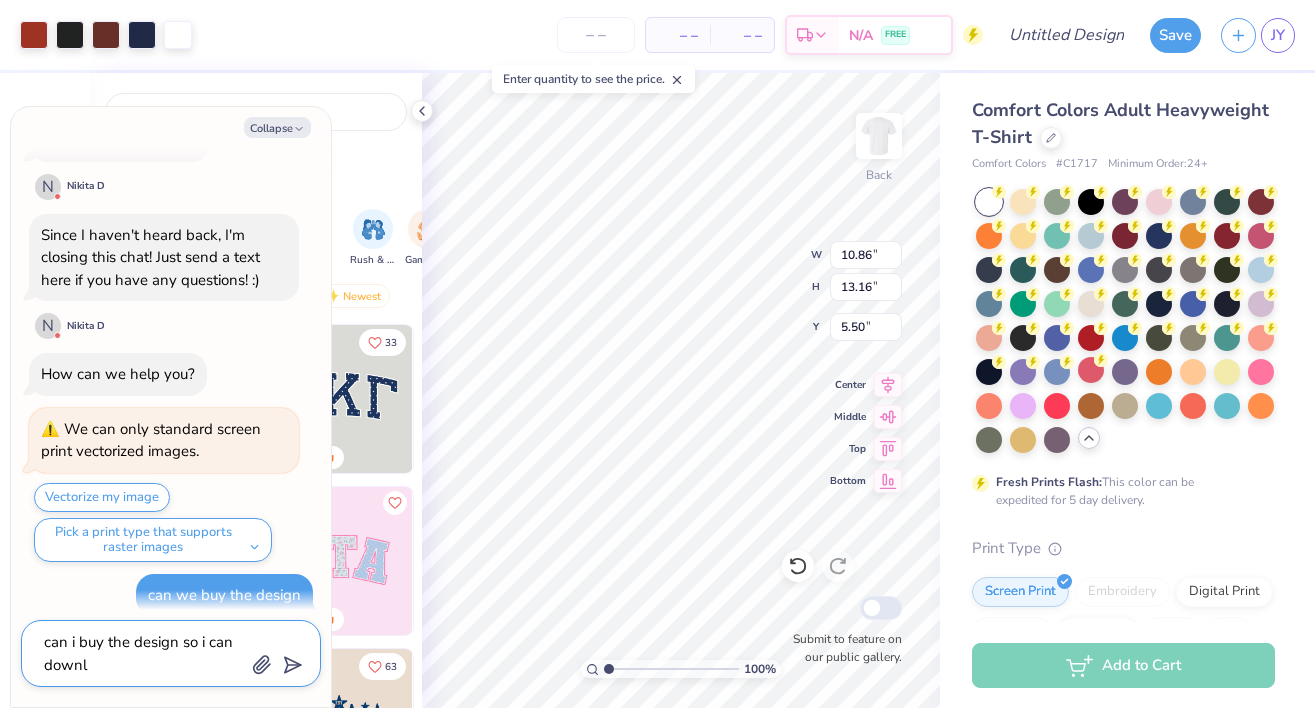 type on "x" 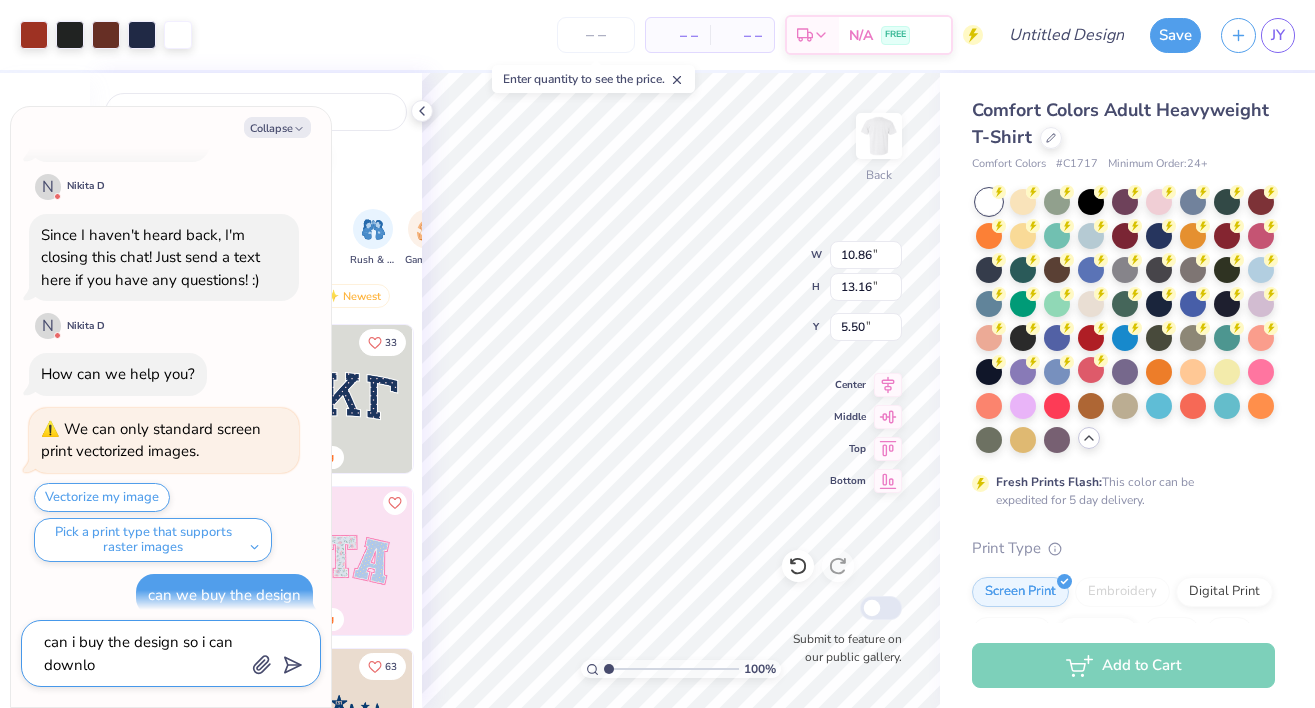 type on "can i buy the design so i can downlow" 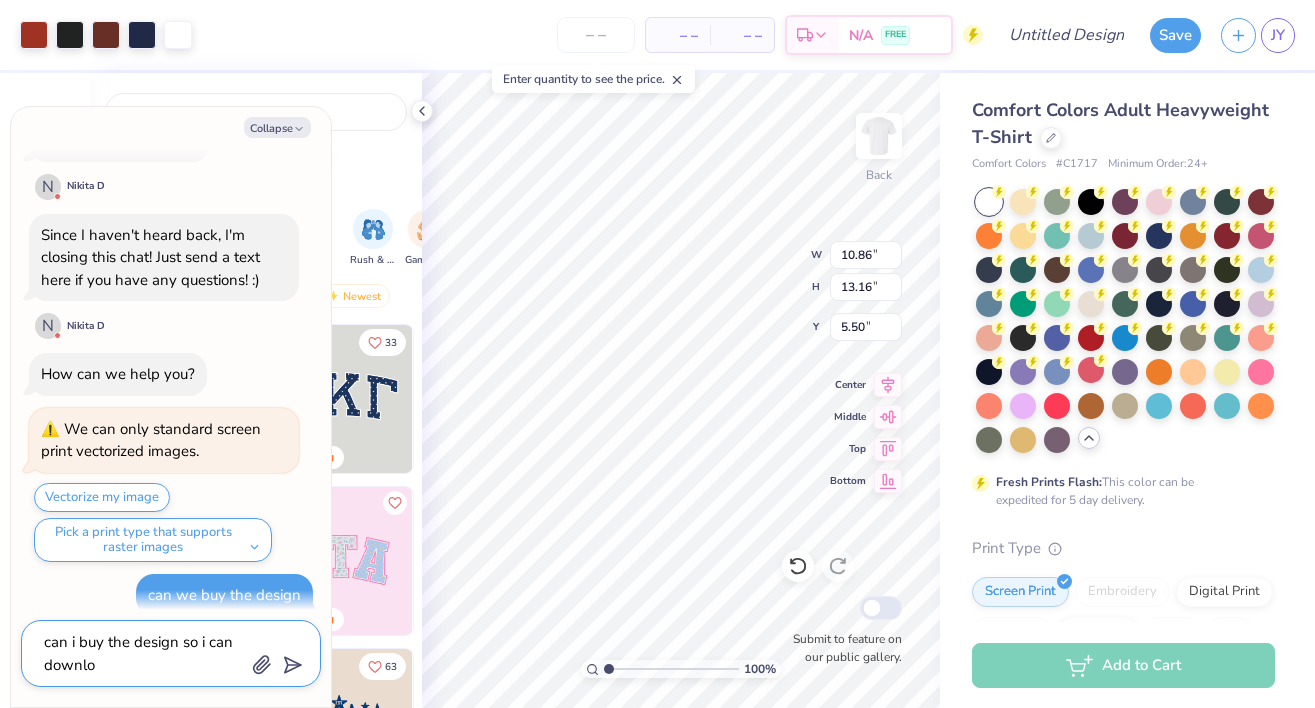 type on "x" 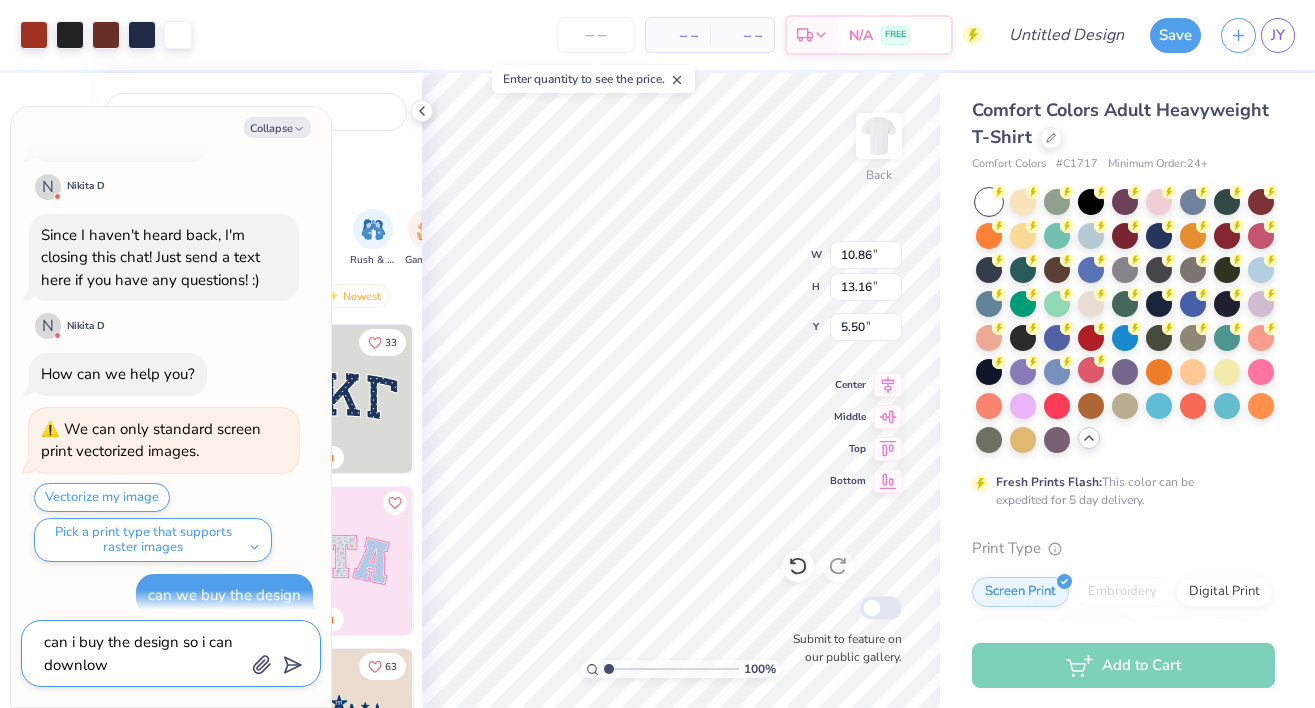 type on "can i buy the design so i can downlowa" 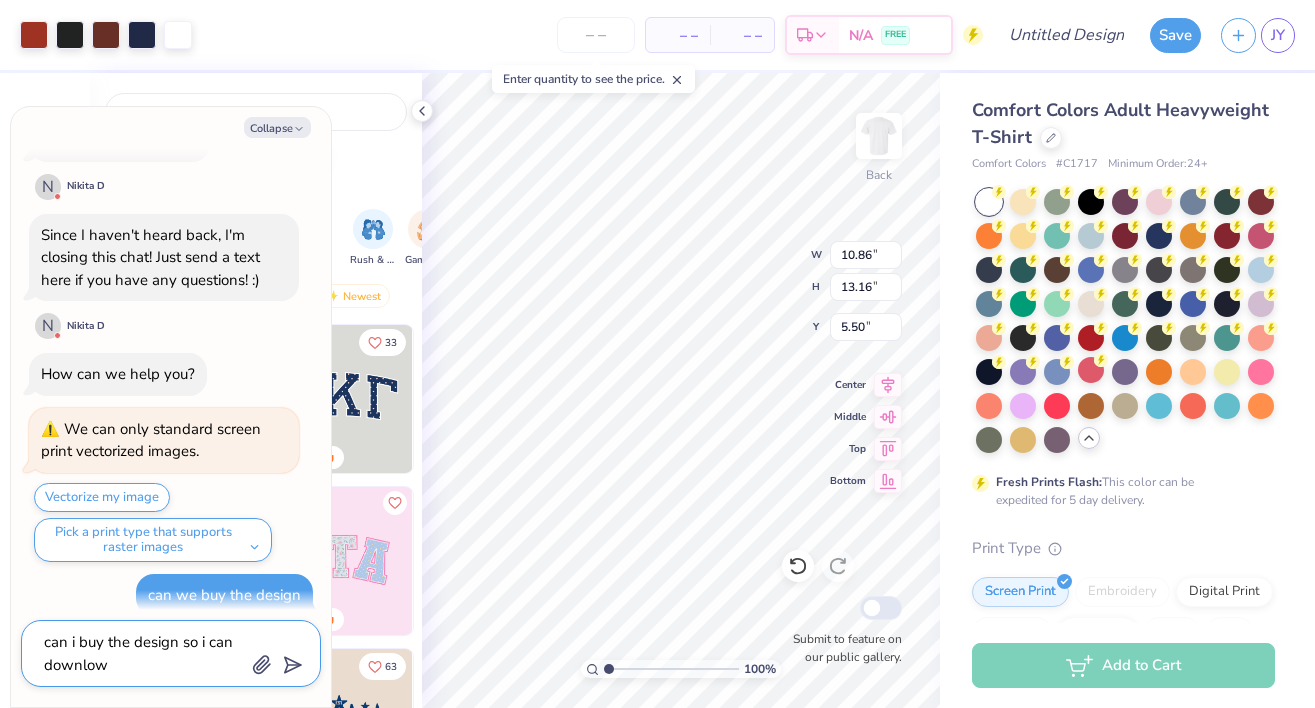 type on "x" 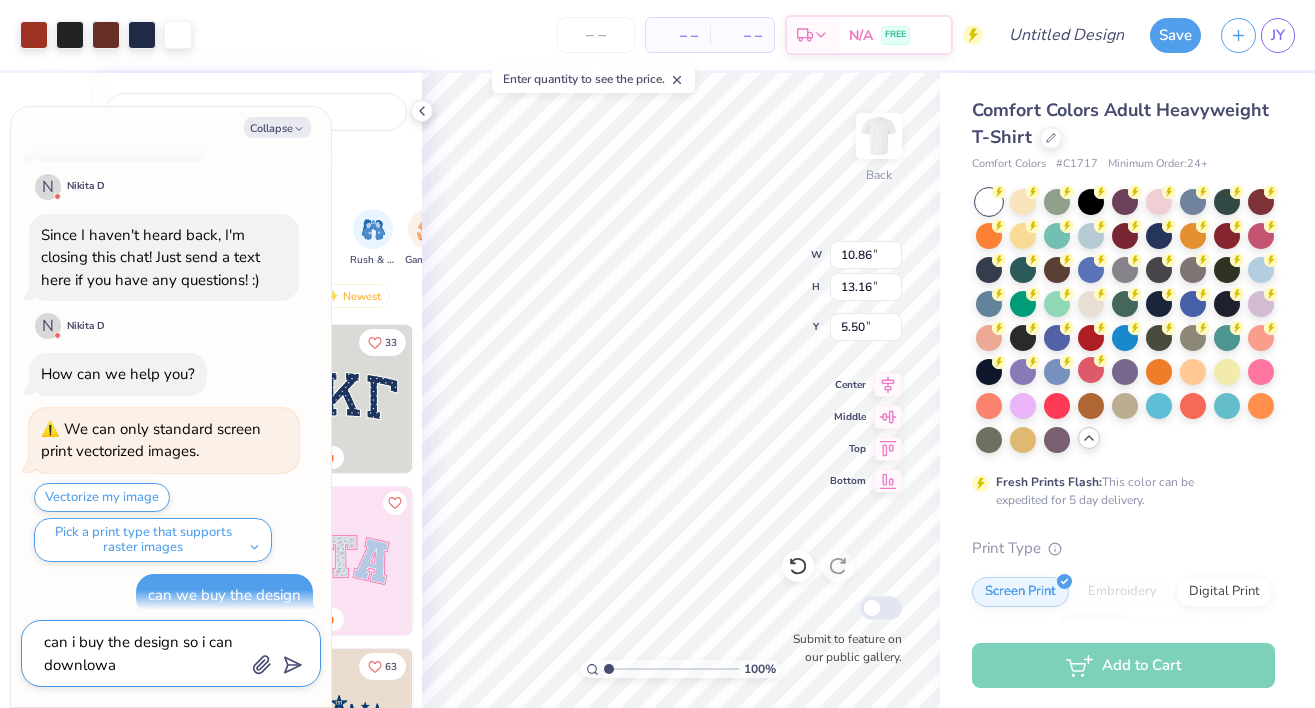 type on "can i buy the design so i can downlowad" 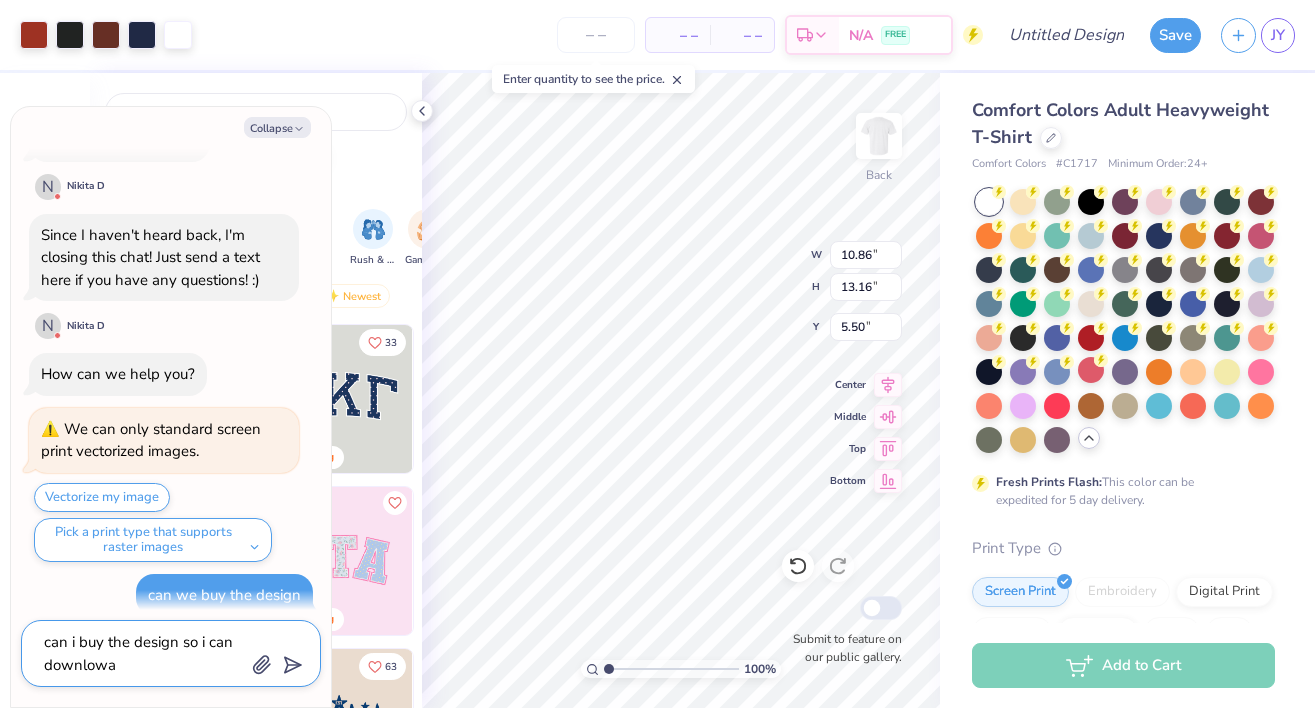 type on "x" 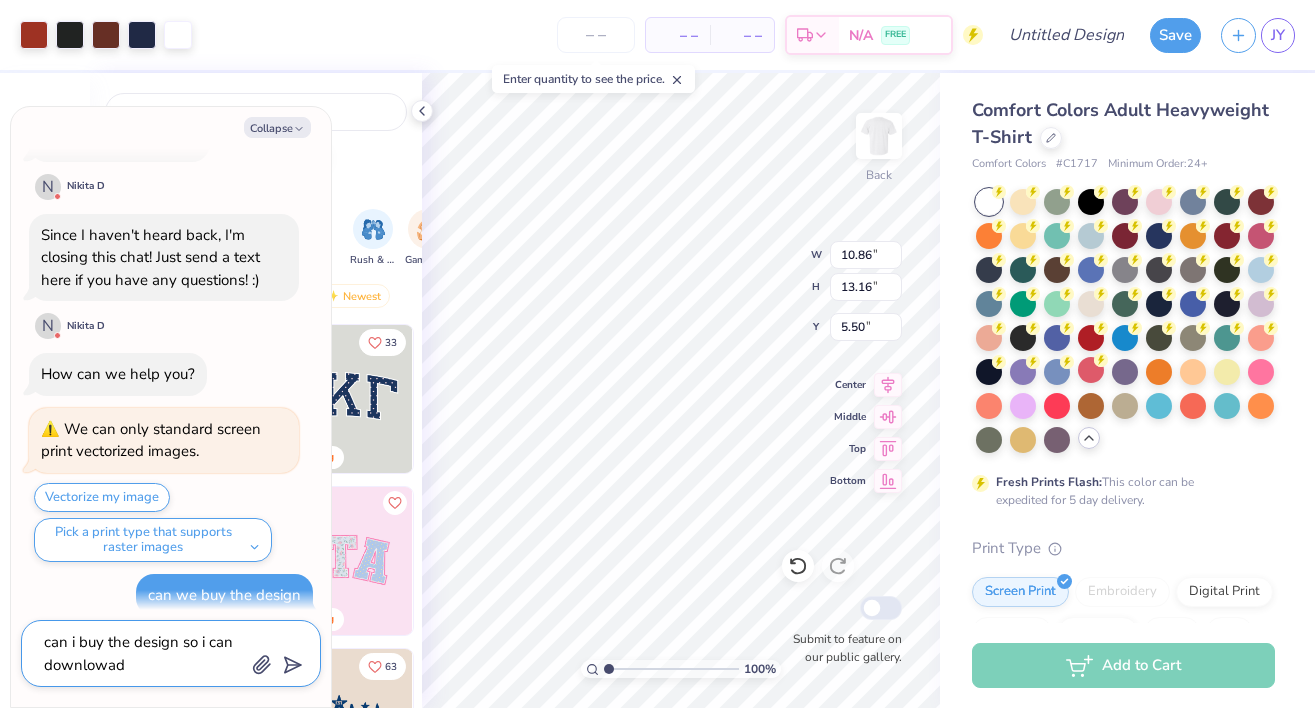 type on "can i buy the design so i can downlowad" 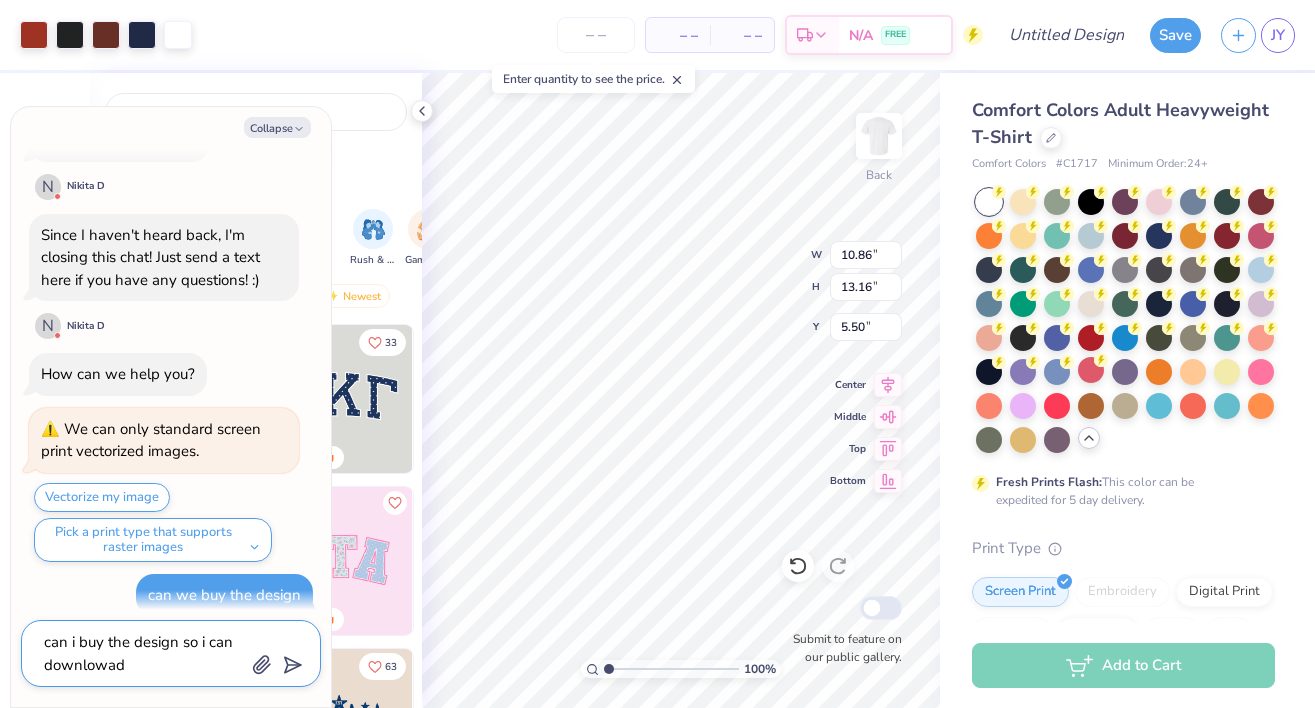 type on "x" 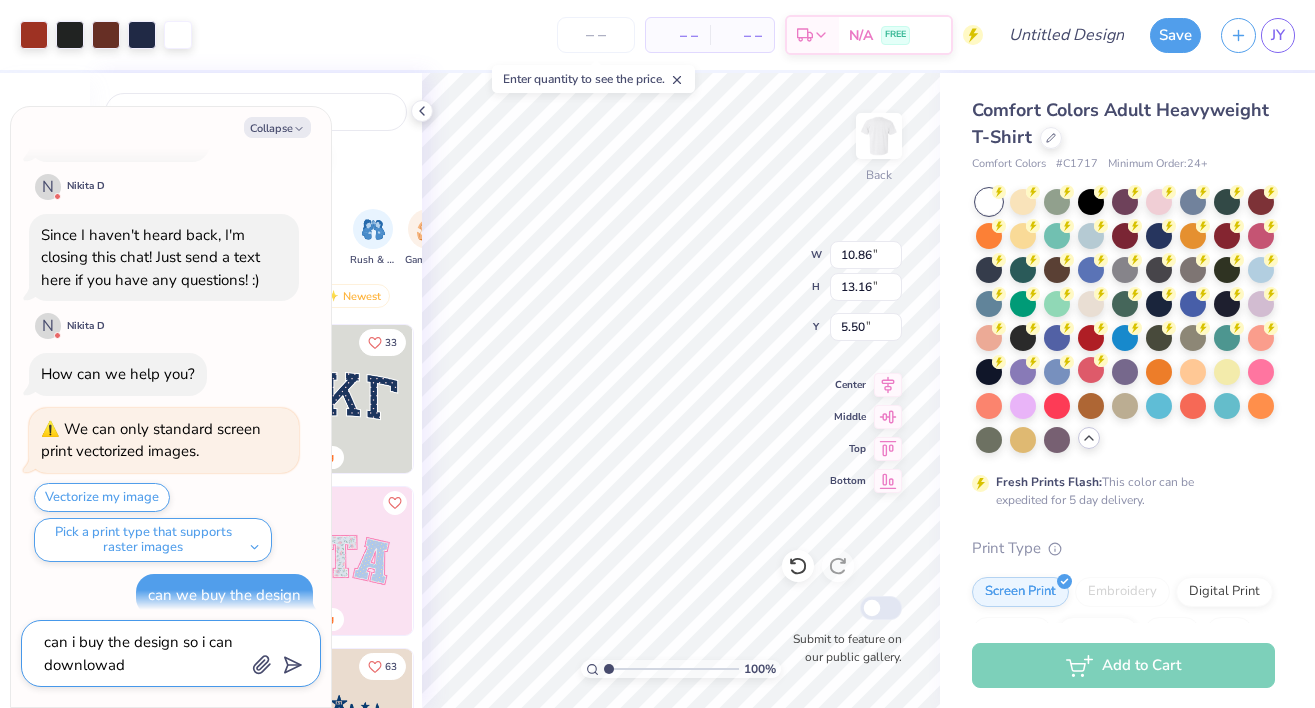 type on "can i buy the design so i can downlowad i" 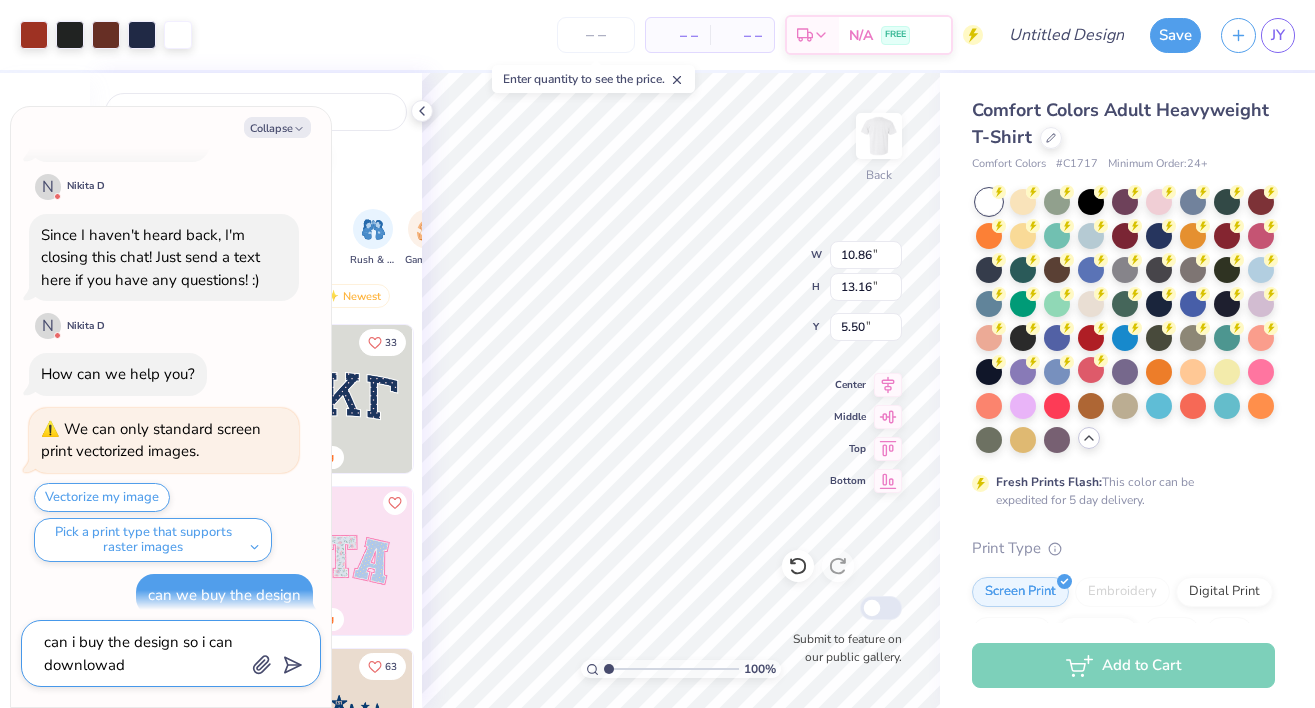 type on "x" 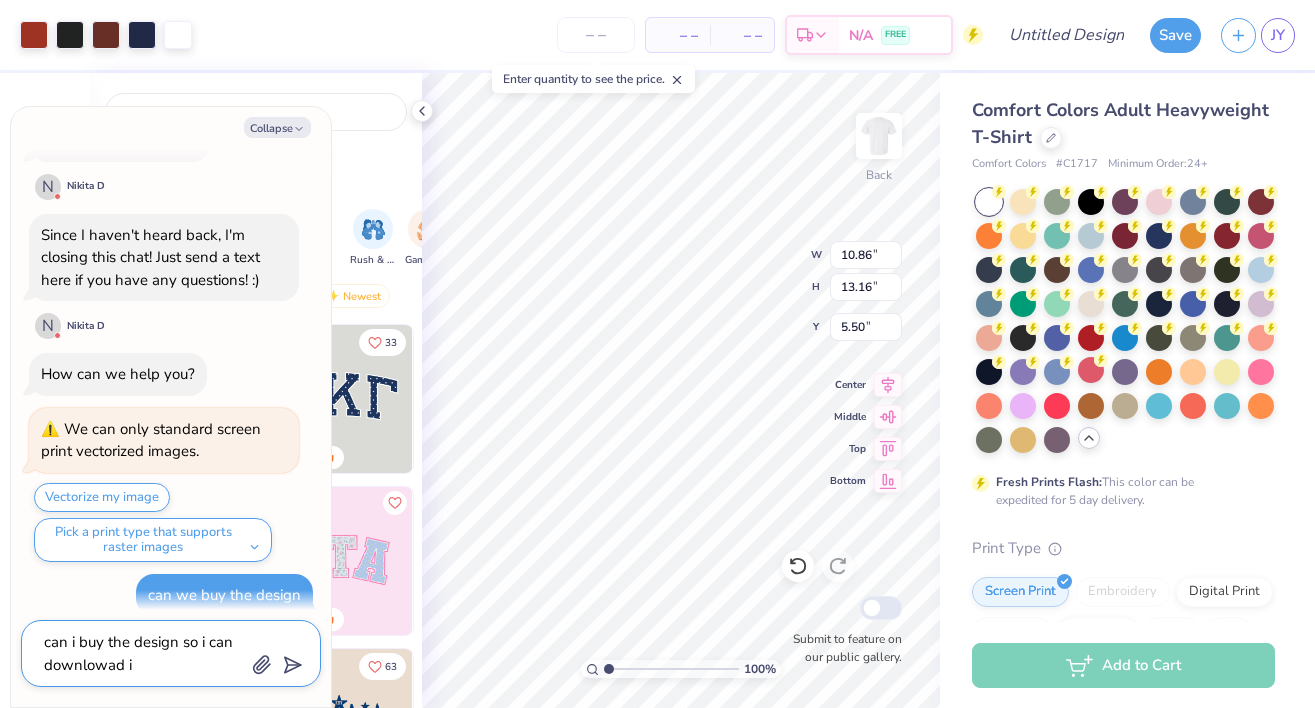 type on "can i buy the design so i can downlowad it" 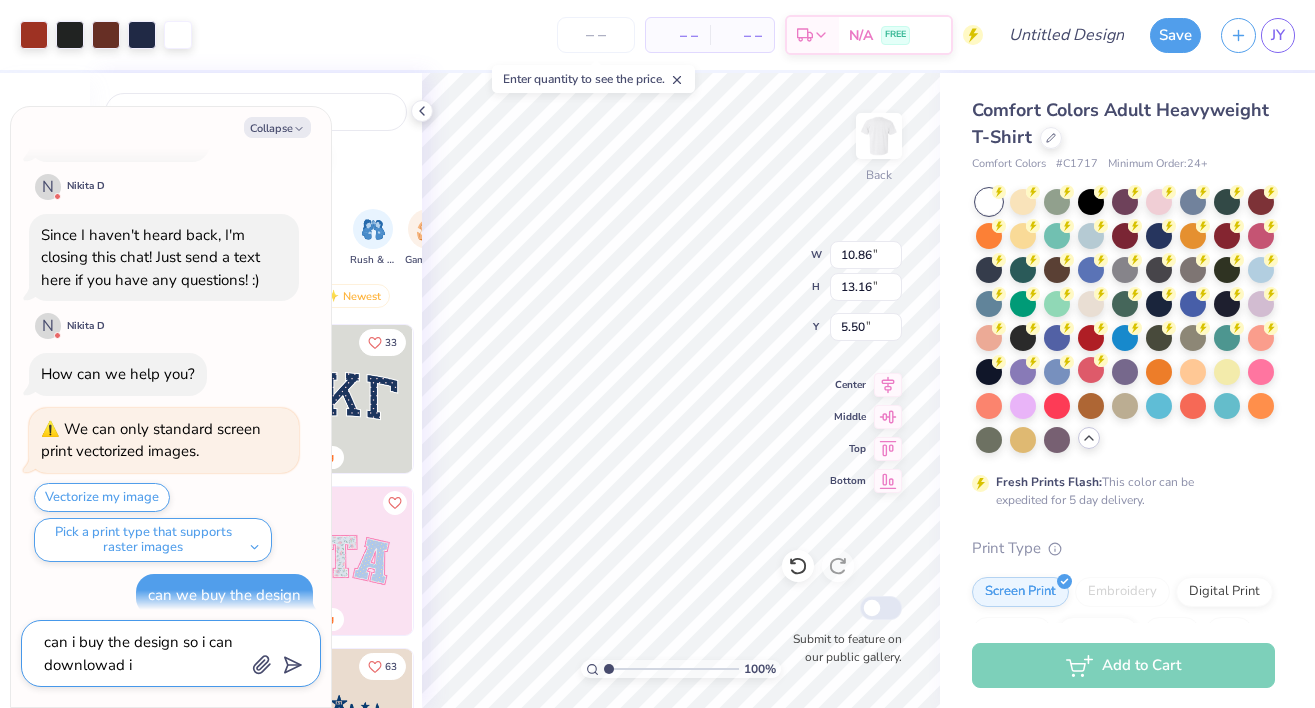 type on "x" 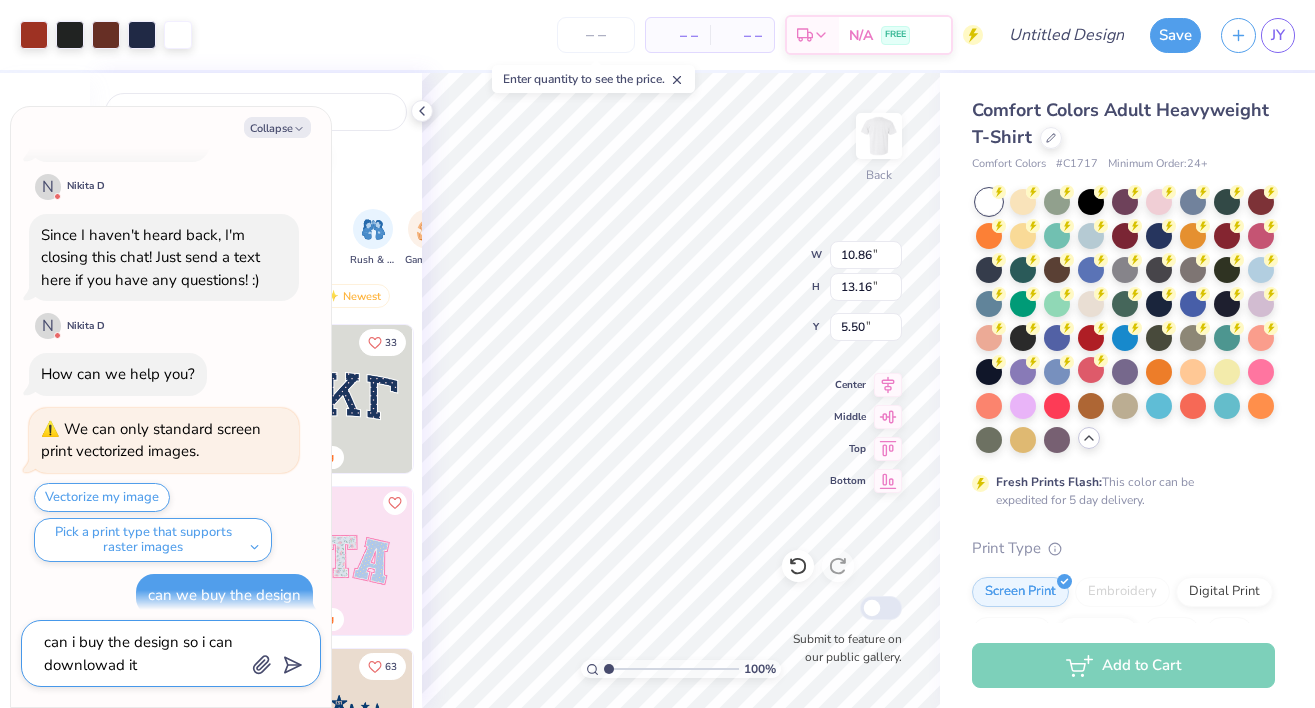 type on "can i buy the design so i can downlowad it" 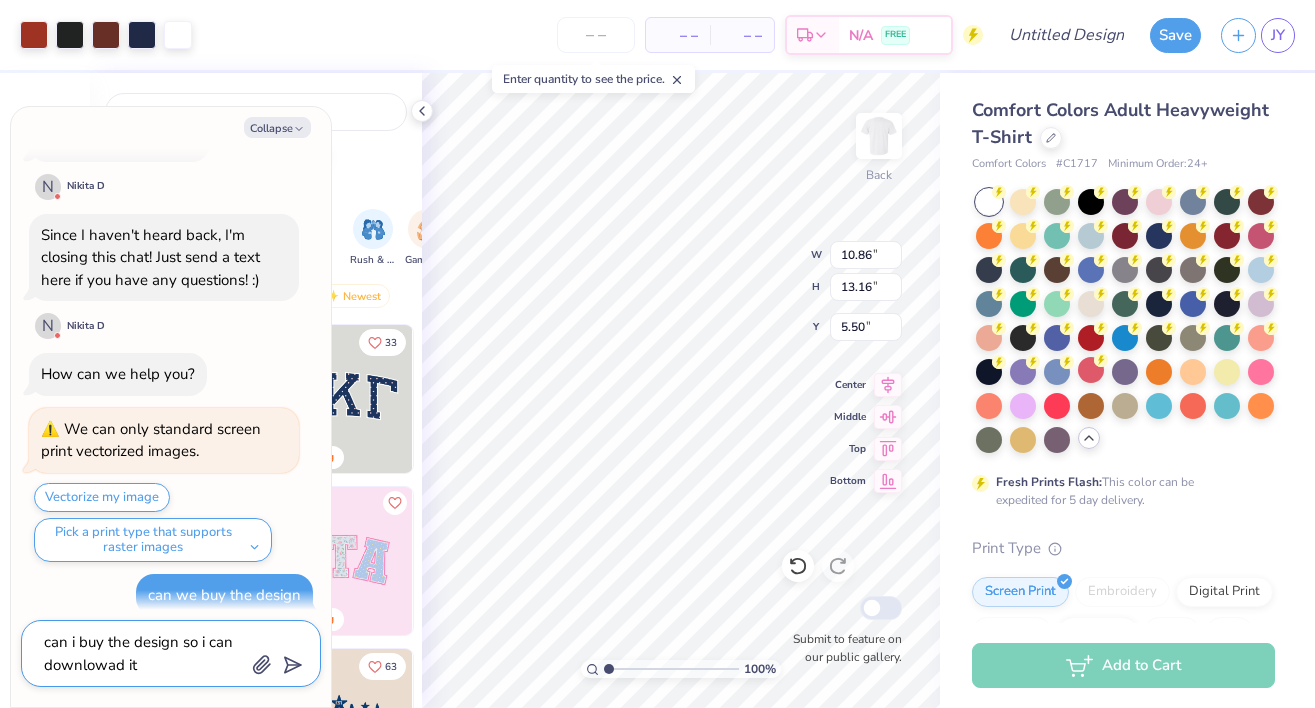 type on "x" 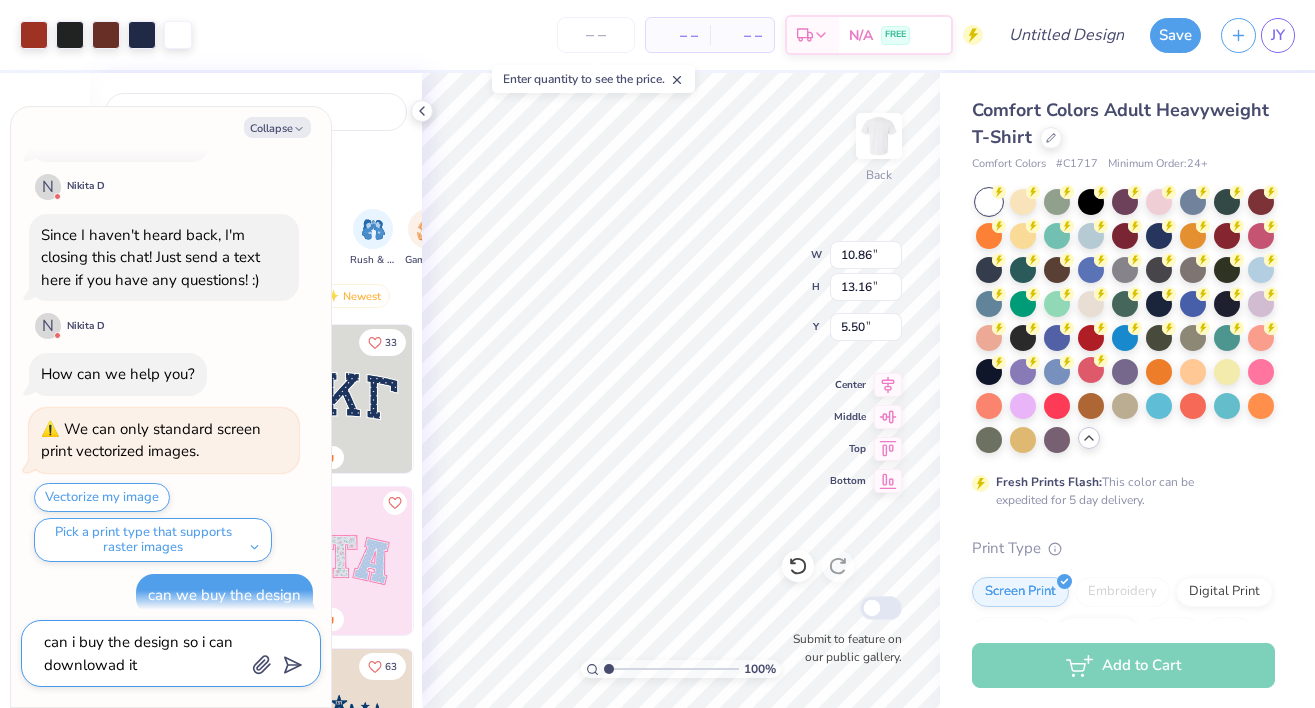 type on "can i buy the design so i can downlowad it" 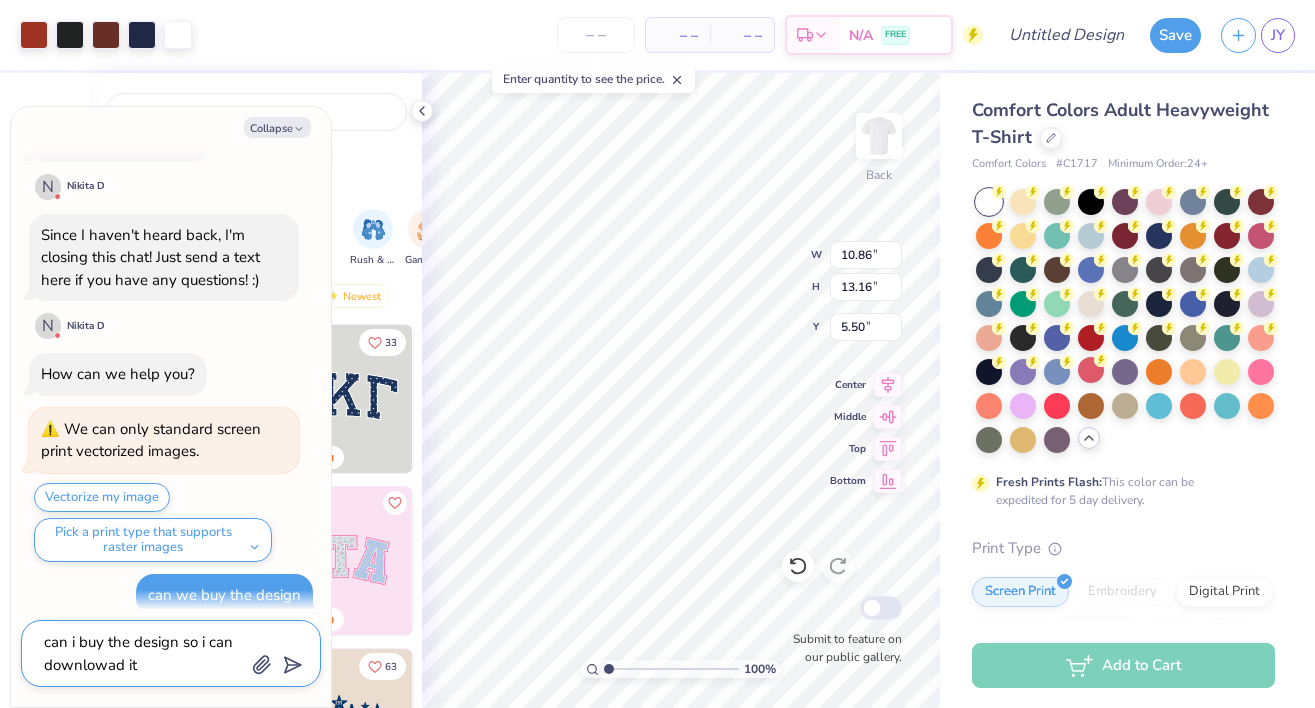 type on "x" 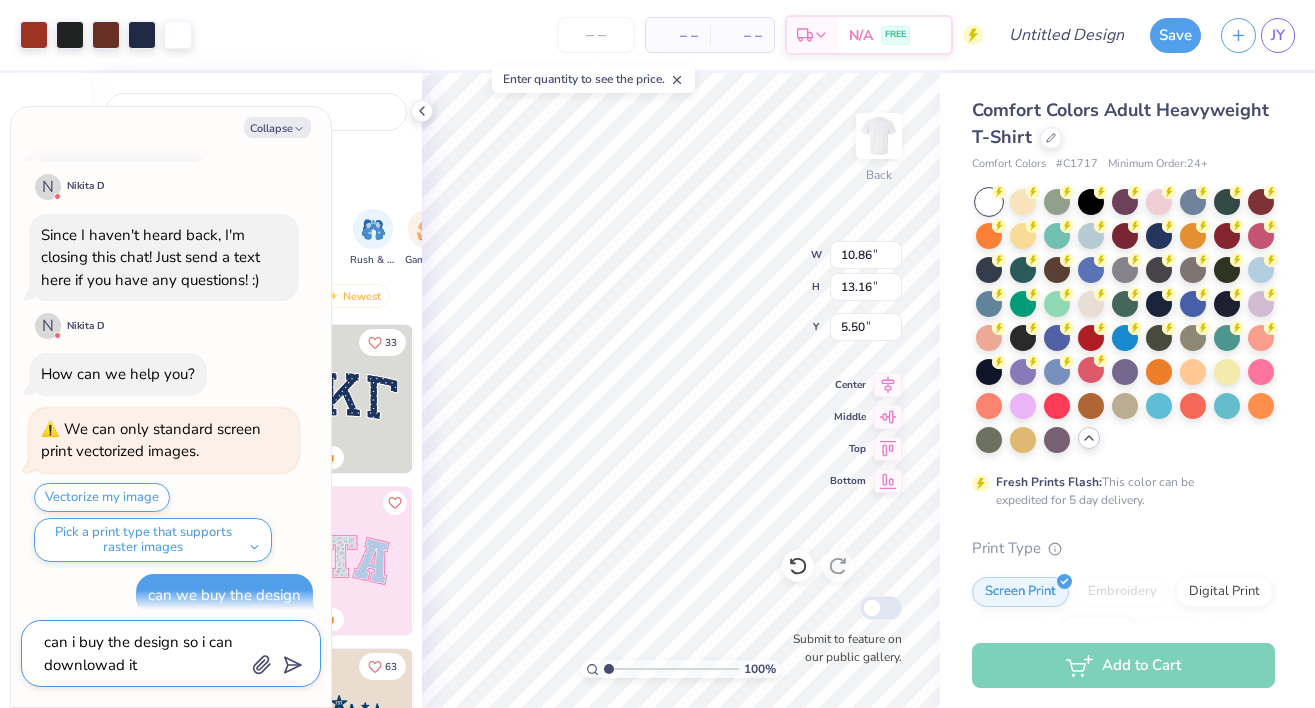 type on "can i buy the design so i can downlowad i" 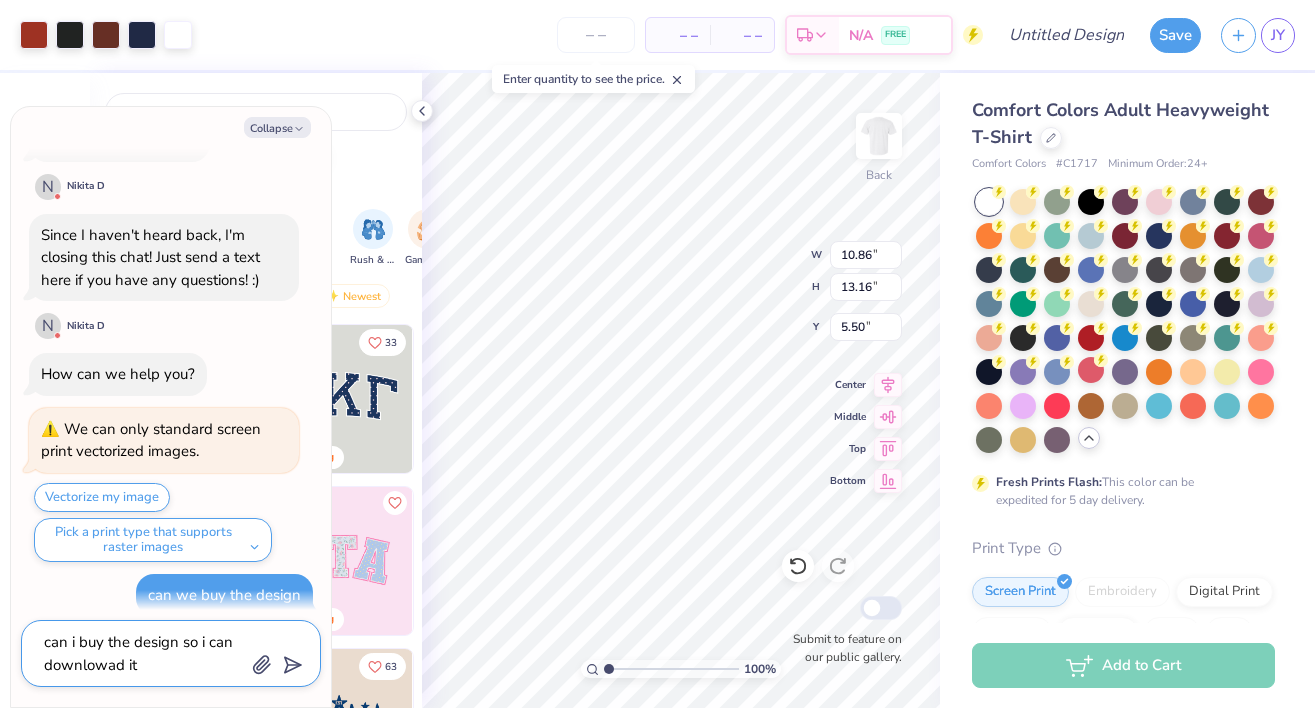 type on "x" 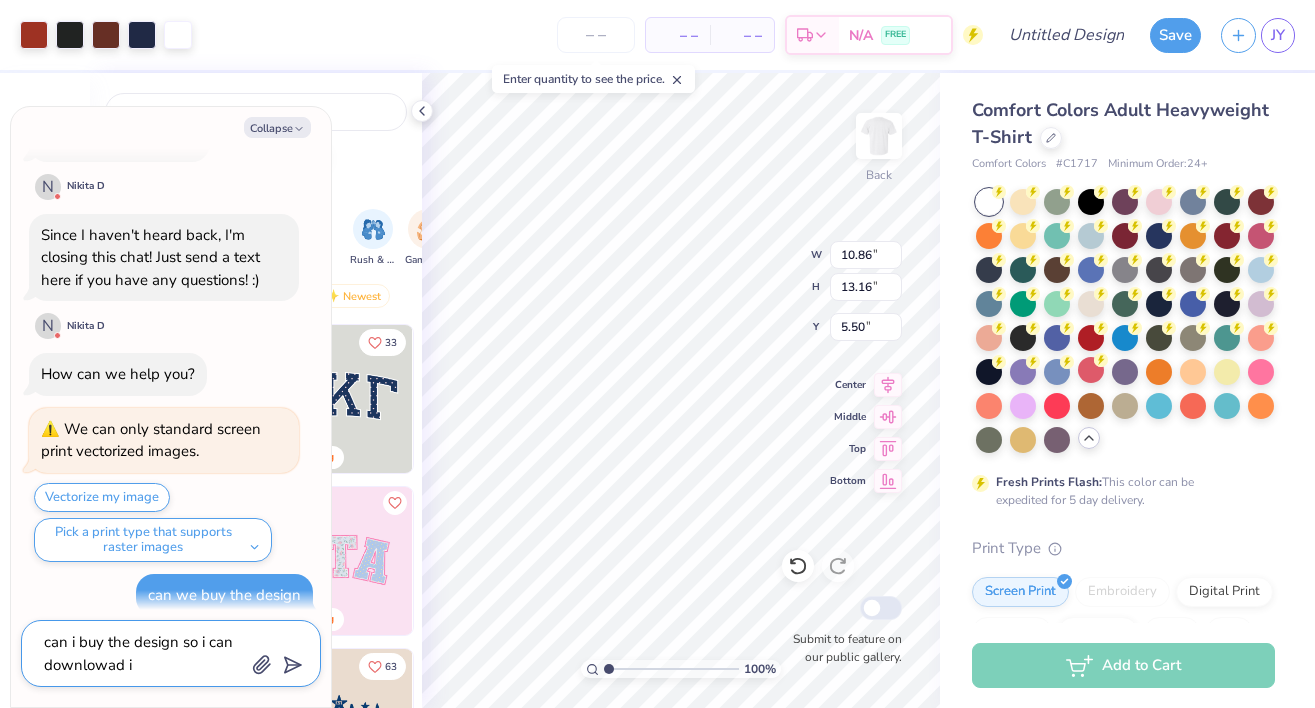 type on "can i buy the design so i can downlowad" 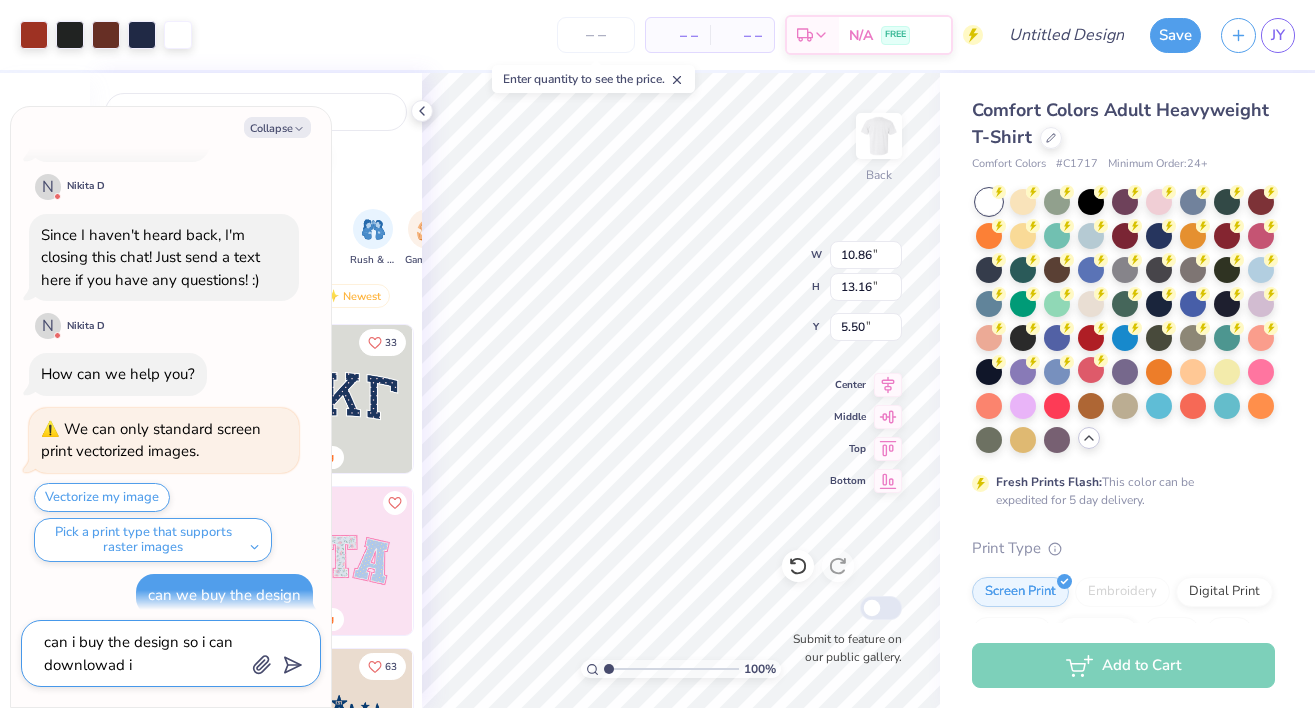 type on "x" 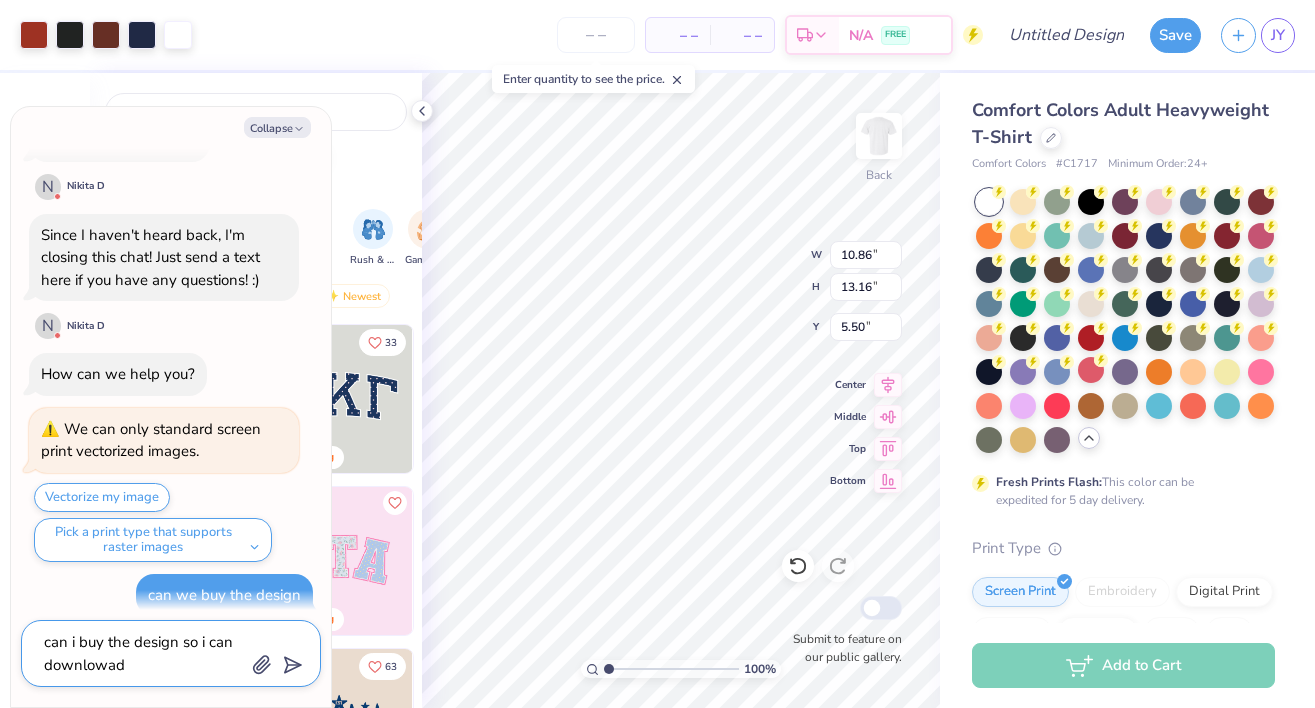 type on "can i buy the design so i can downlowad" 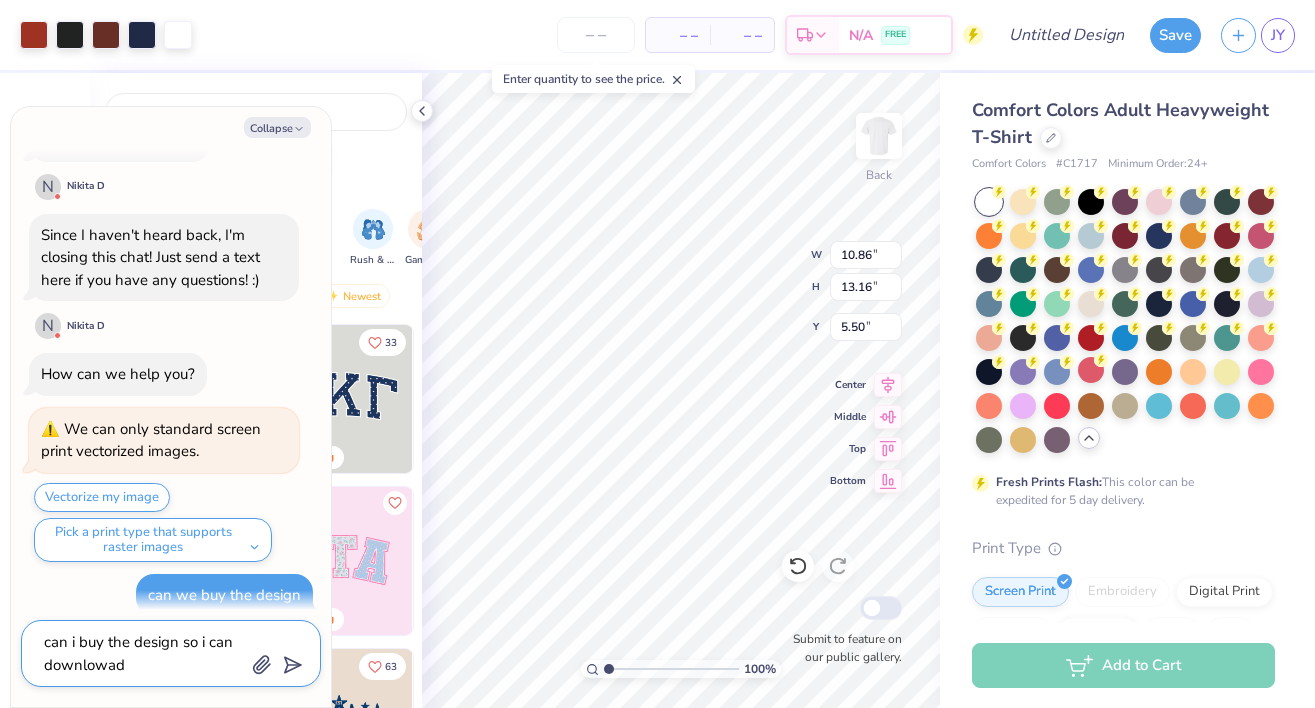 type on "x" 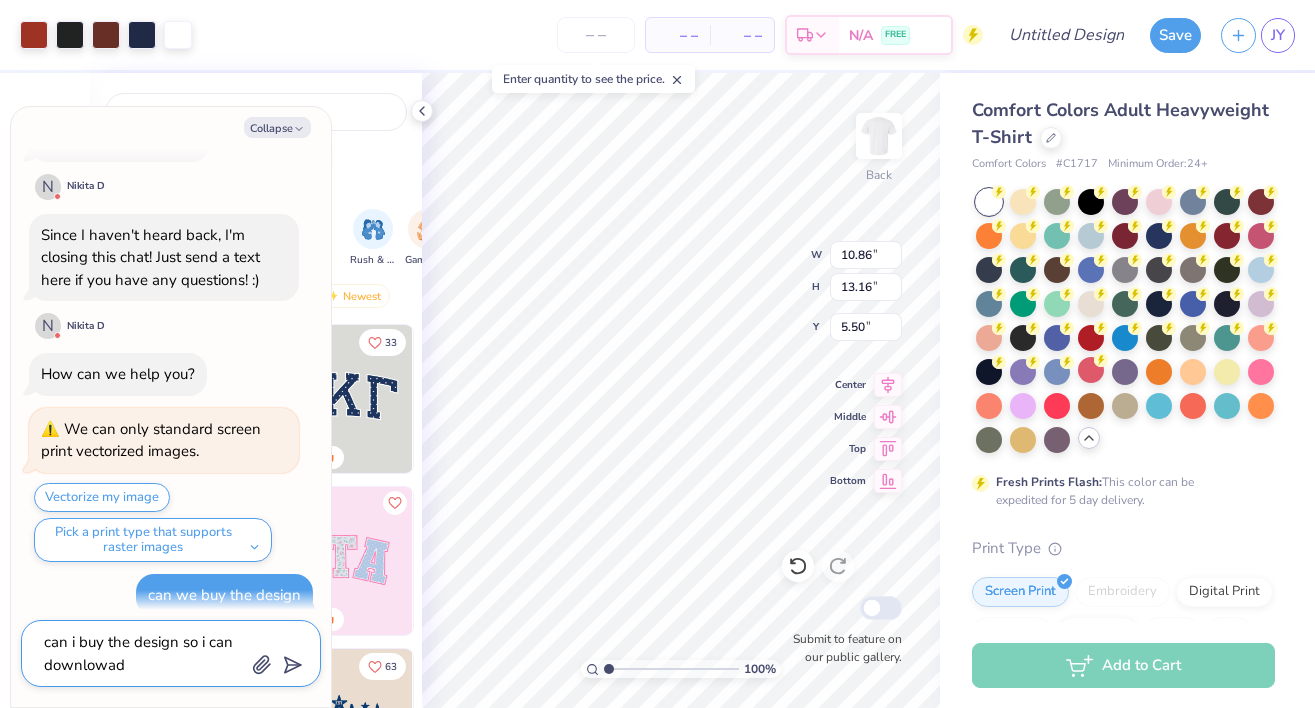 type on "can i buy the design so i can downlowa" 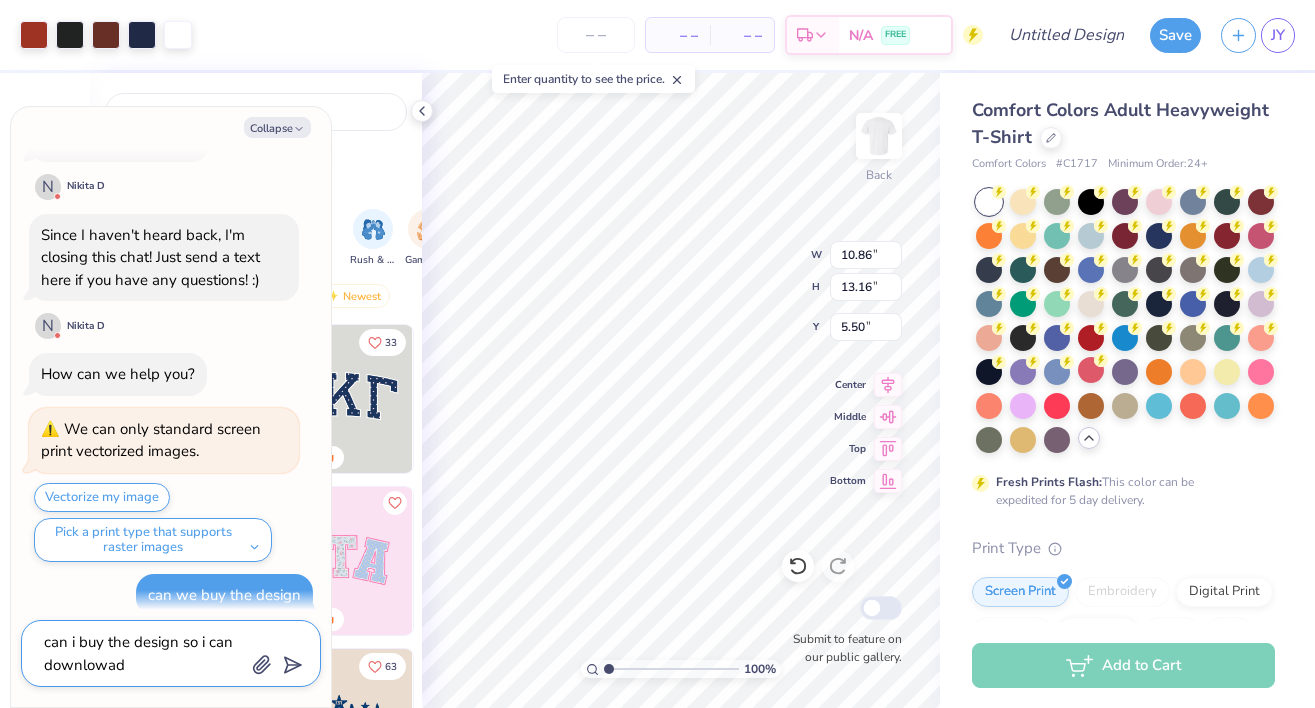 type on "x" 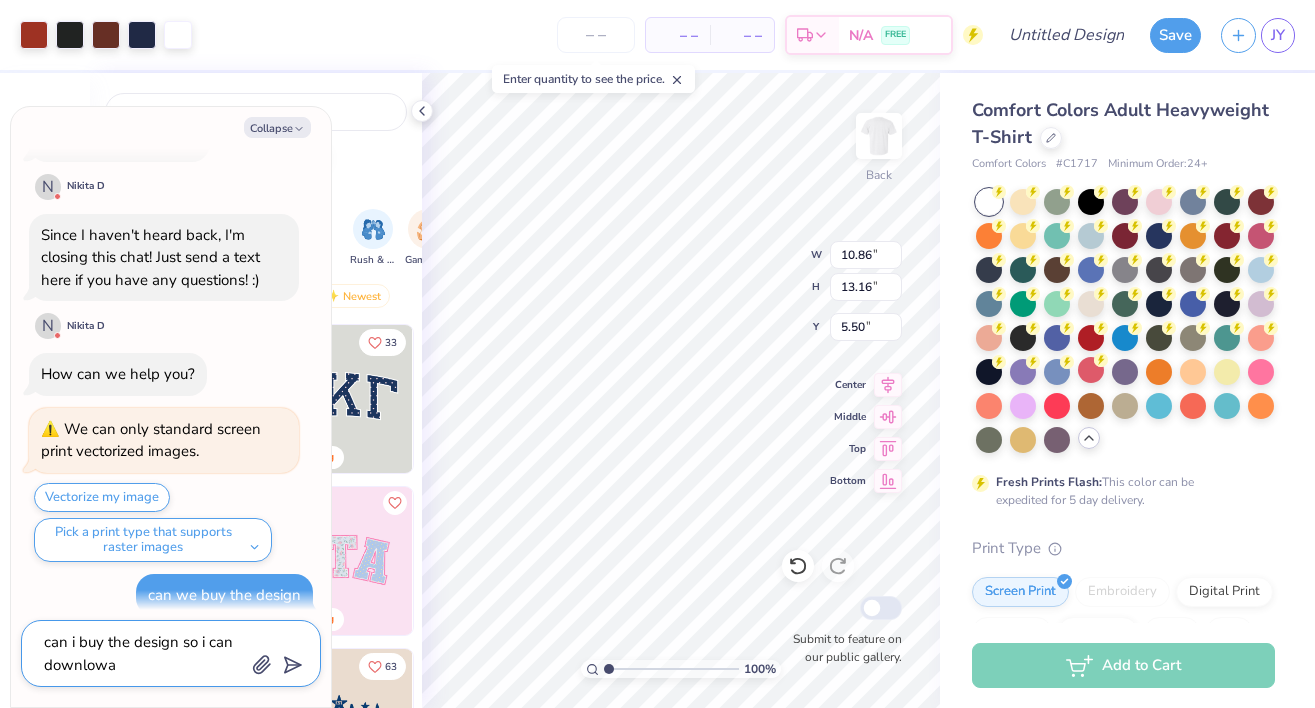 type on "can i buy the design so i can downlow" 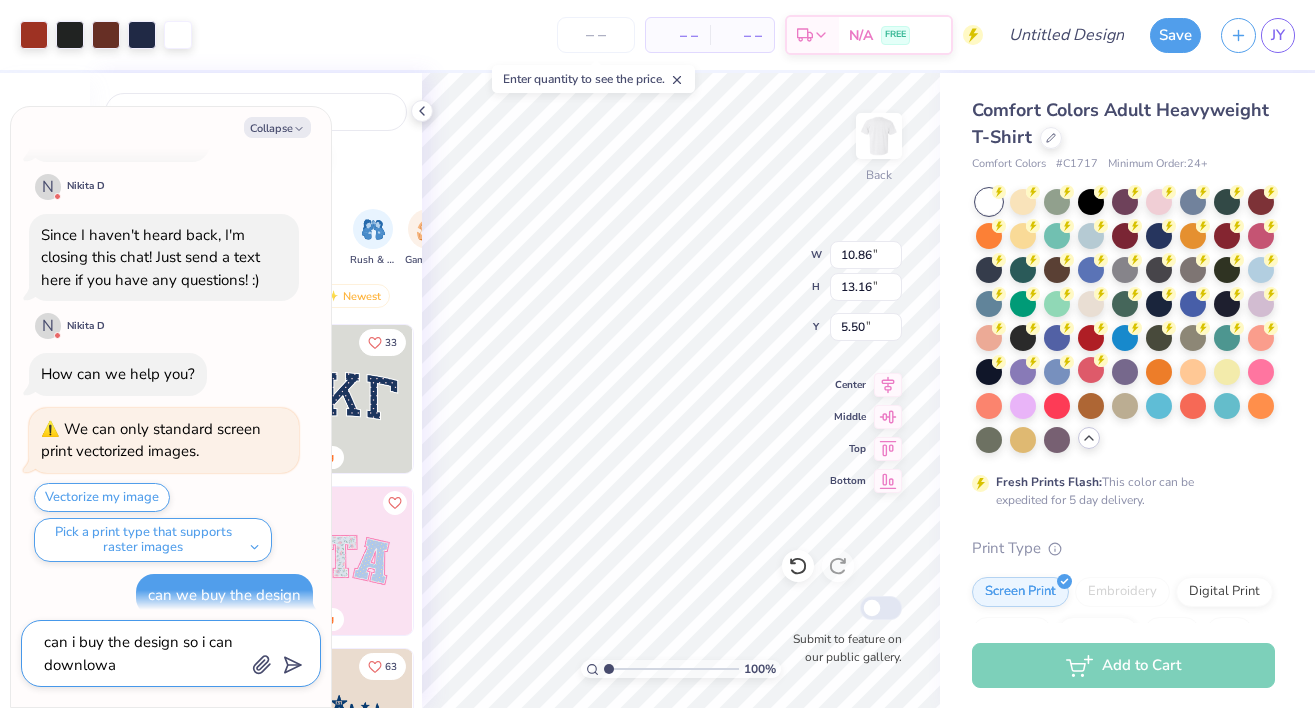 type on "x" 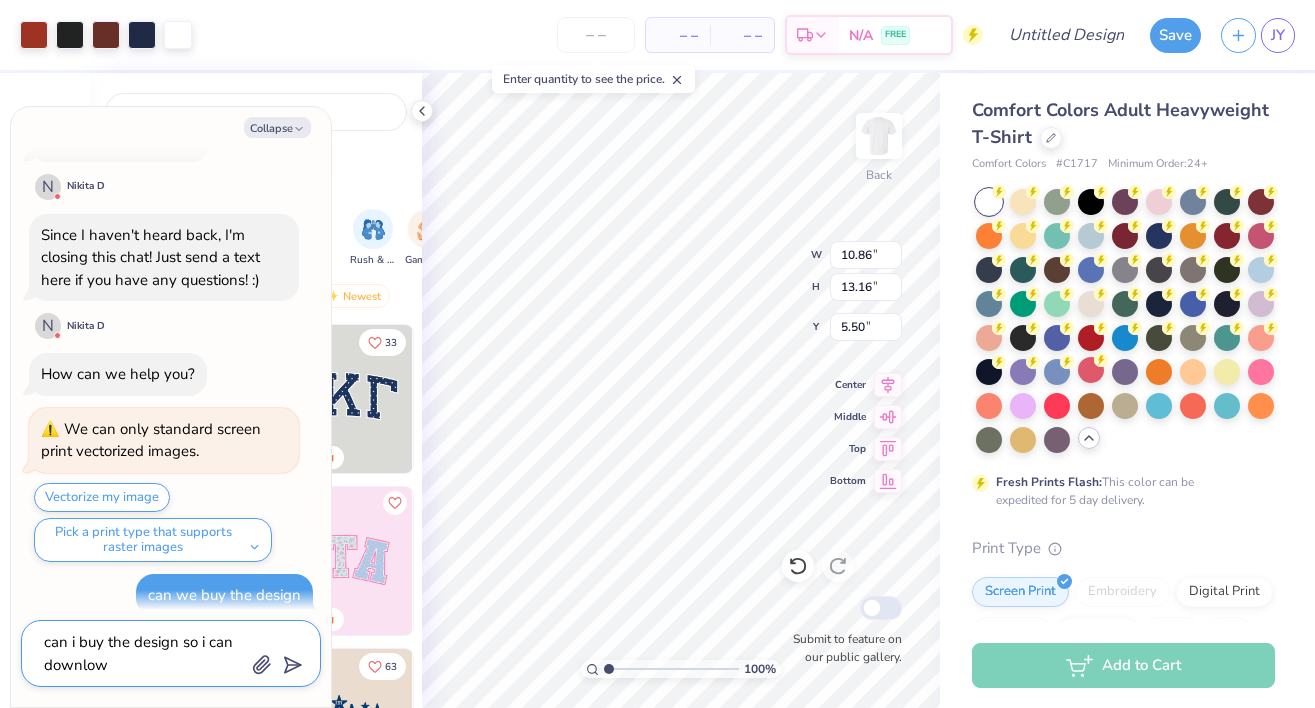 type on "can i buy the design so i can downlo" 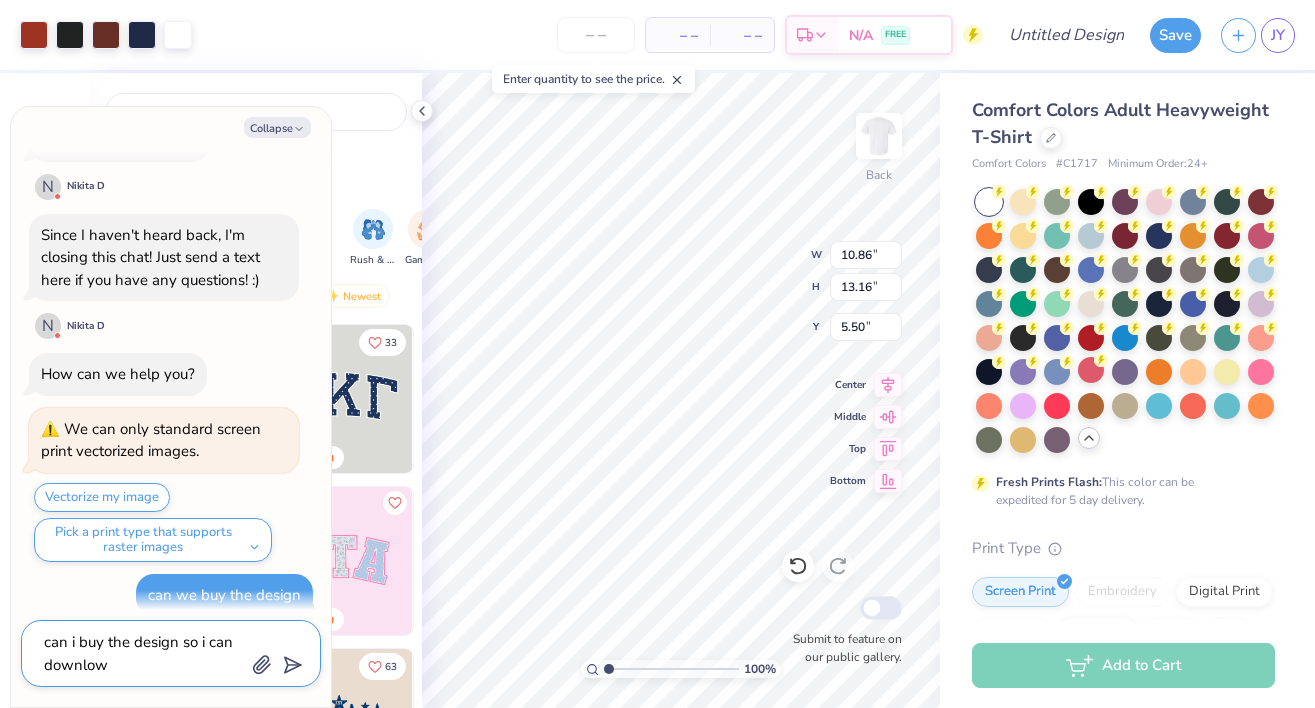 type on "x" 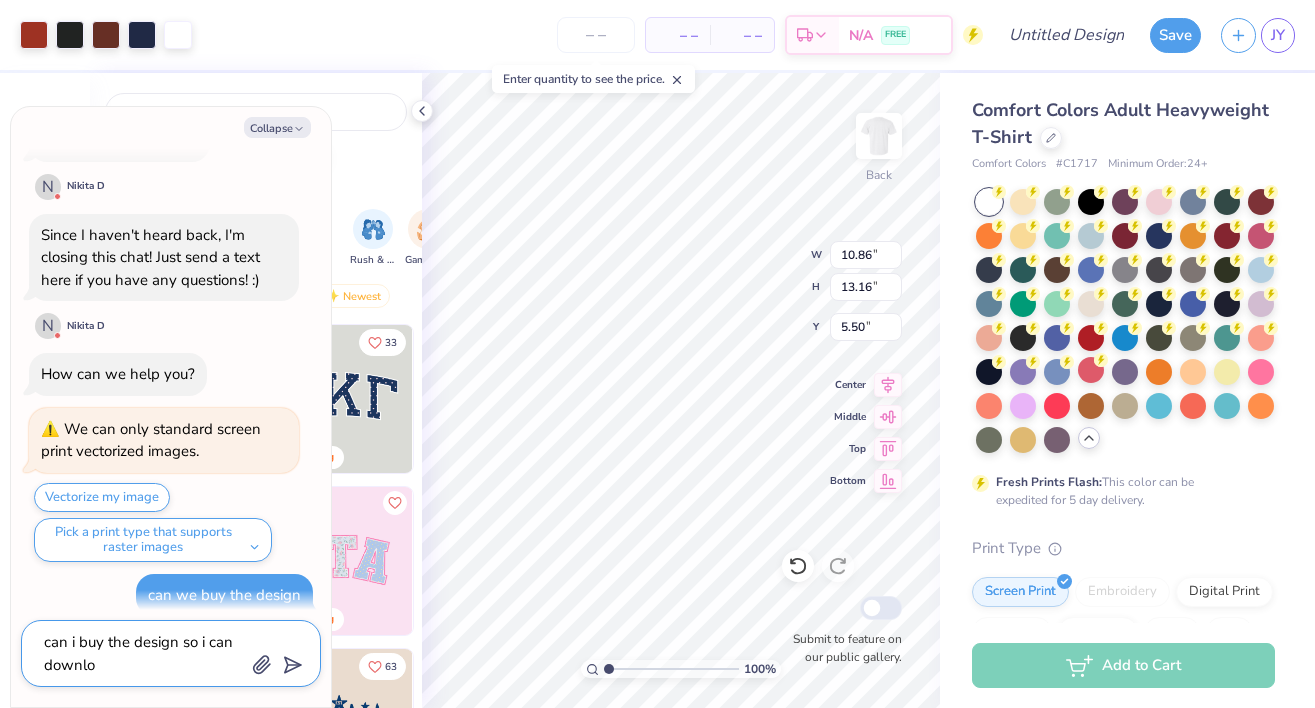 type on "can i buy the design so i can downl" 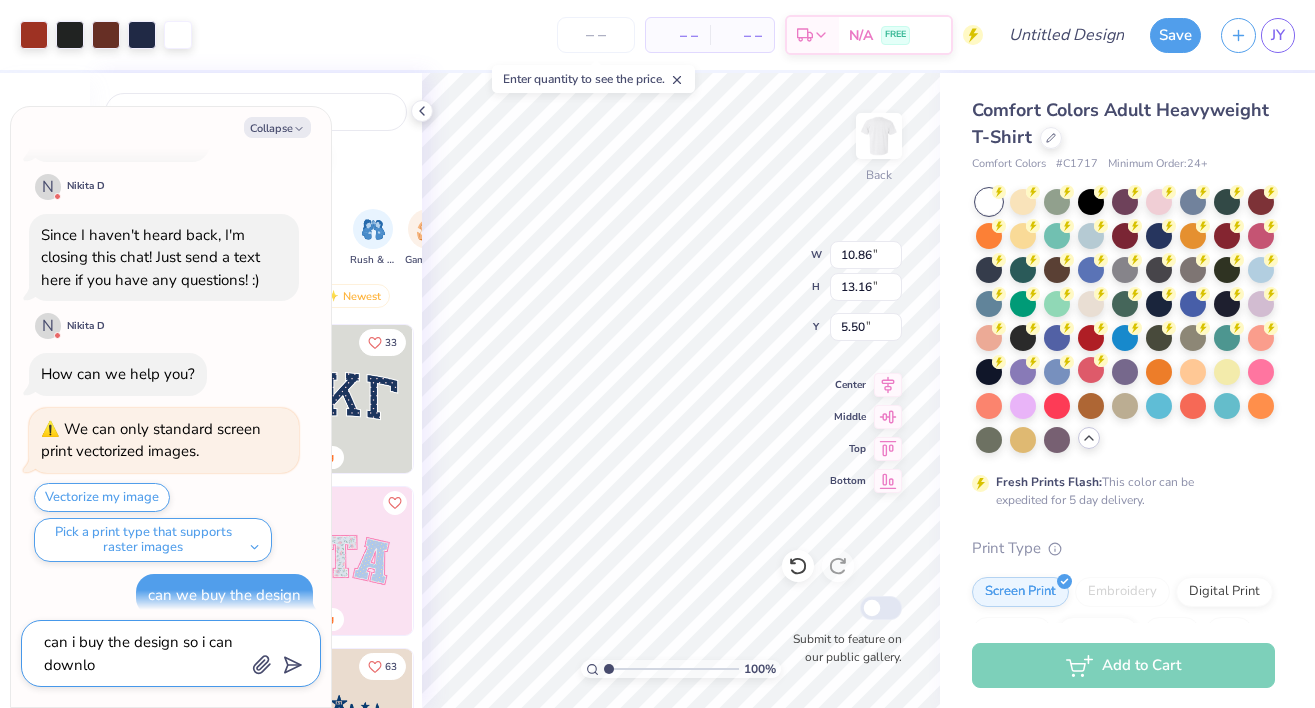 type on "x" 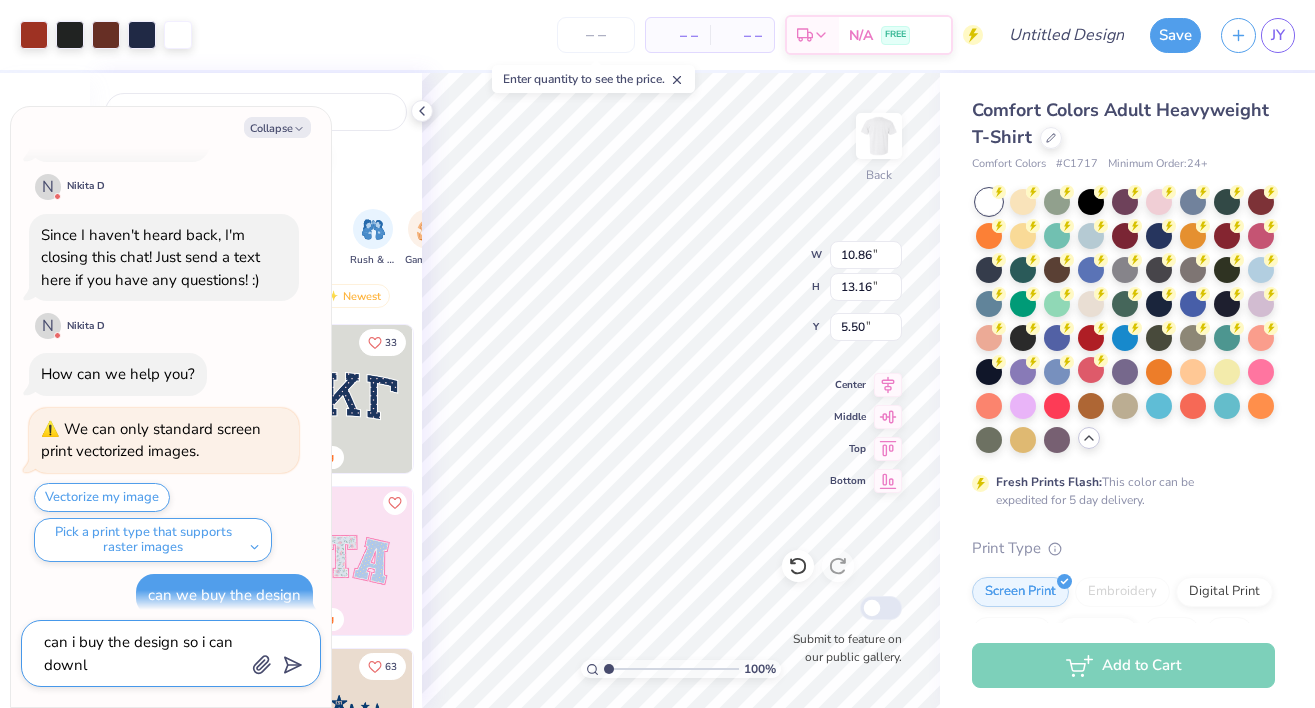 type on "can i buy the design so i can downlo" 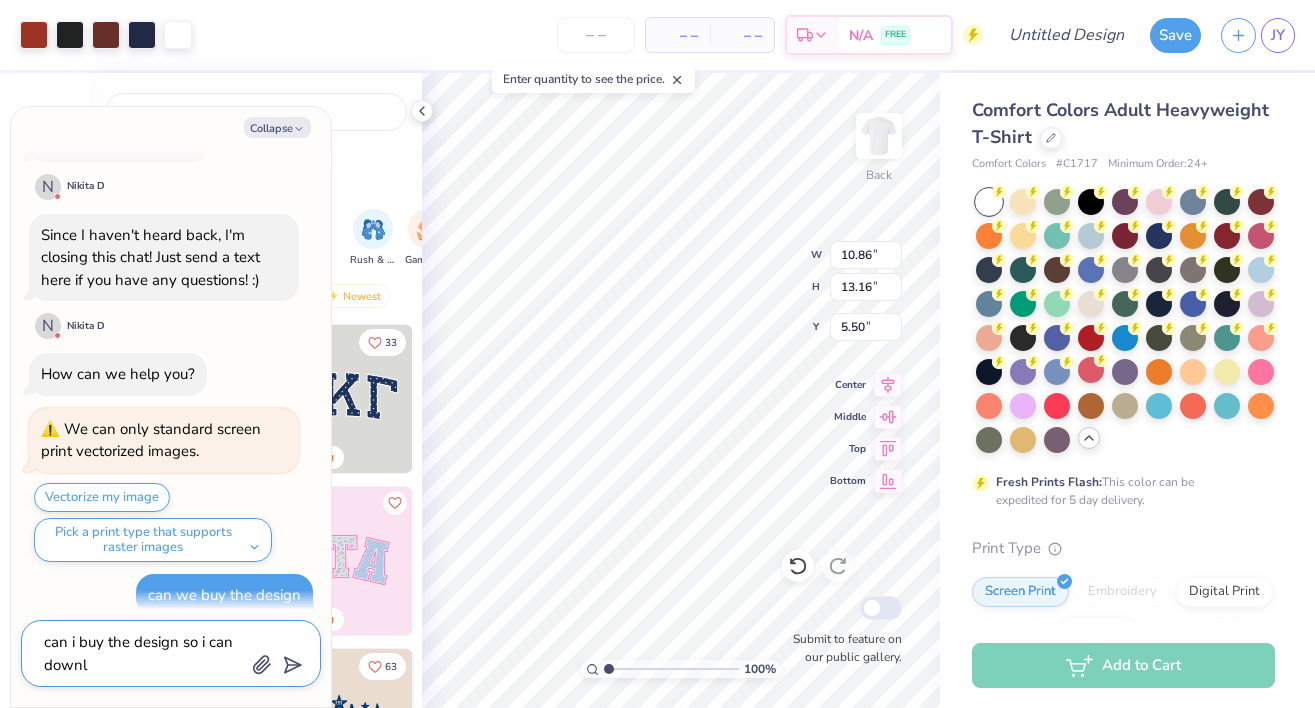 type on "x" 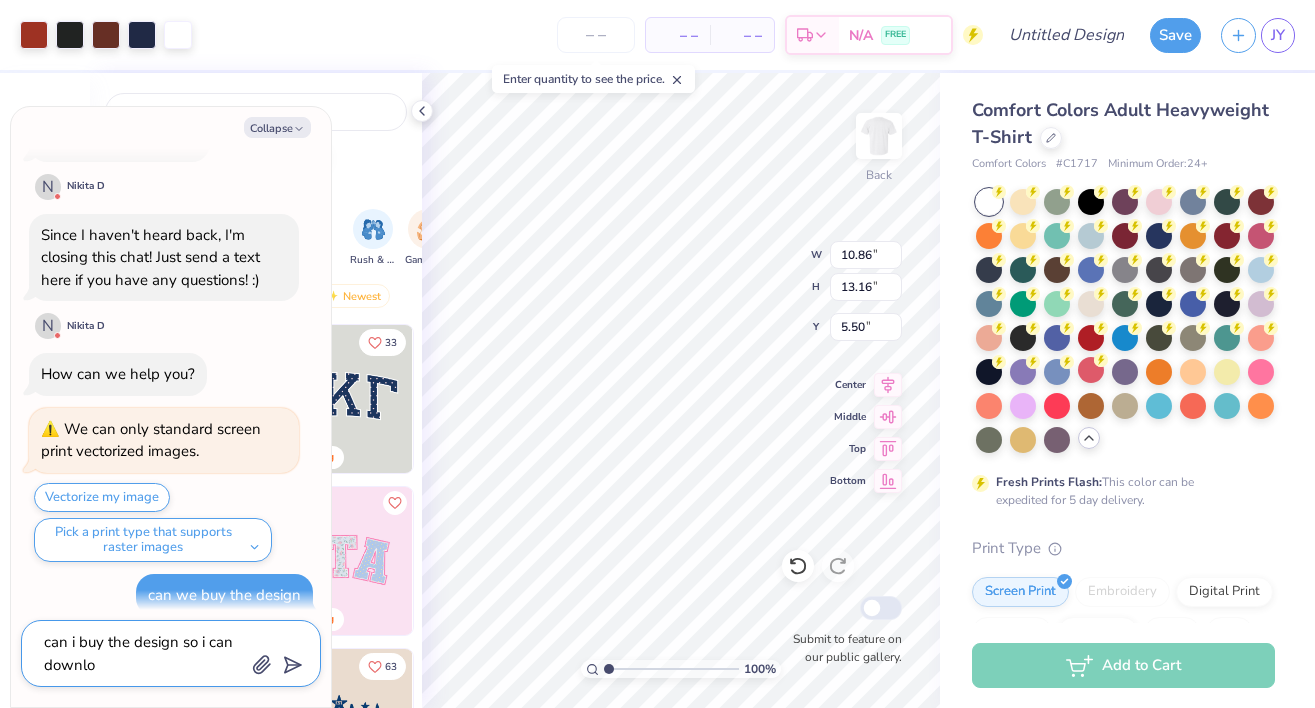 type on "can i buy the design so i can downloa" 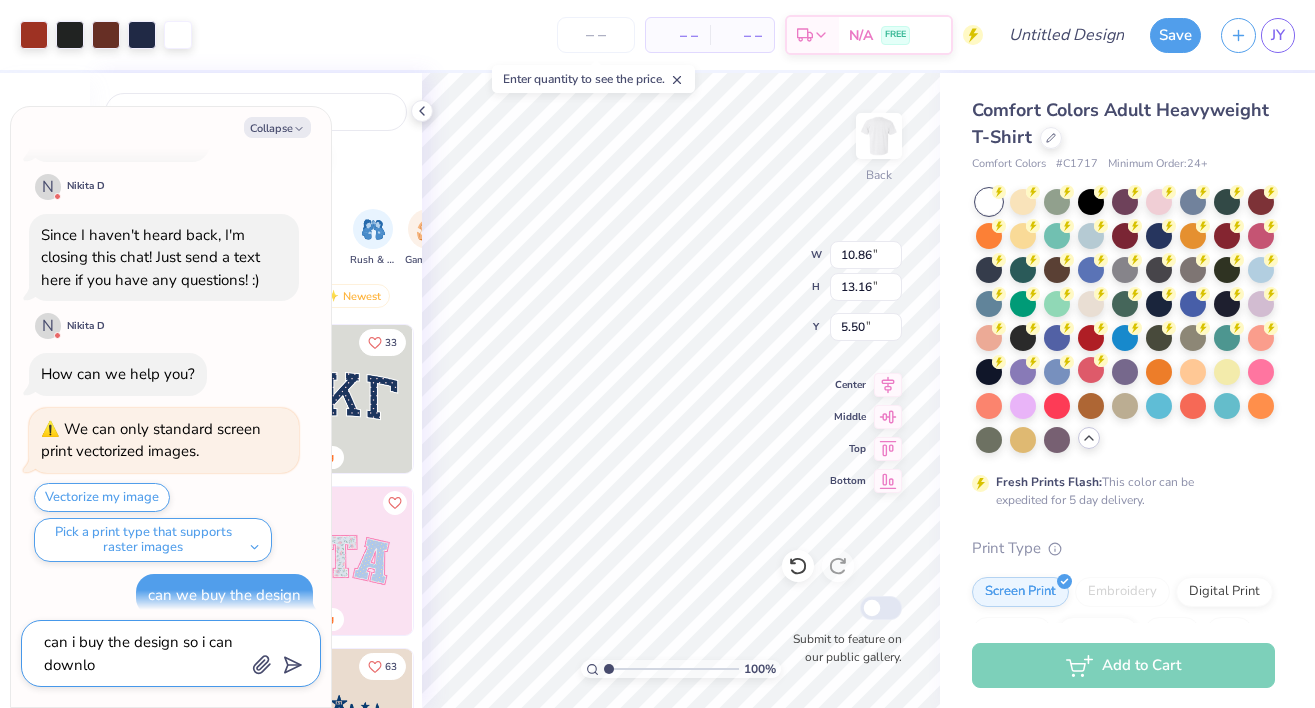 type on "x" 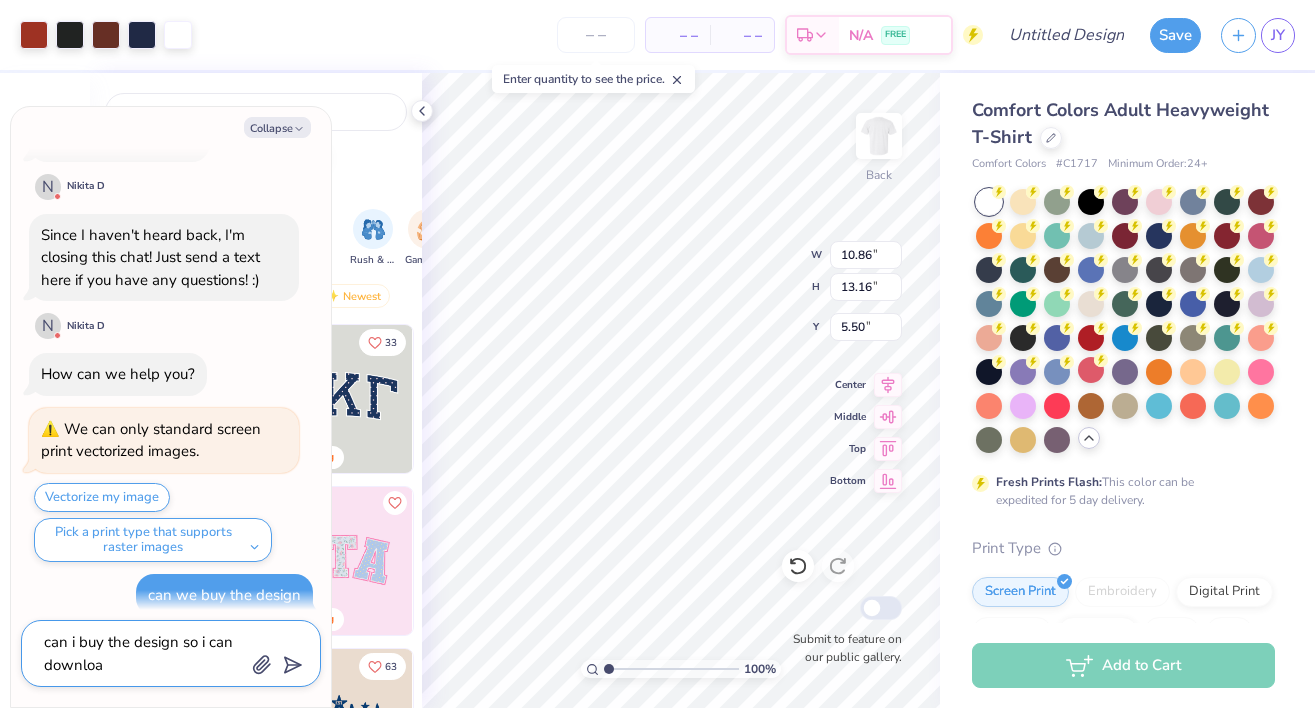type on "can i buy the design so i can download" 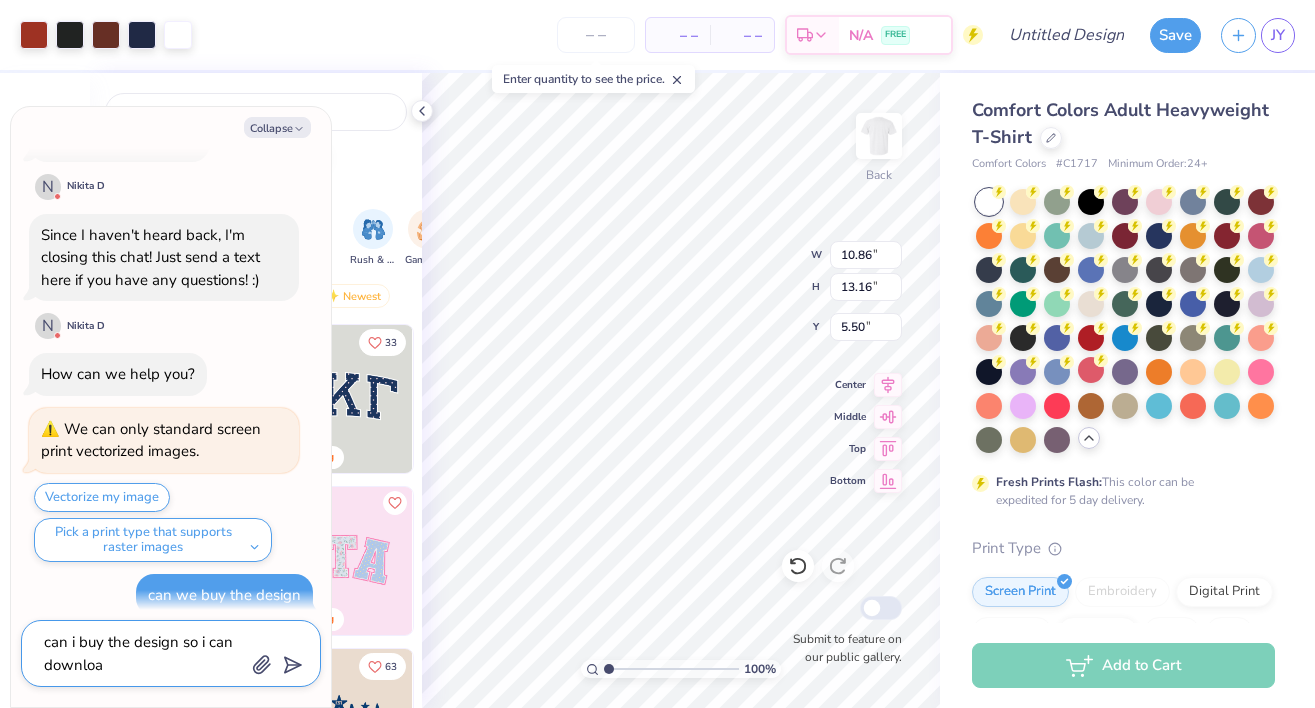 type on "x" 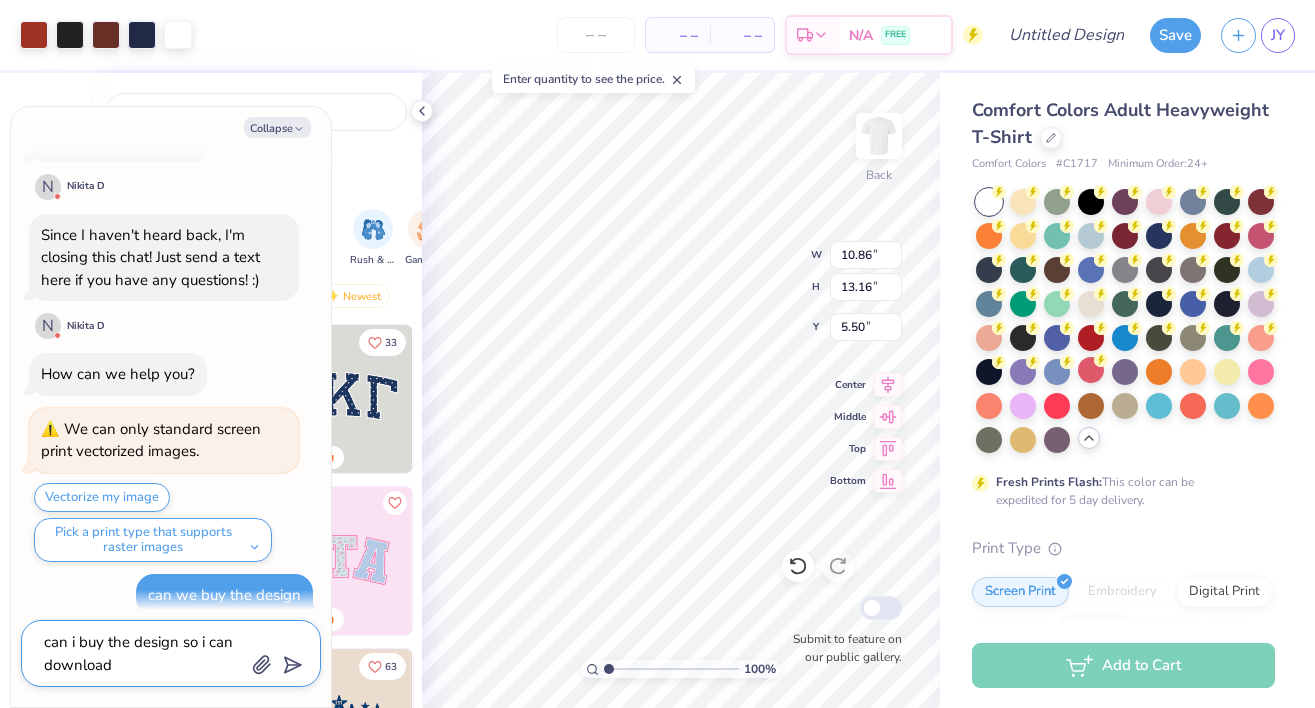 type on "can i buy the design so i can download" 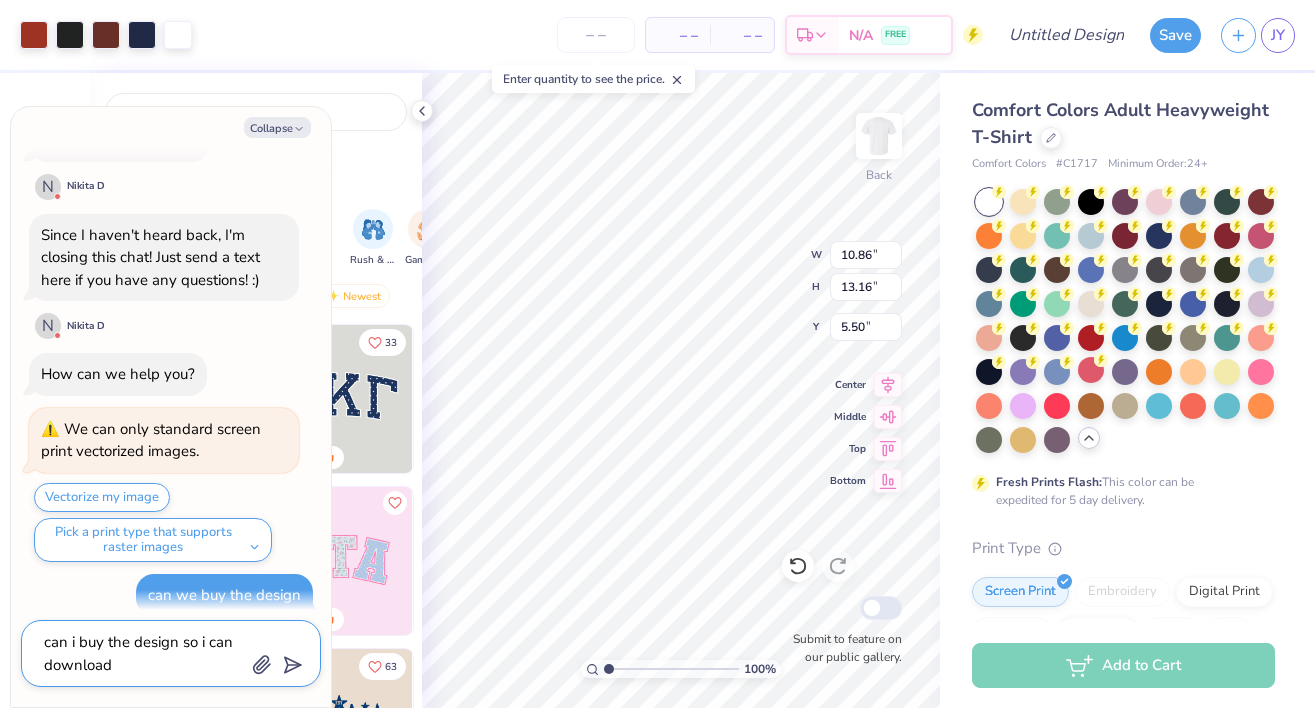 type on "x" 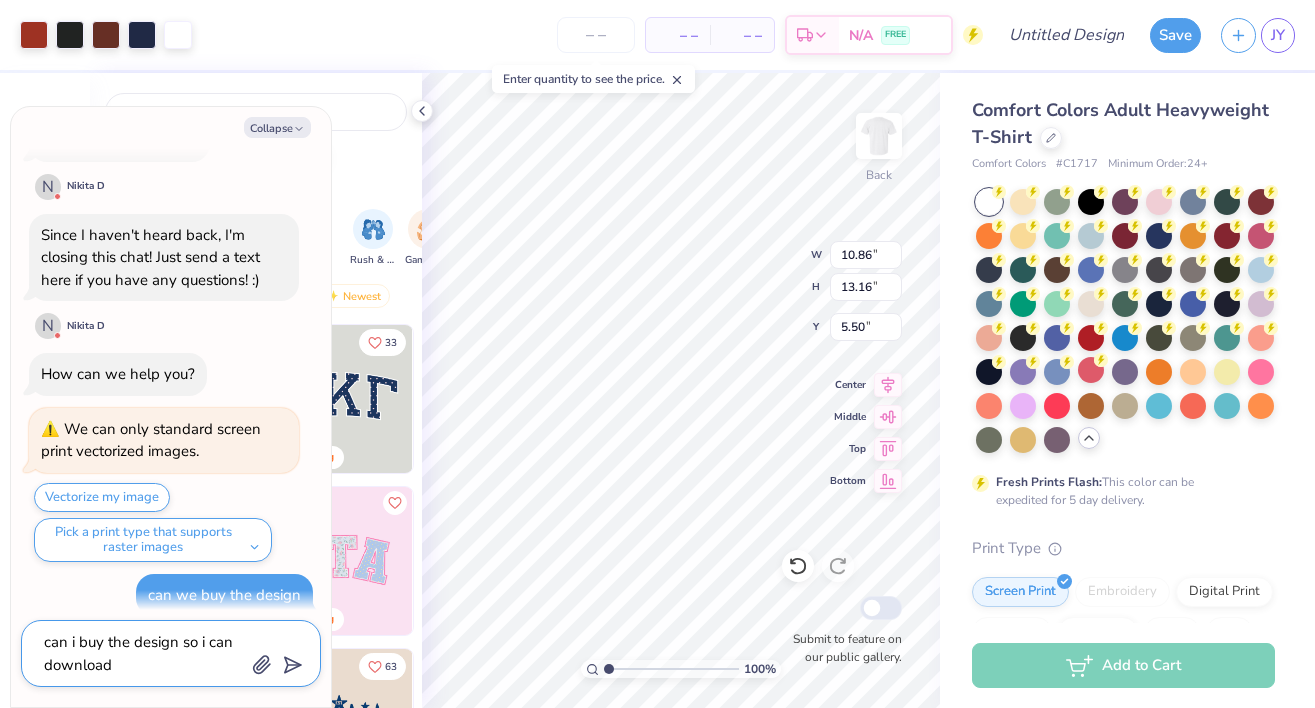 type on "can i buy the design so i can download i" 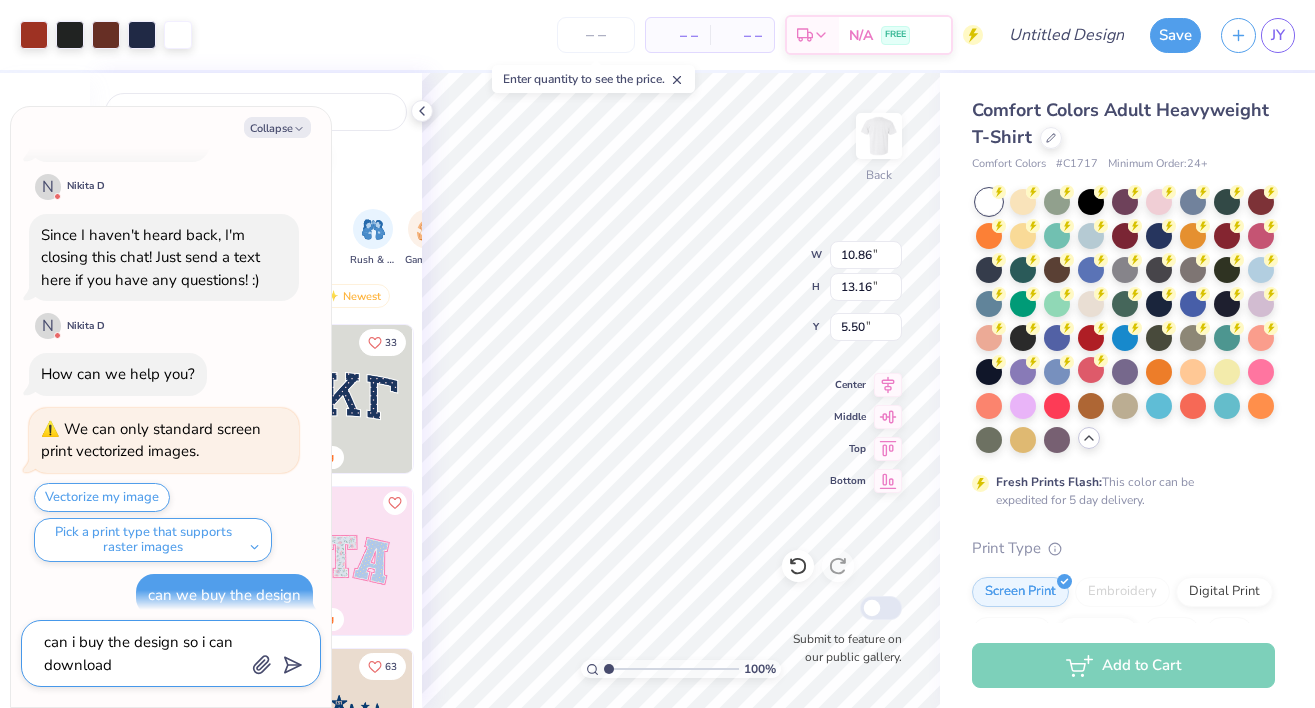 type on "x" 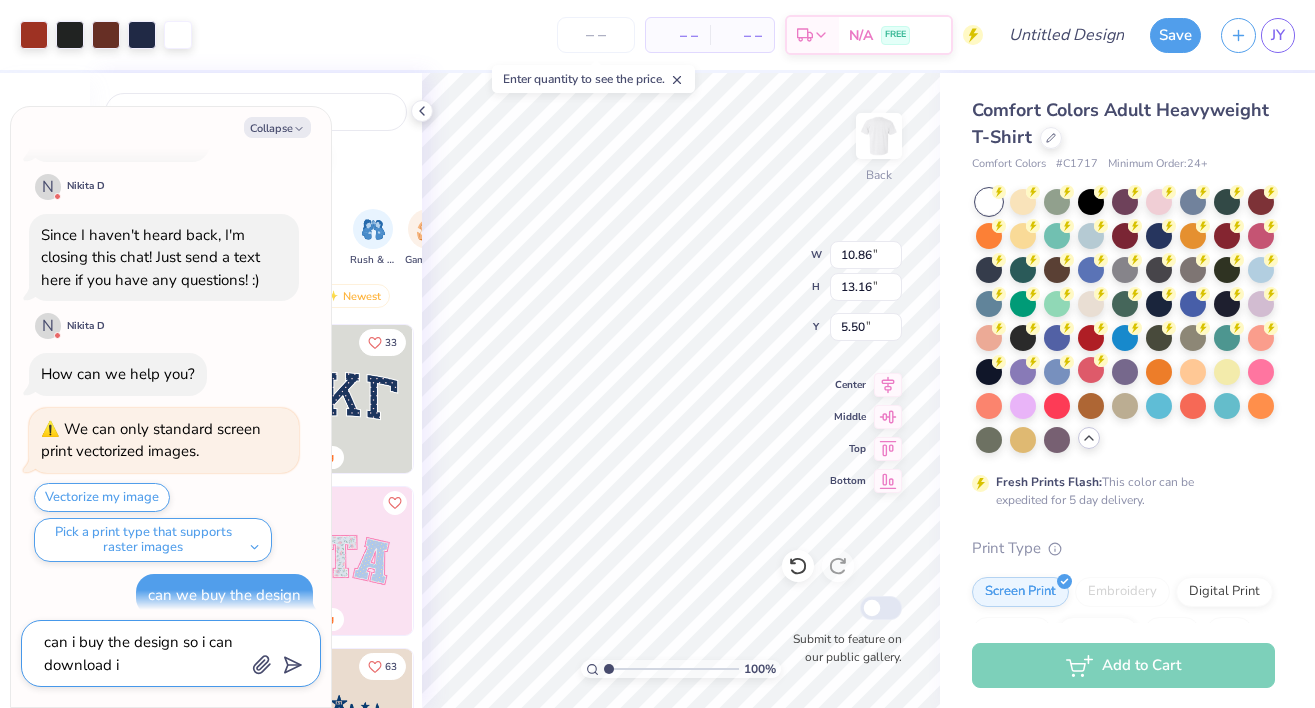 type on "can i buy the design so i can download it" 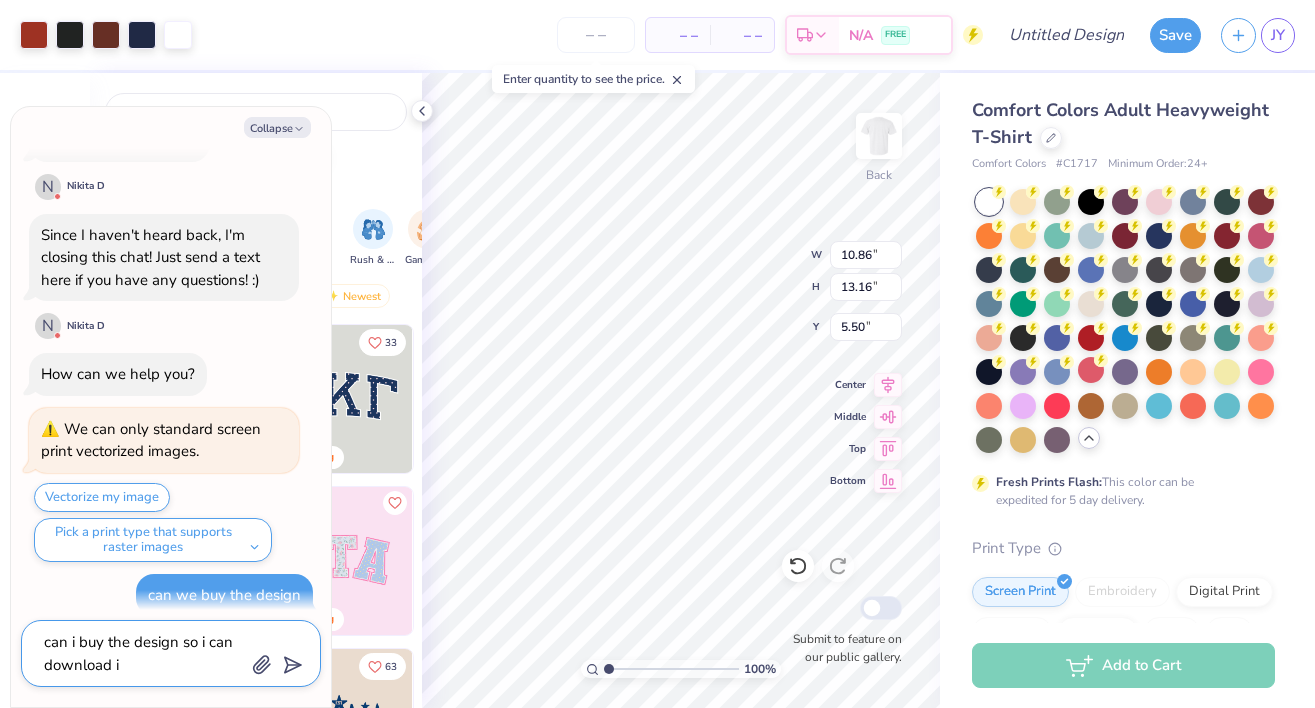 type on "x" 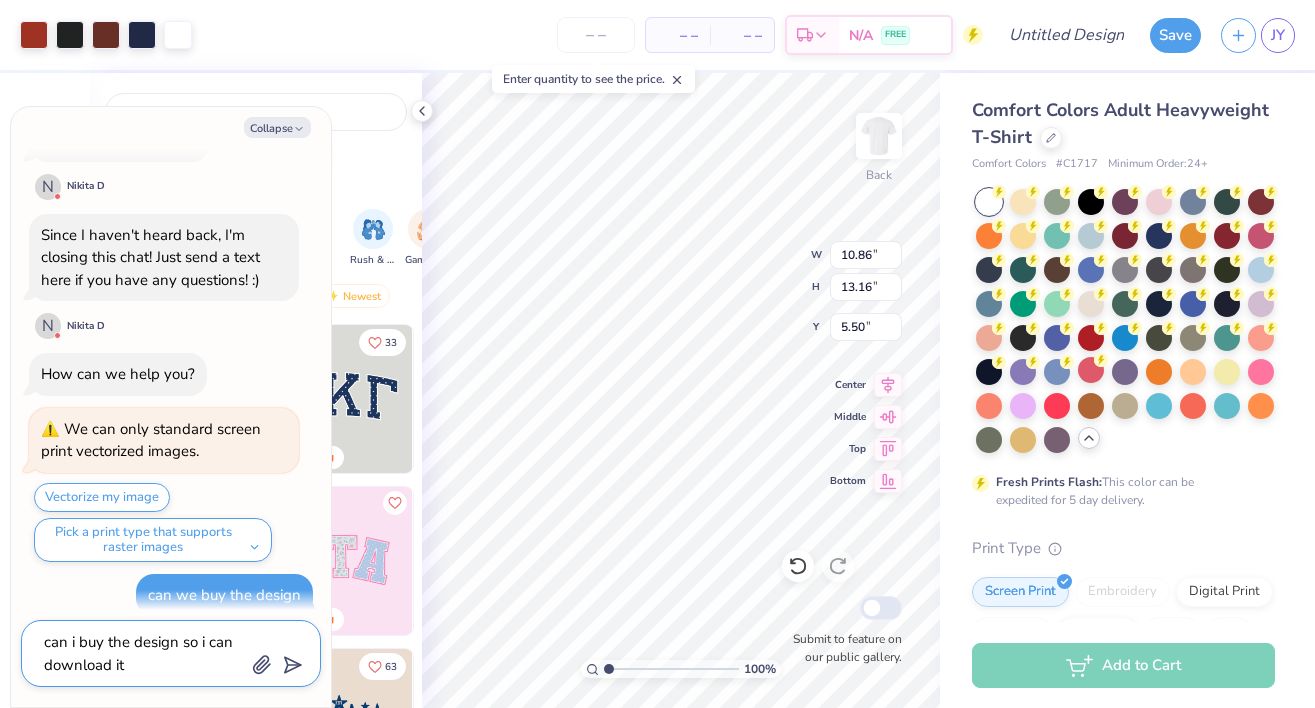 type on "can i buy the design so i can download it" 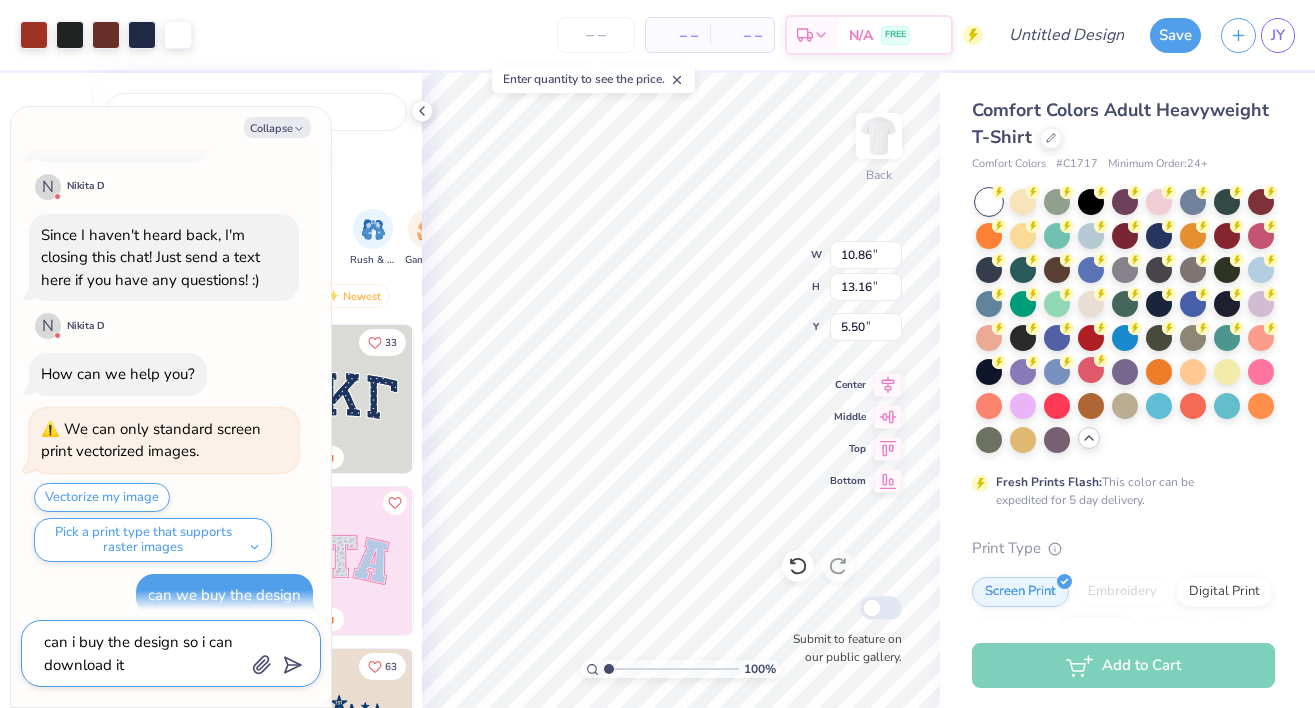 type on "x" 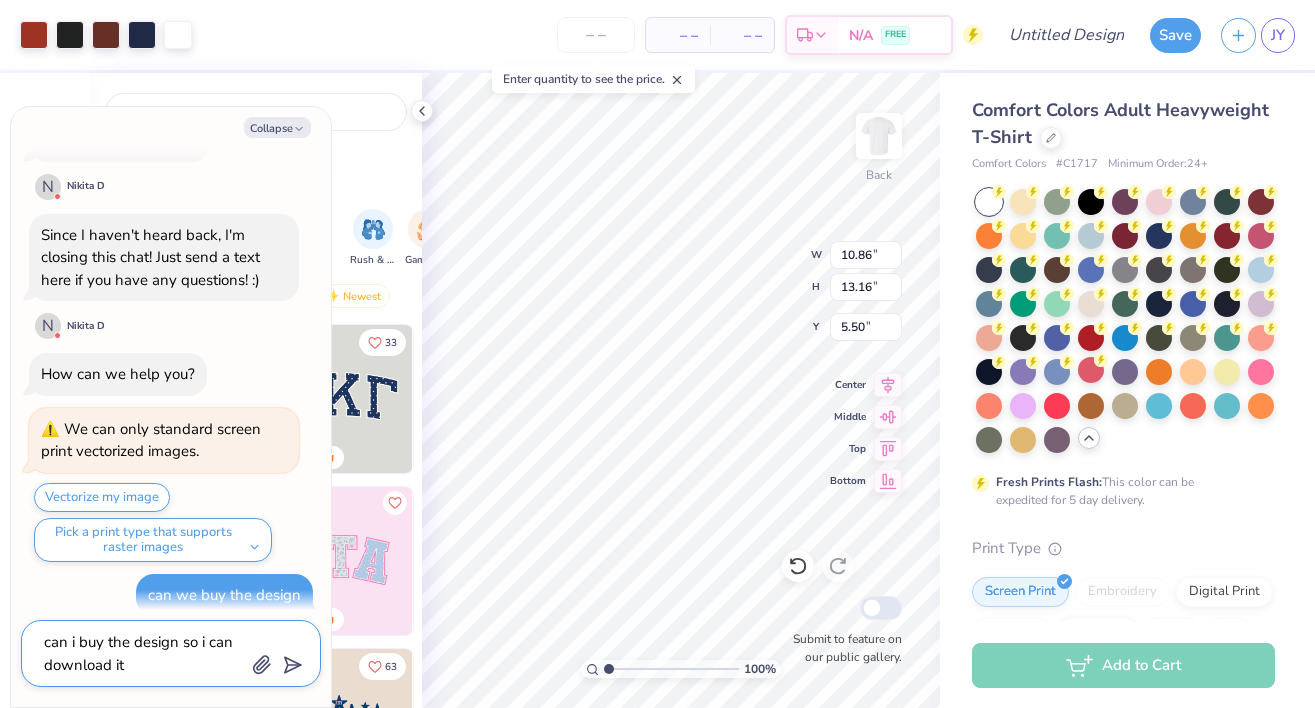 type on "can i buy the design so i can download it" 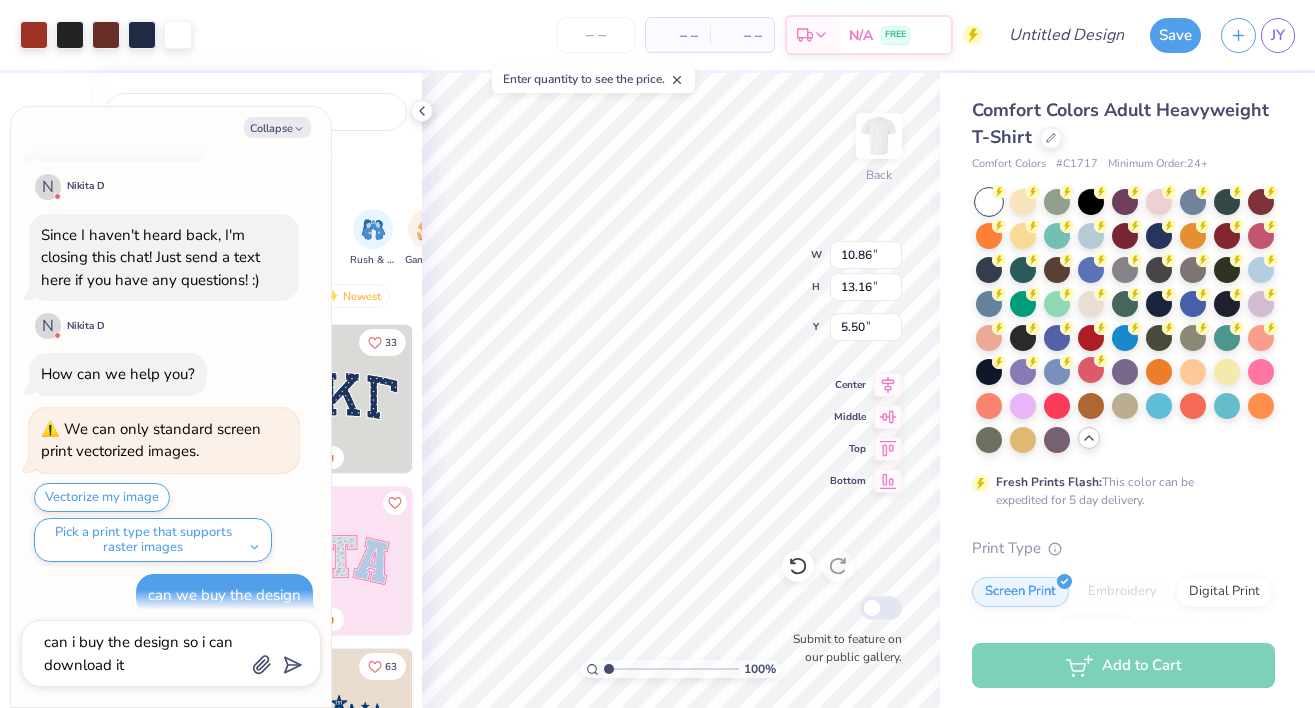 type on "x" 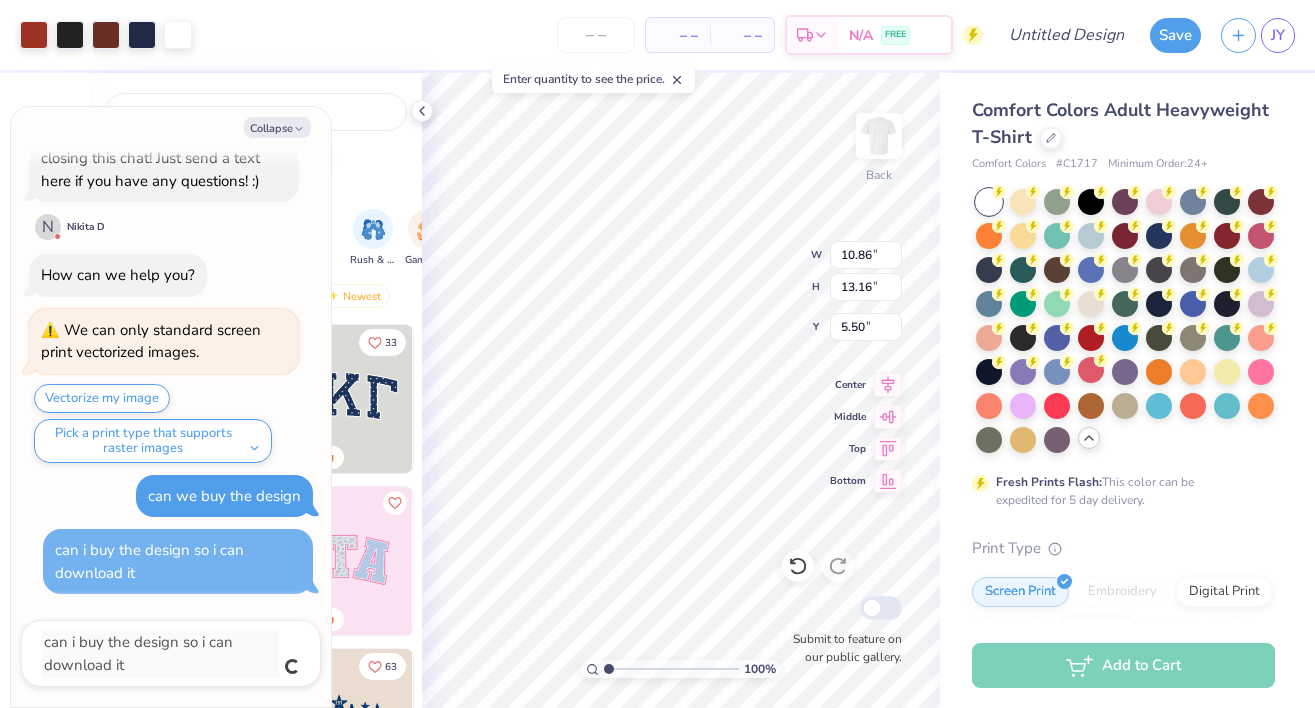 type 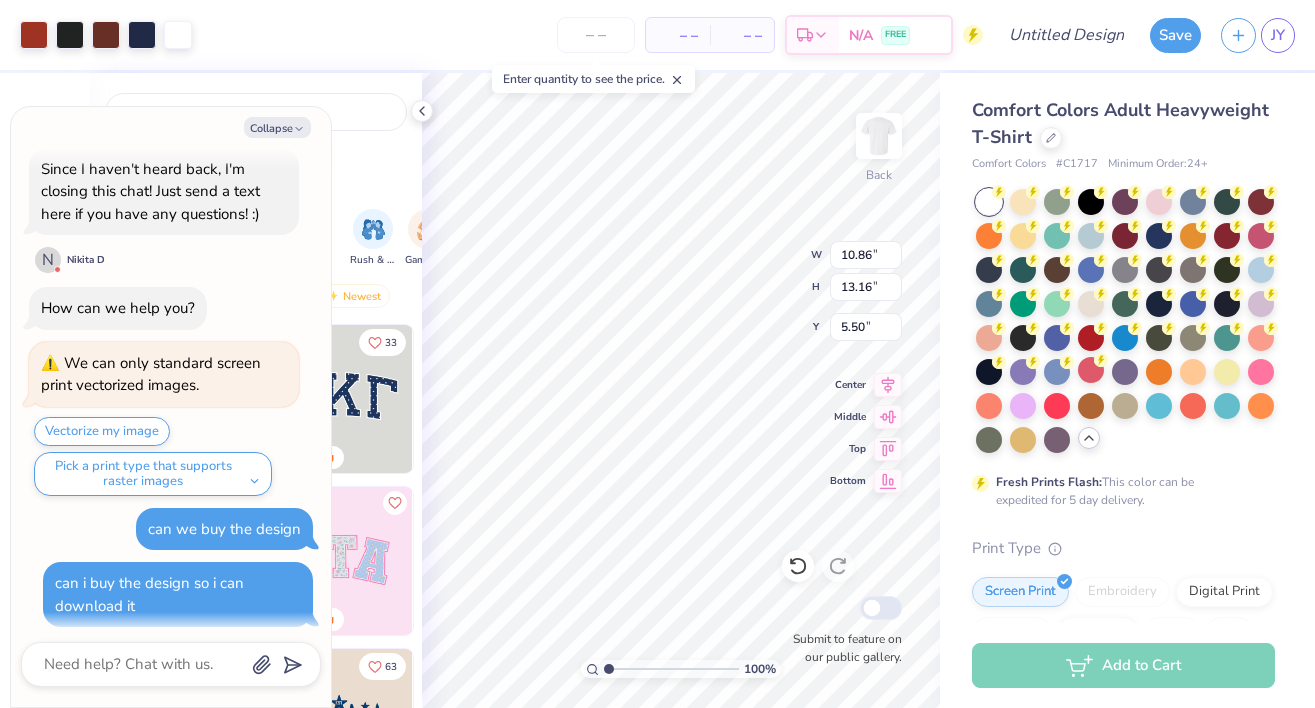 scroll, scrollTop: 550, scrollLeft: 0, axis: vertical 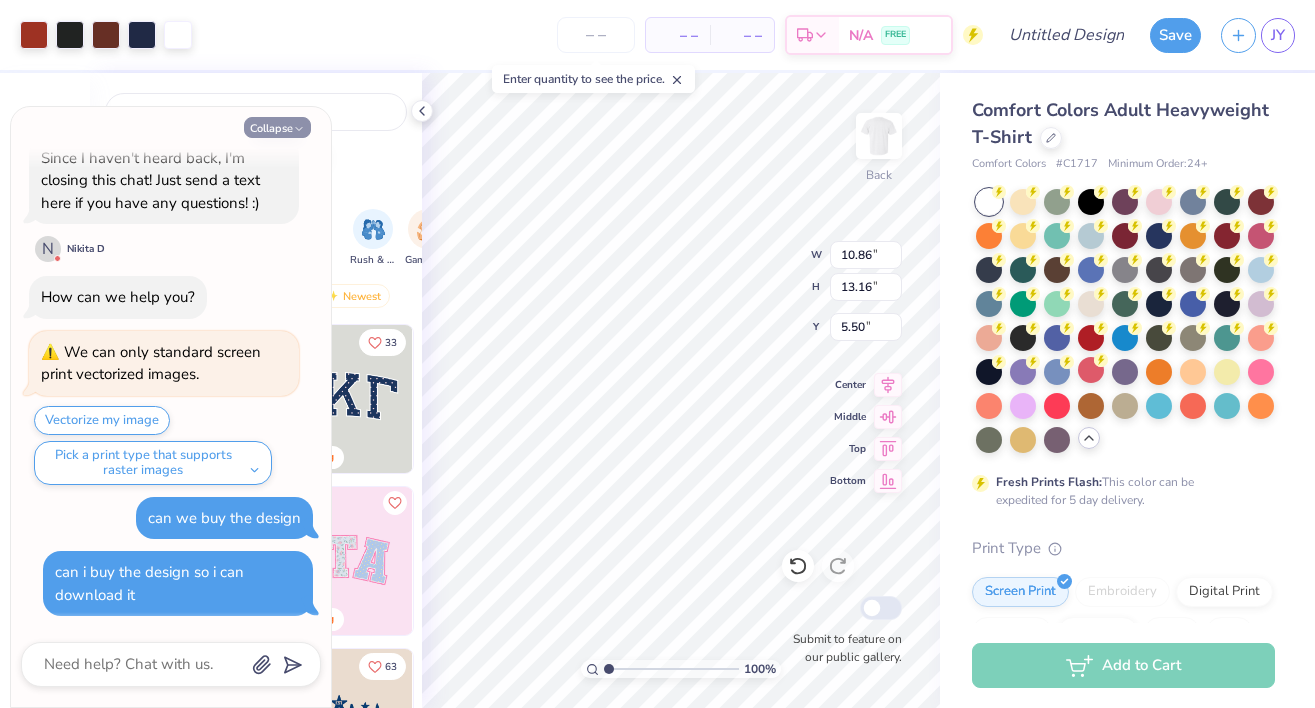 click on "Collapse" at bounding box center (277, 127) 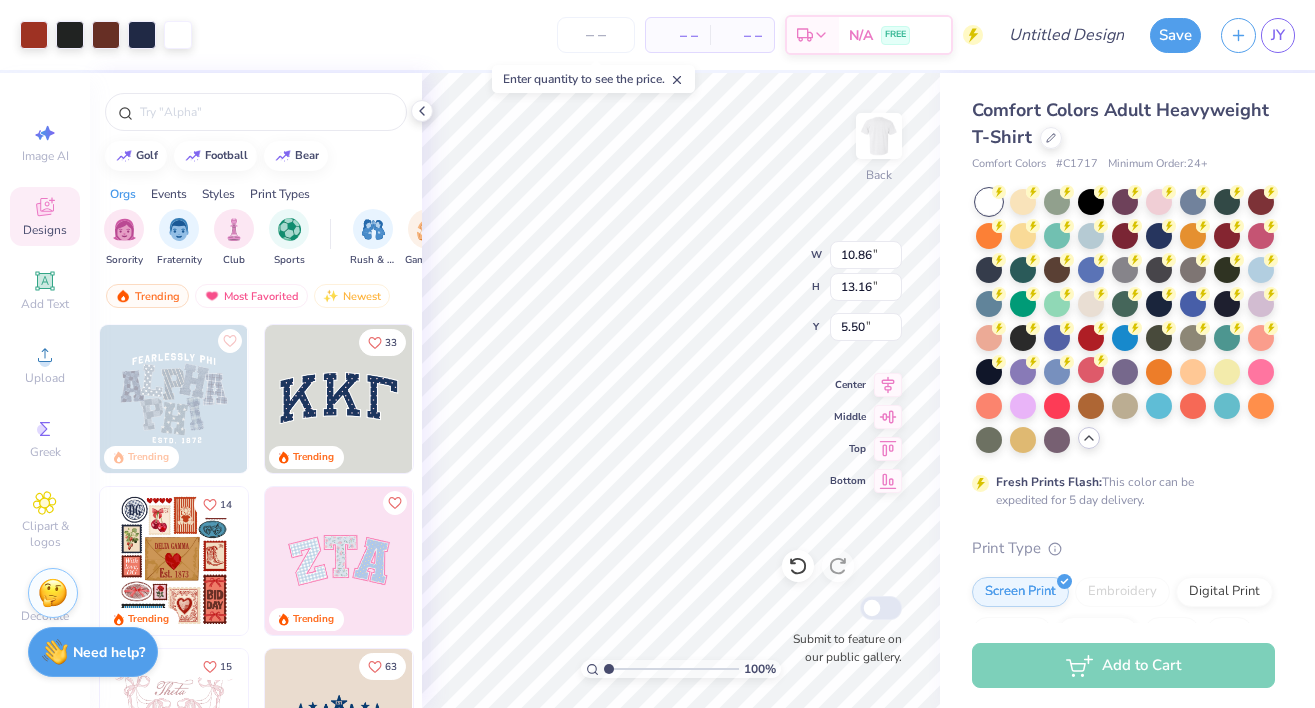 click on "Need help?" at bounding box center [109, 652] 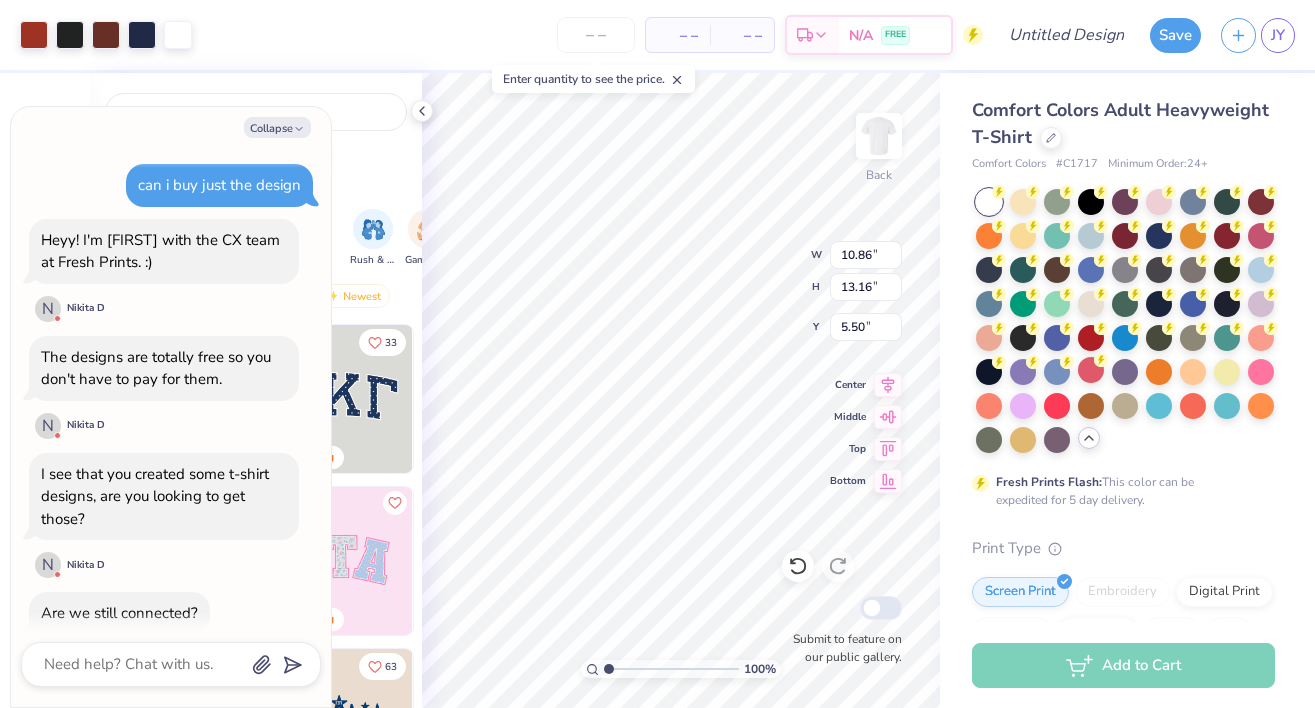 scroll, scrollTop: 550, scrollLeft: 0, axis: vertical 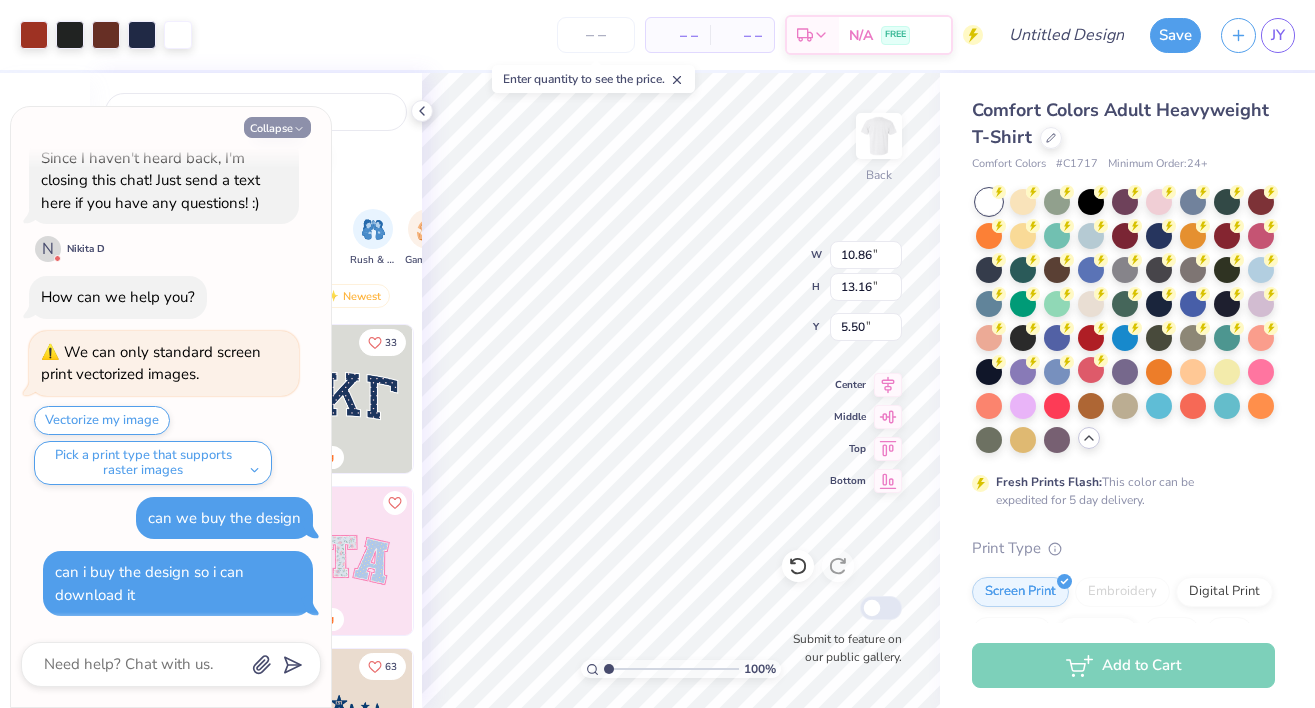 click on "Collapse" at bounding box center [277, 127] 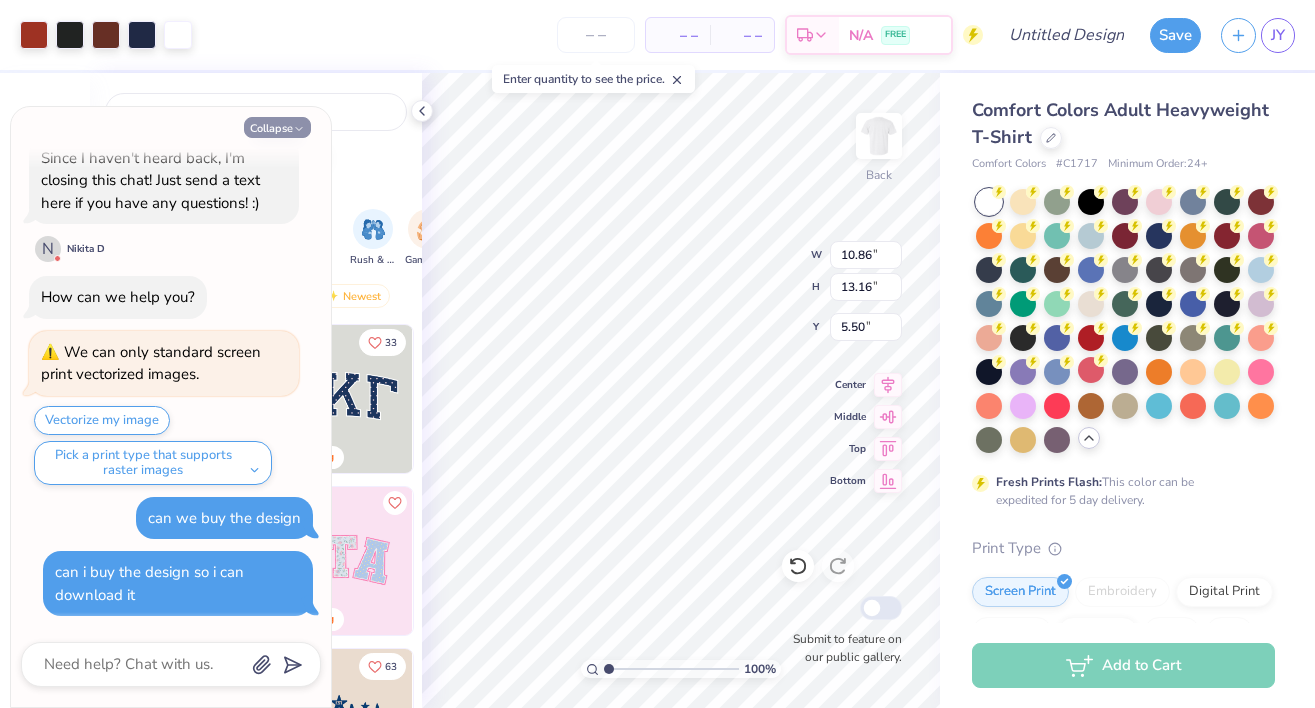 type on "x" 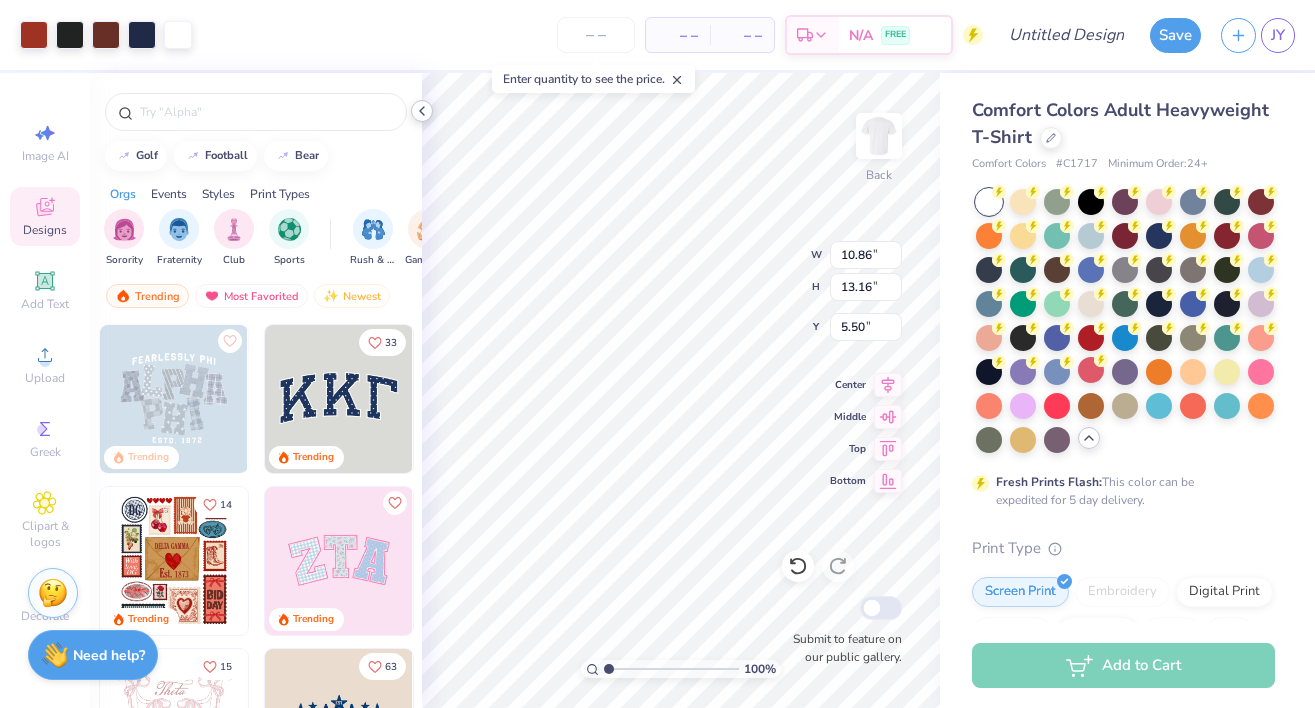 click 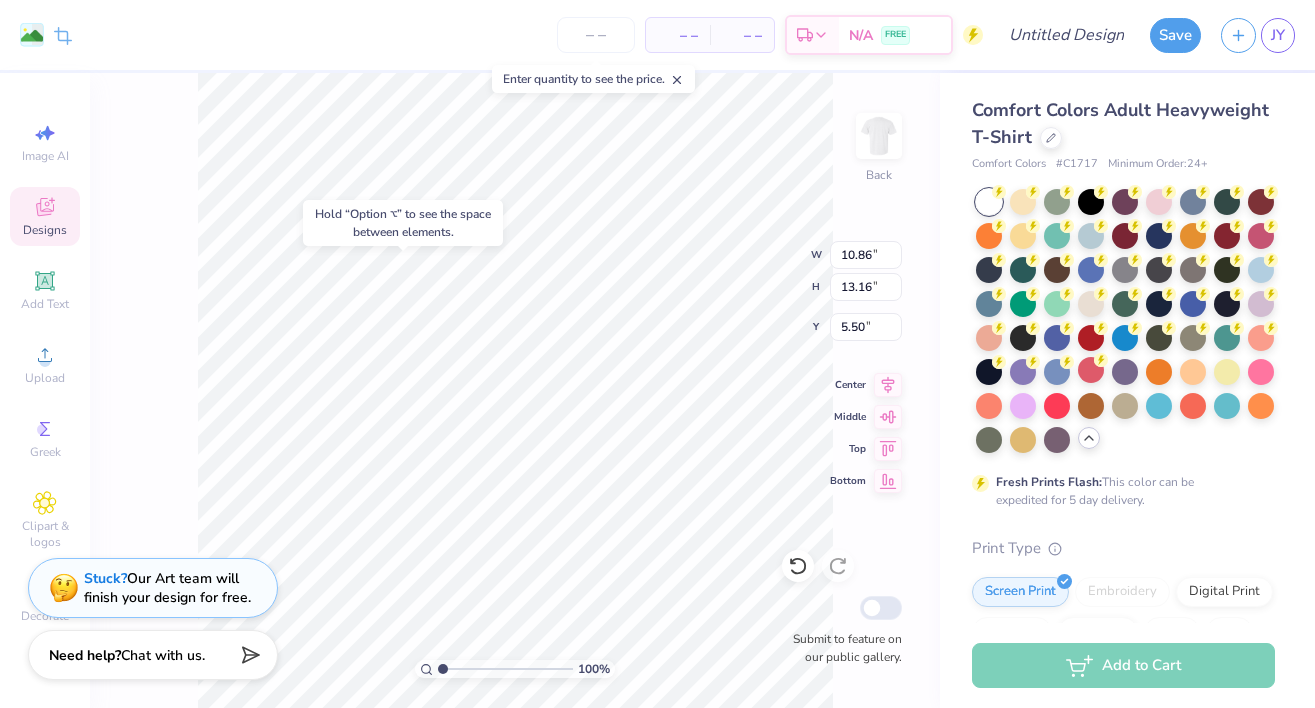 type on "5.52" 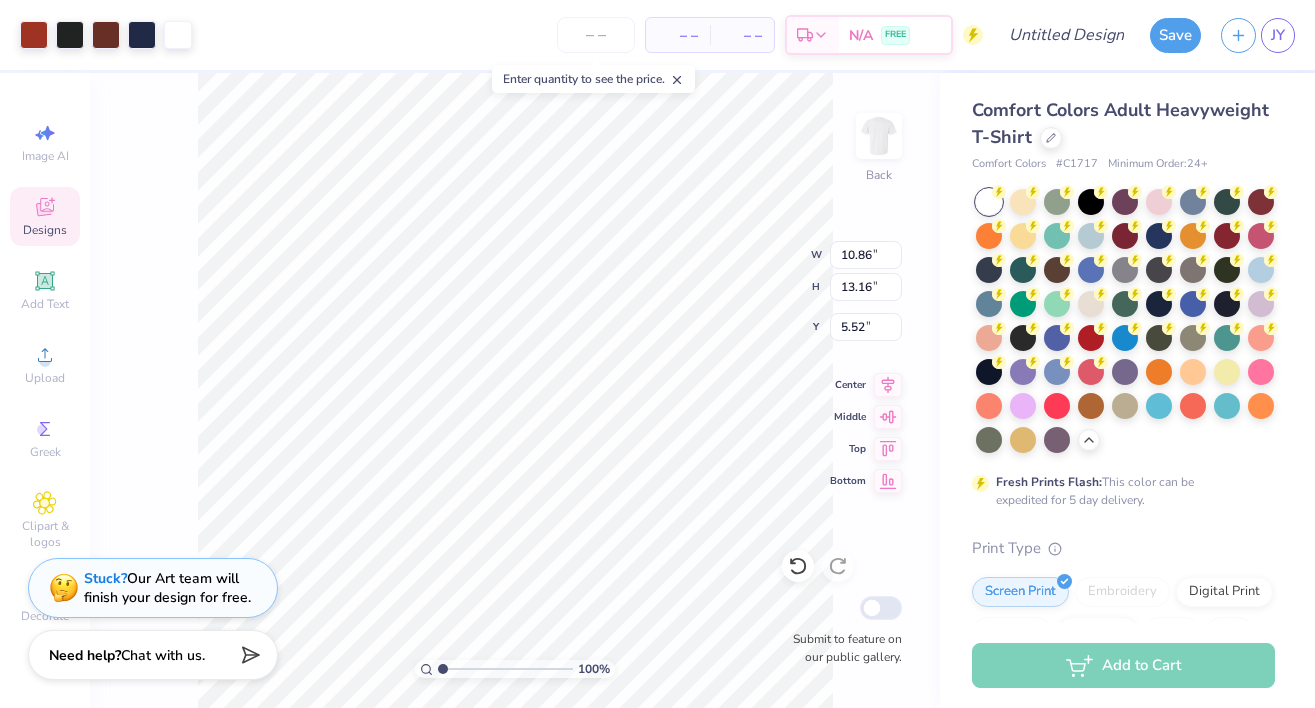 scroll, scrollTop: 0, scrollLeft: 0, axis: both 